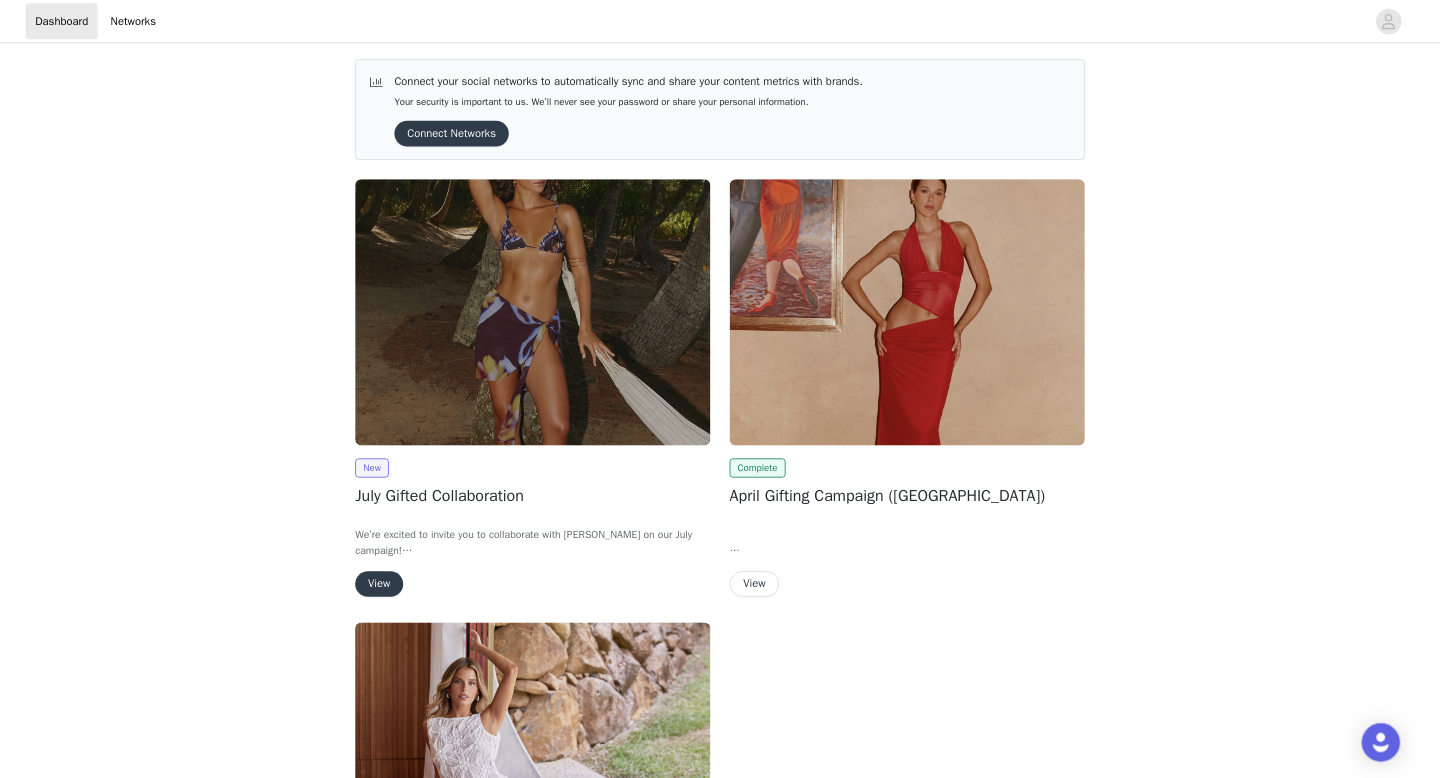 scroll, scrollTop: 0, scrollLeft: 0, axis: both 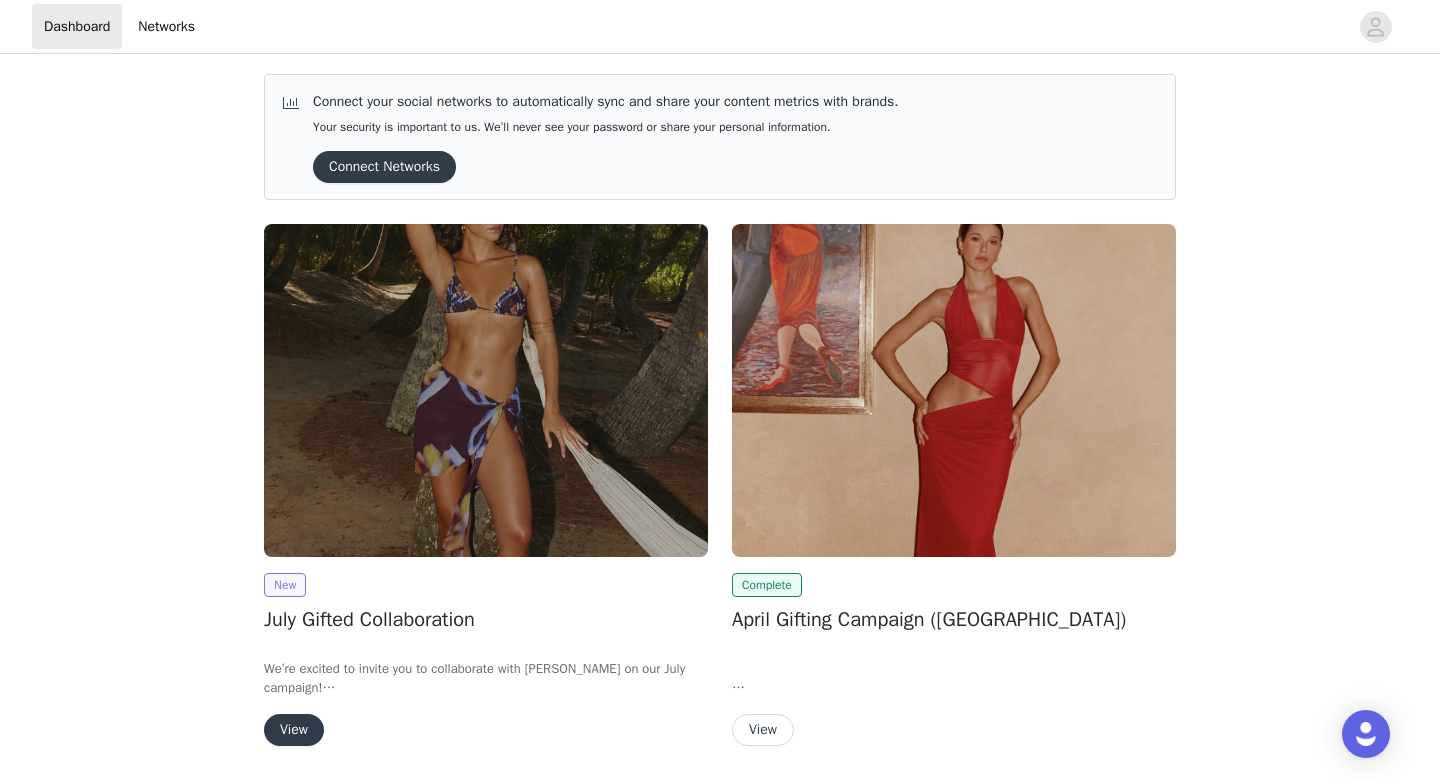 click on "New" at bounding box center (285, 585) 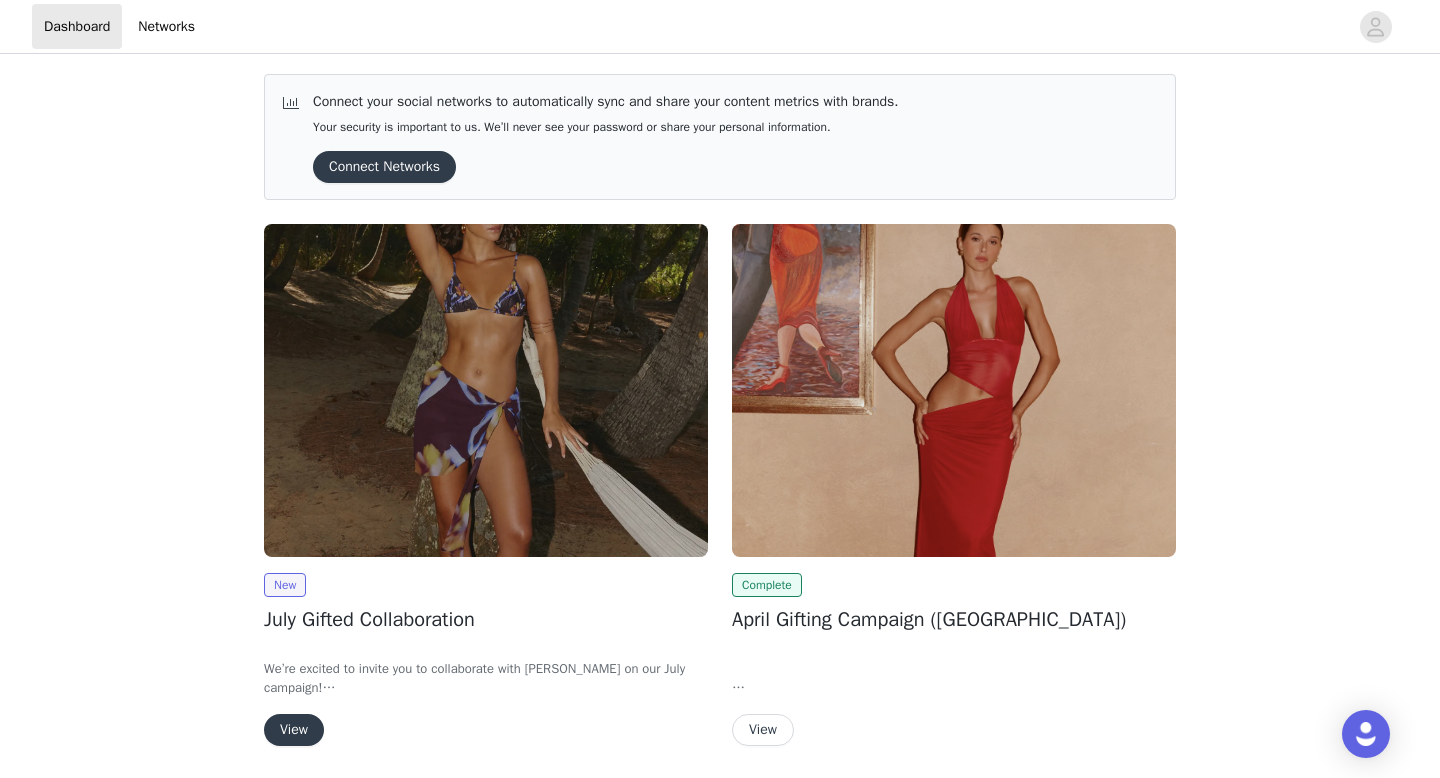 click on "View" at bounding box center [294, 730] 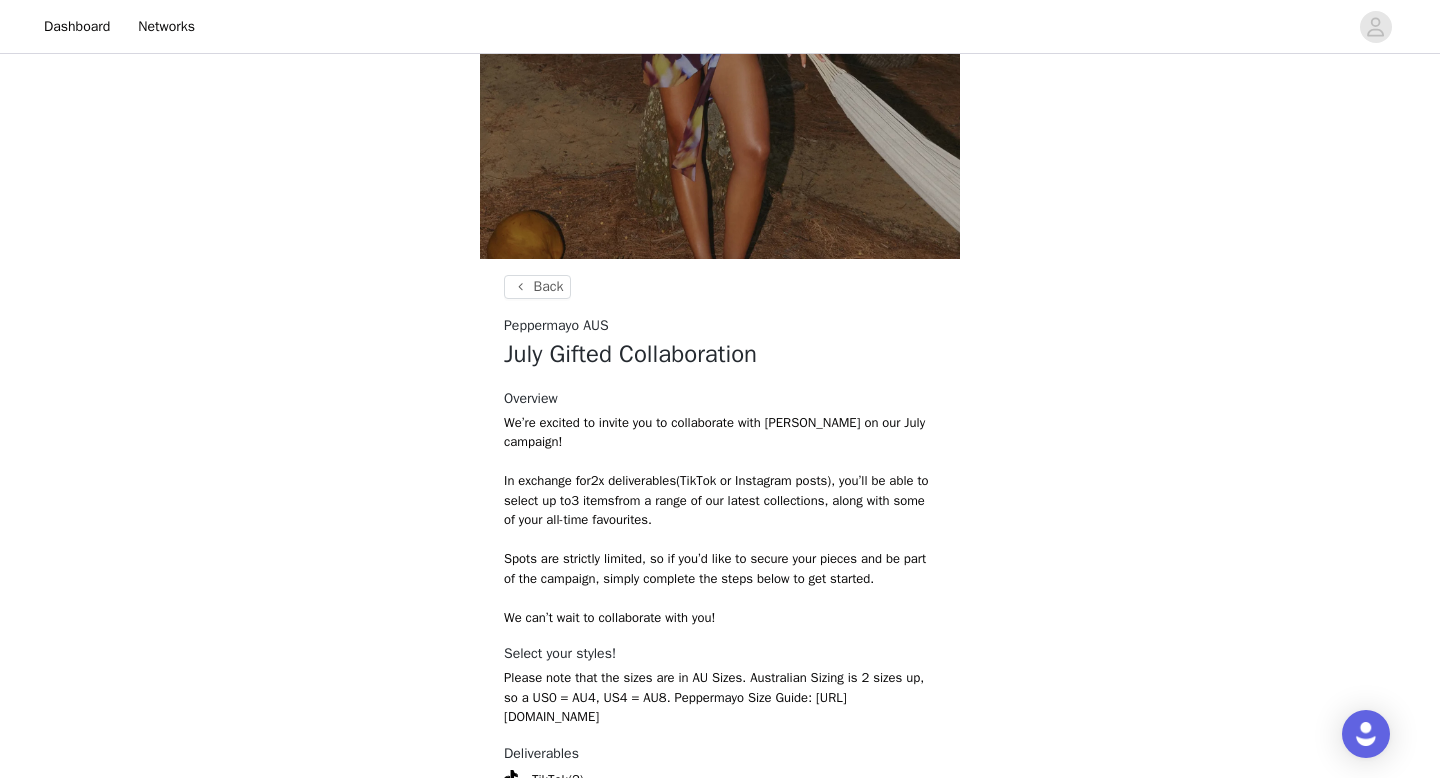 scroll, scrollTop: 525, scrollLeft: 0, axis: vertical 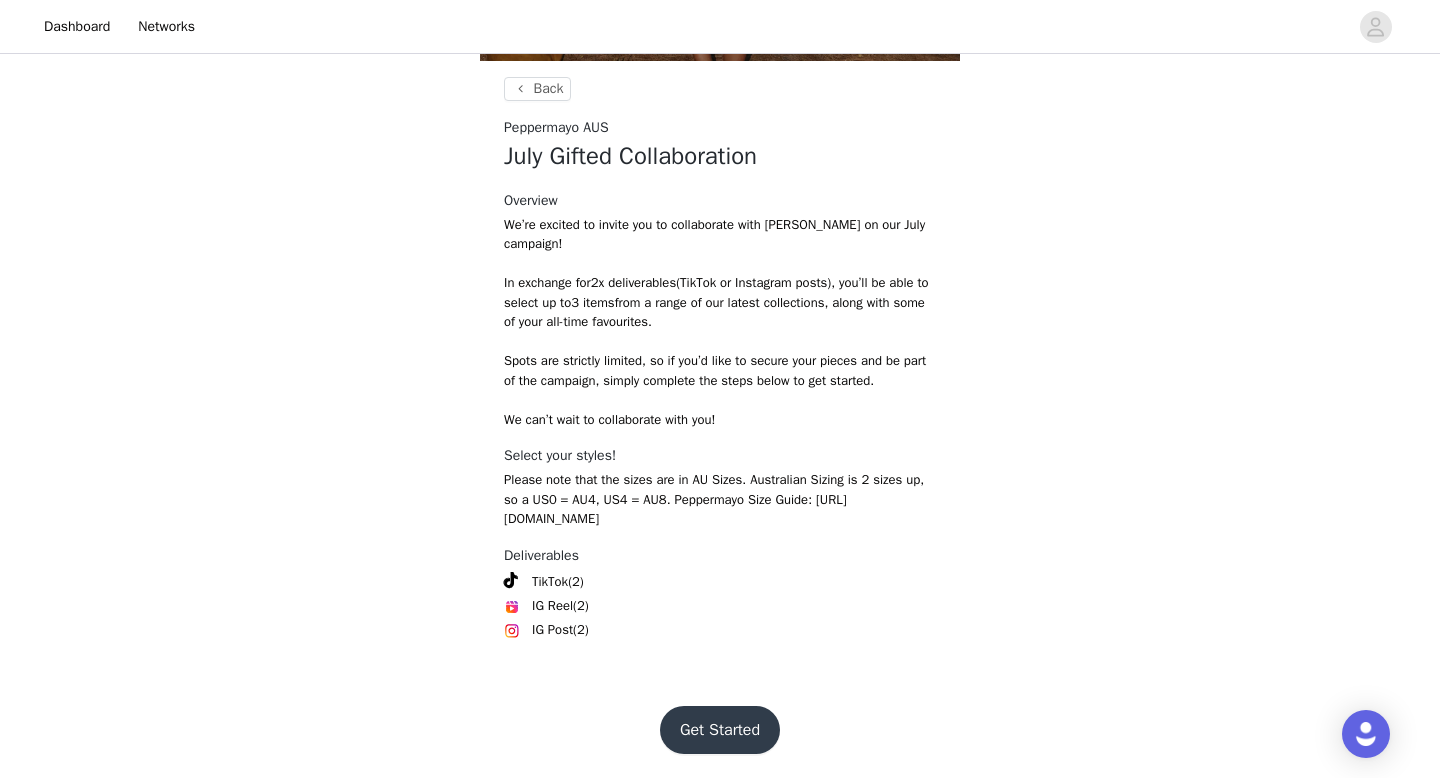 click on "Get Started" at bounding box center [720, 730] 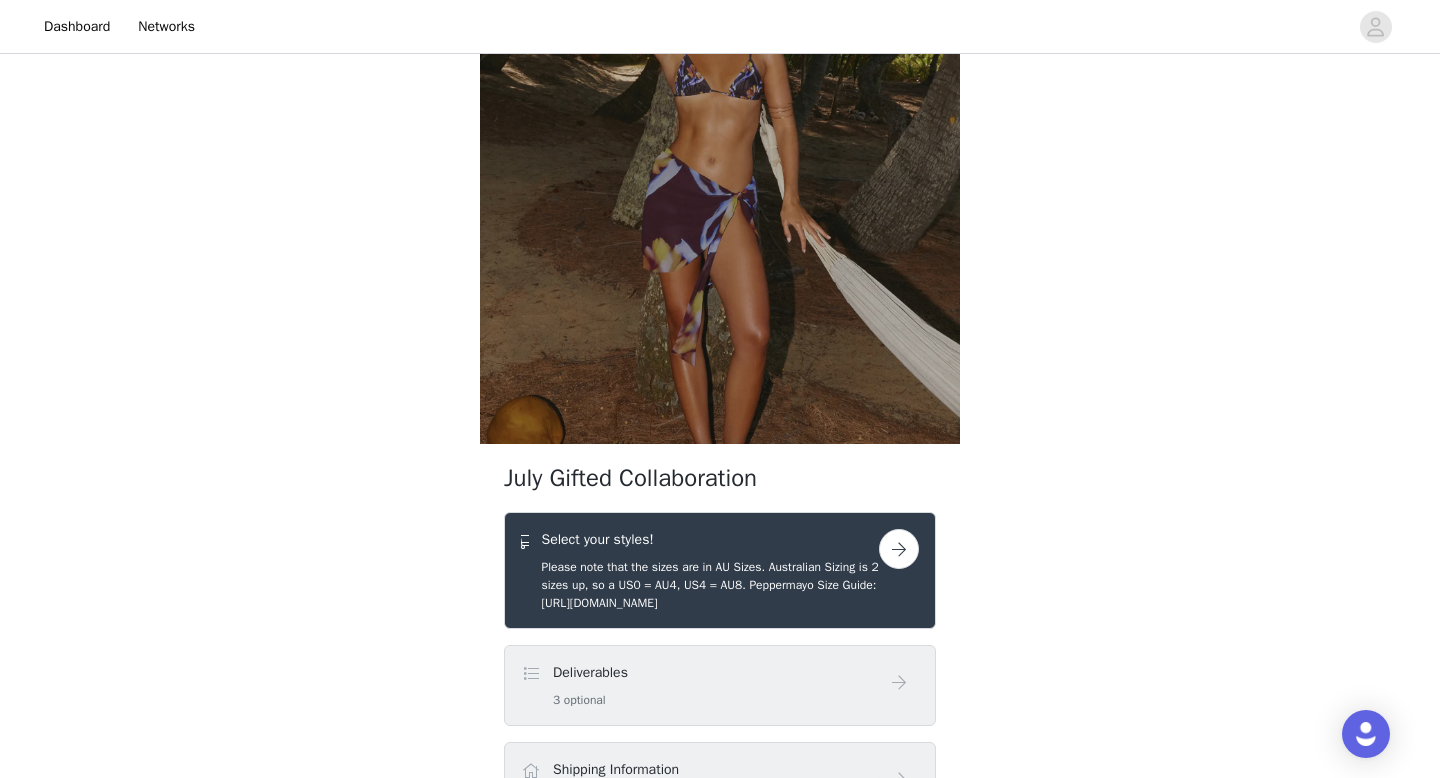scroll, scrollTop: 508, scrollLeft: 0, axis: vertical 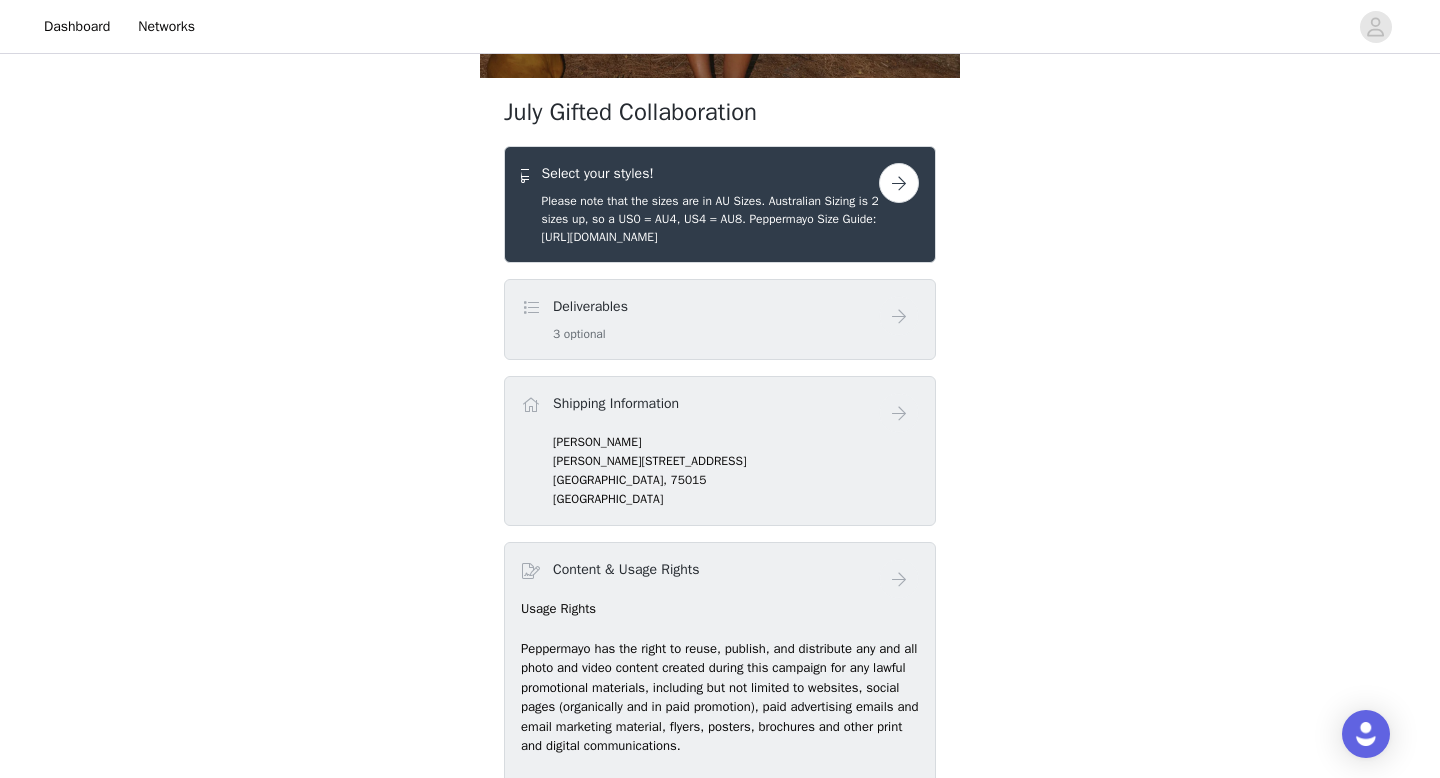 click at bounding box center (899, 183) 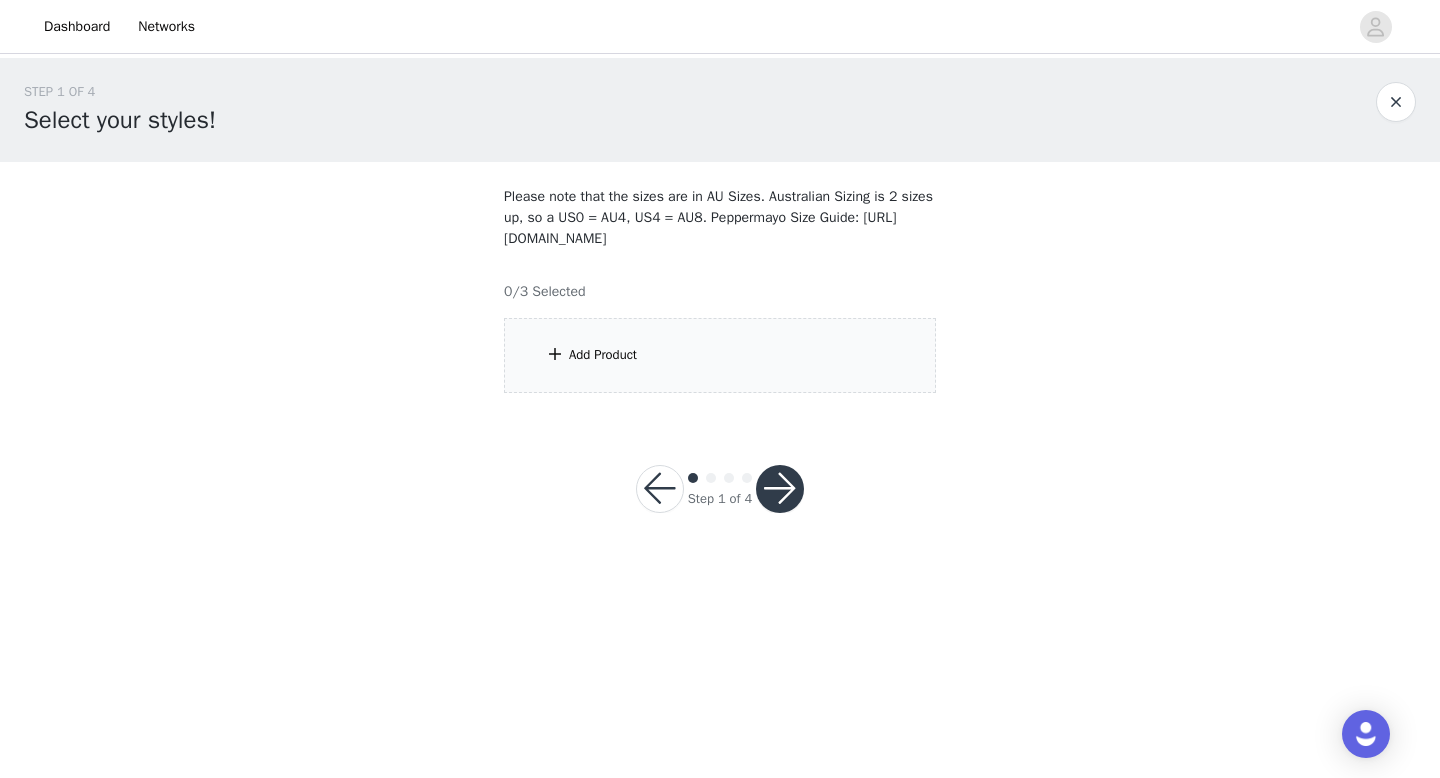 click on "Add Product" at bounding box center (603, 355) 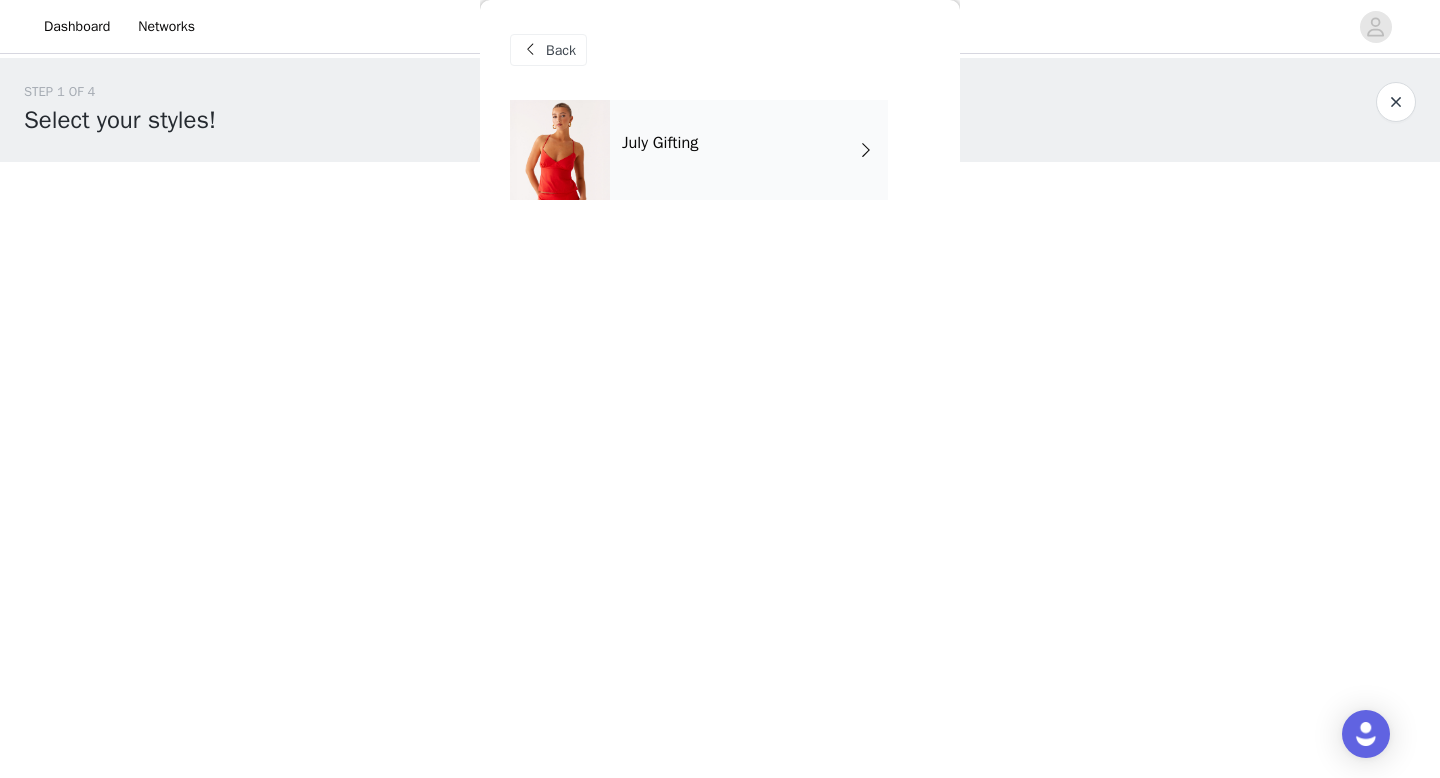 click on "July Gifting" at bounding box center (749, 150) 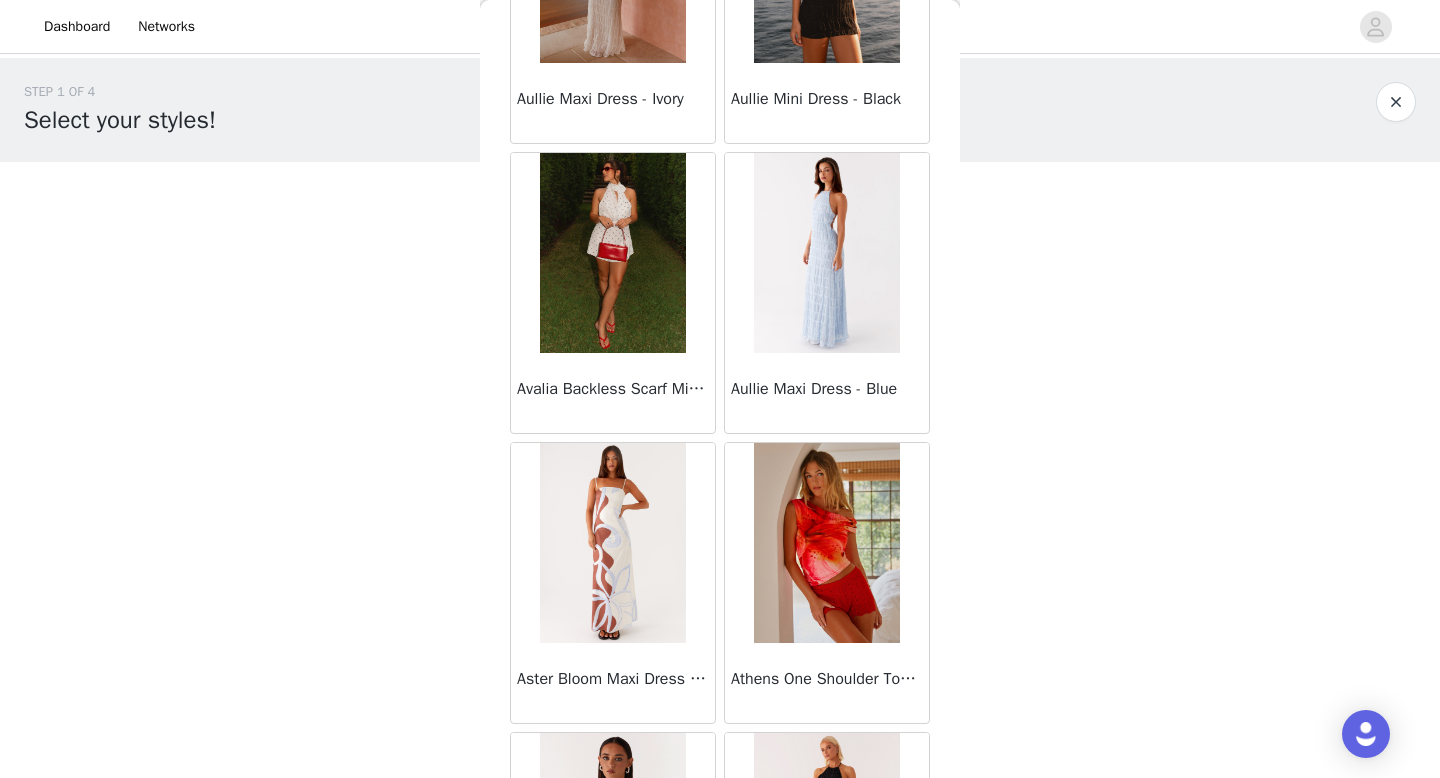 scroll, scrollTop: 823, scrollLeft: 0, axis: vertical 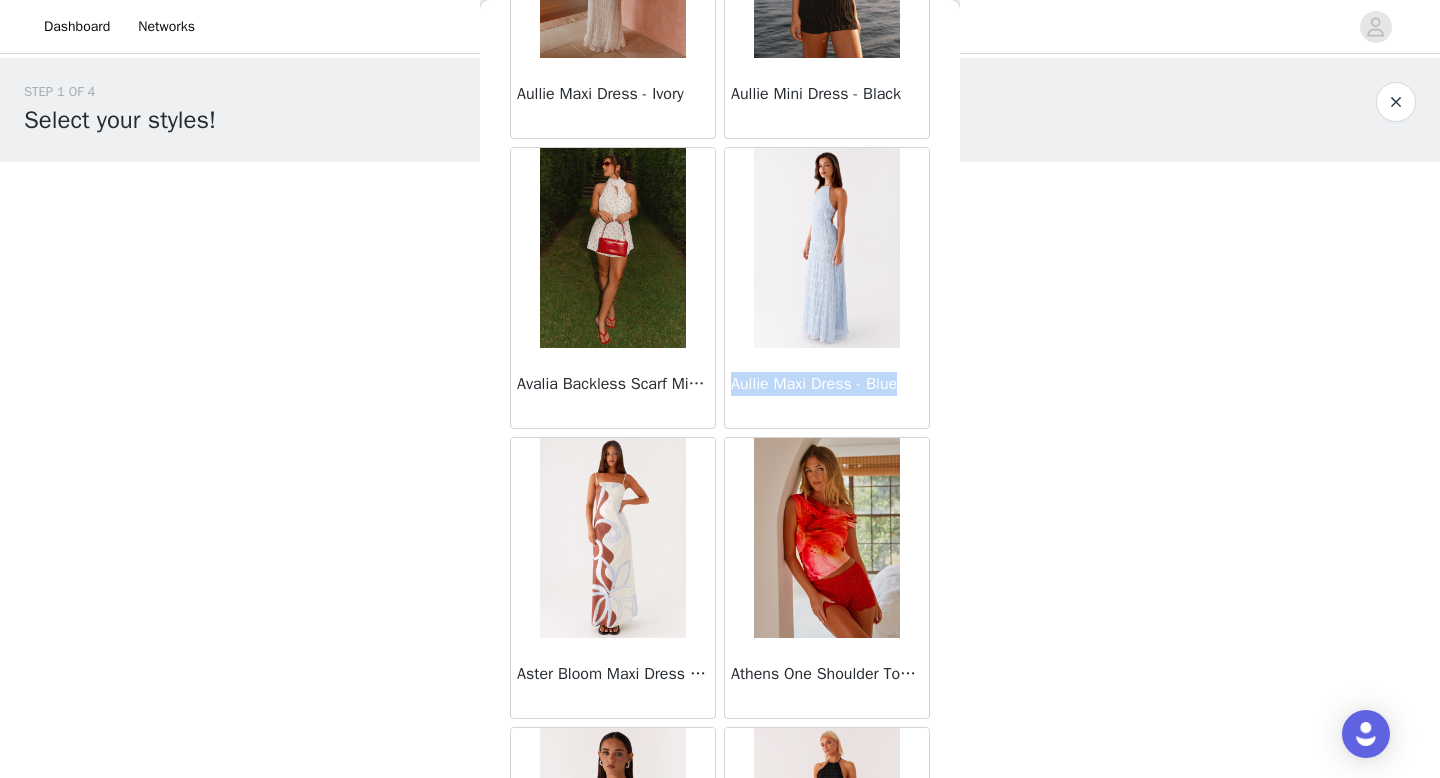 drag, startPoint x: 732, startPoint y: 383, endPoint x: 908, endPoint y: 382, distance: 176.00284 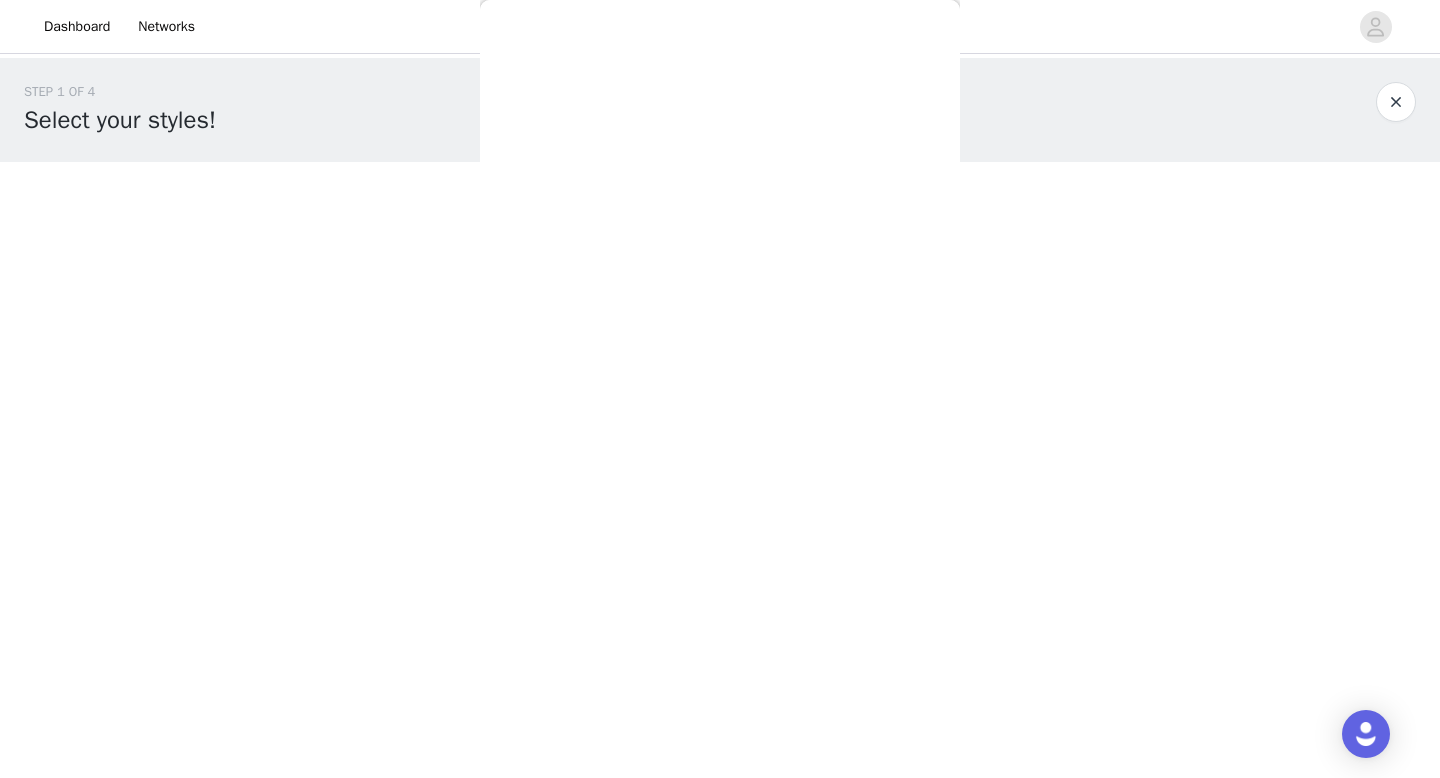 copy on "Aullie Maxi Dress - Blue" 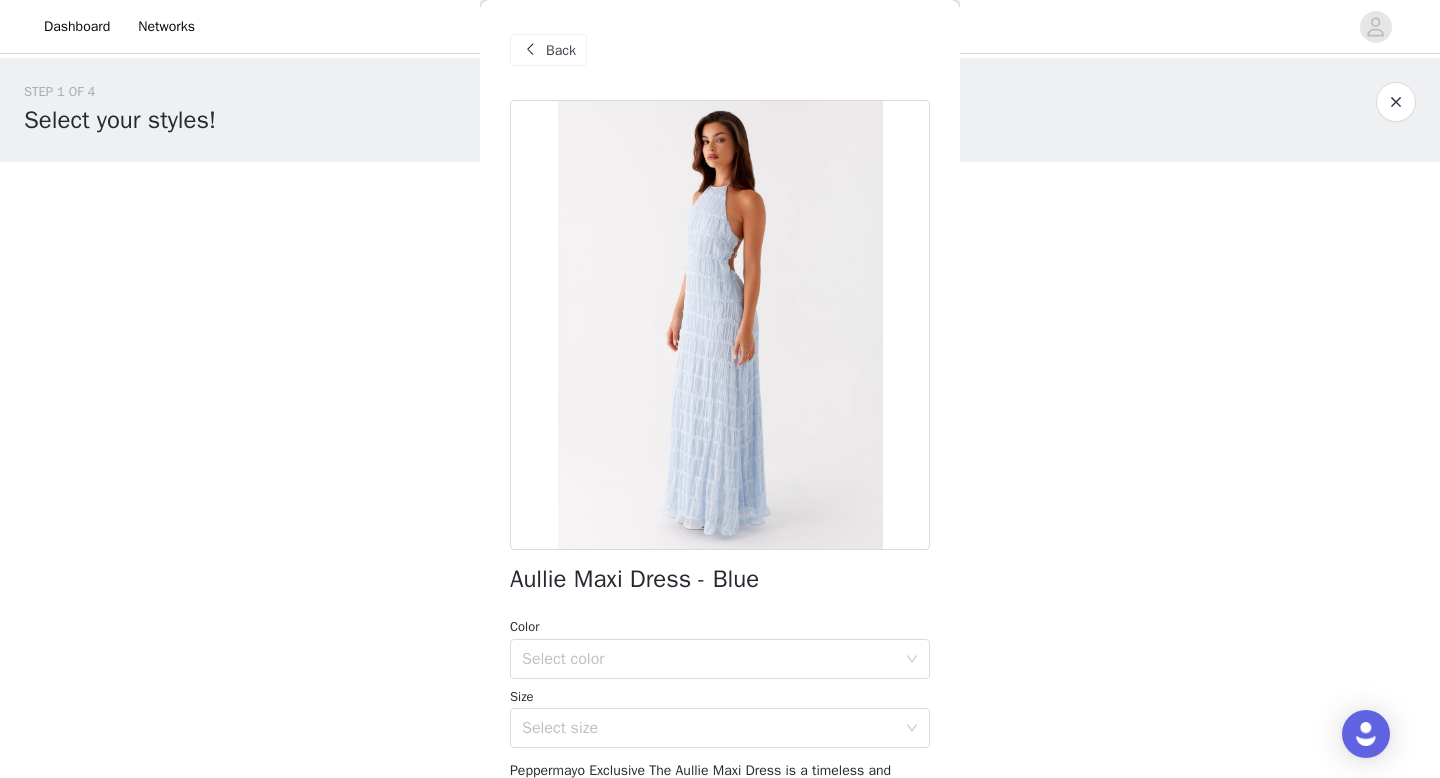 scroll, scrollTop: 297, scrollLeft: 0, axis: vertical 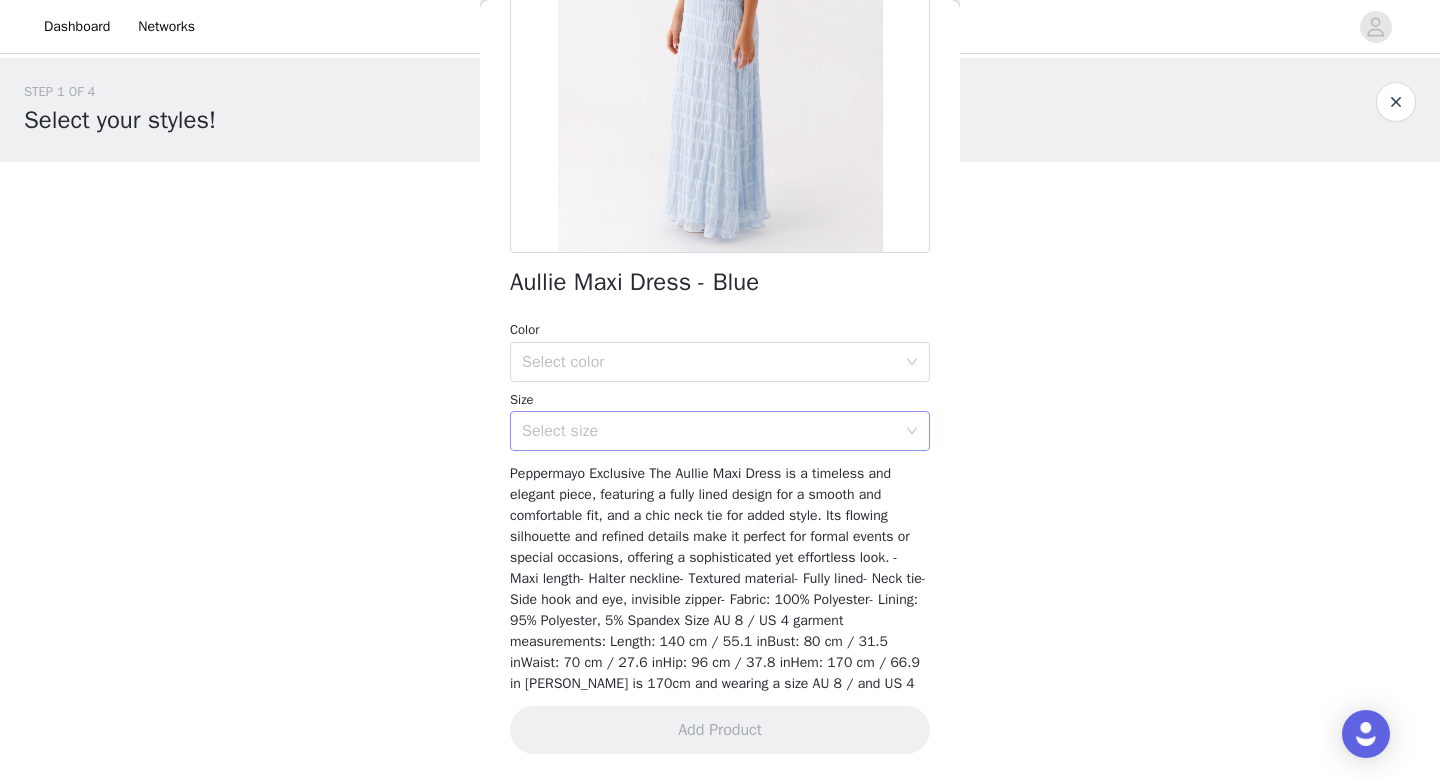 click on "Select size" at bounding box center [709, 431] 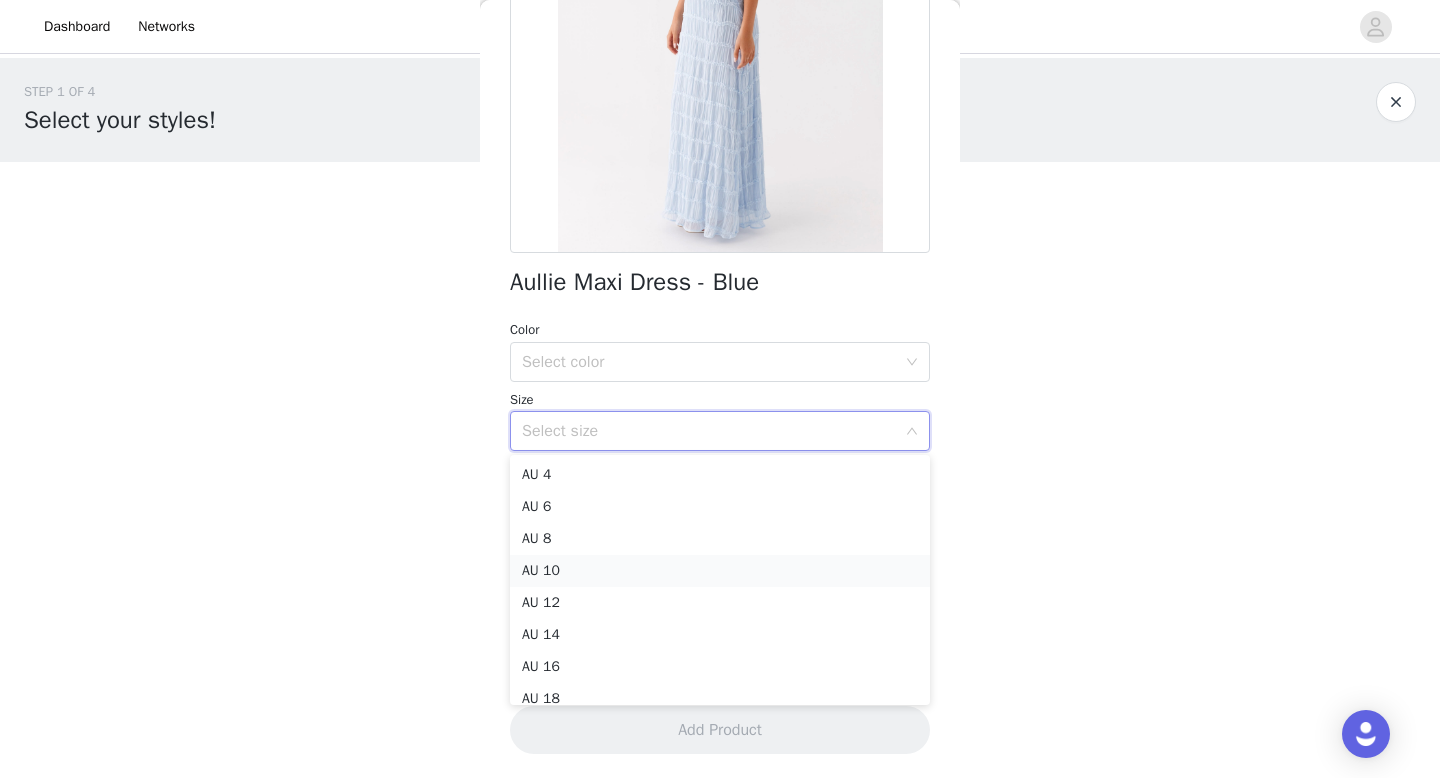 click on "AU 10" at bounding box center [720, 571] 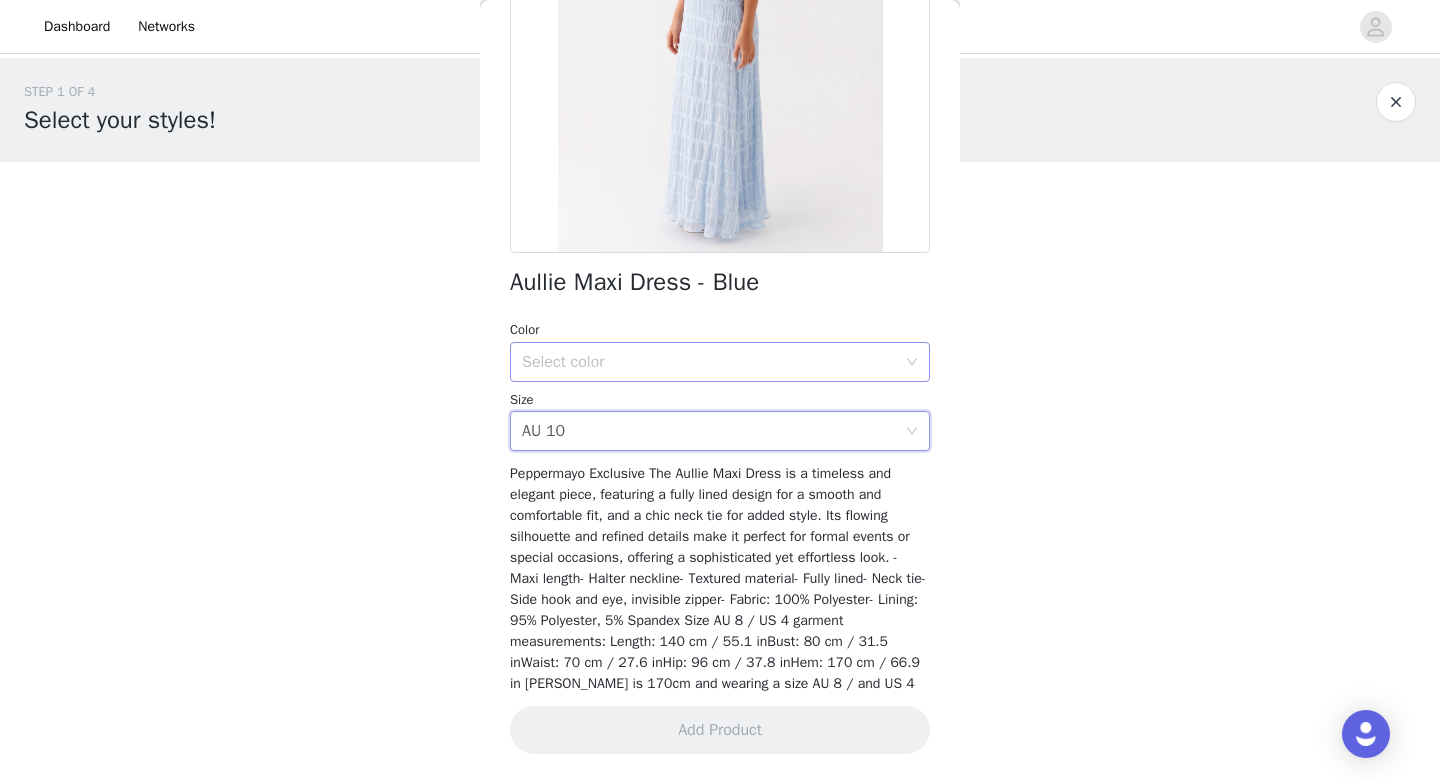 click on "Select color" at bounding box center [709, 362] 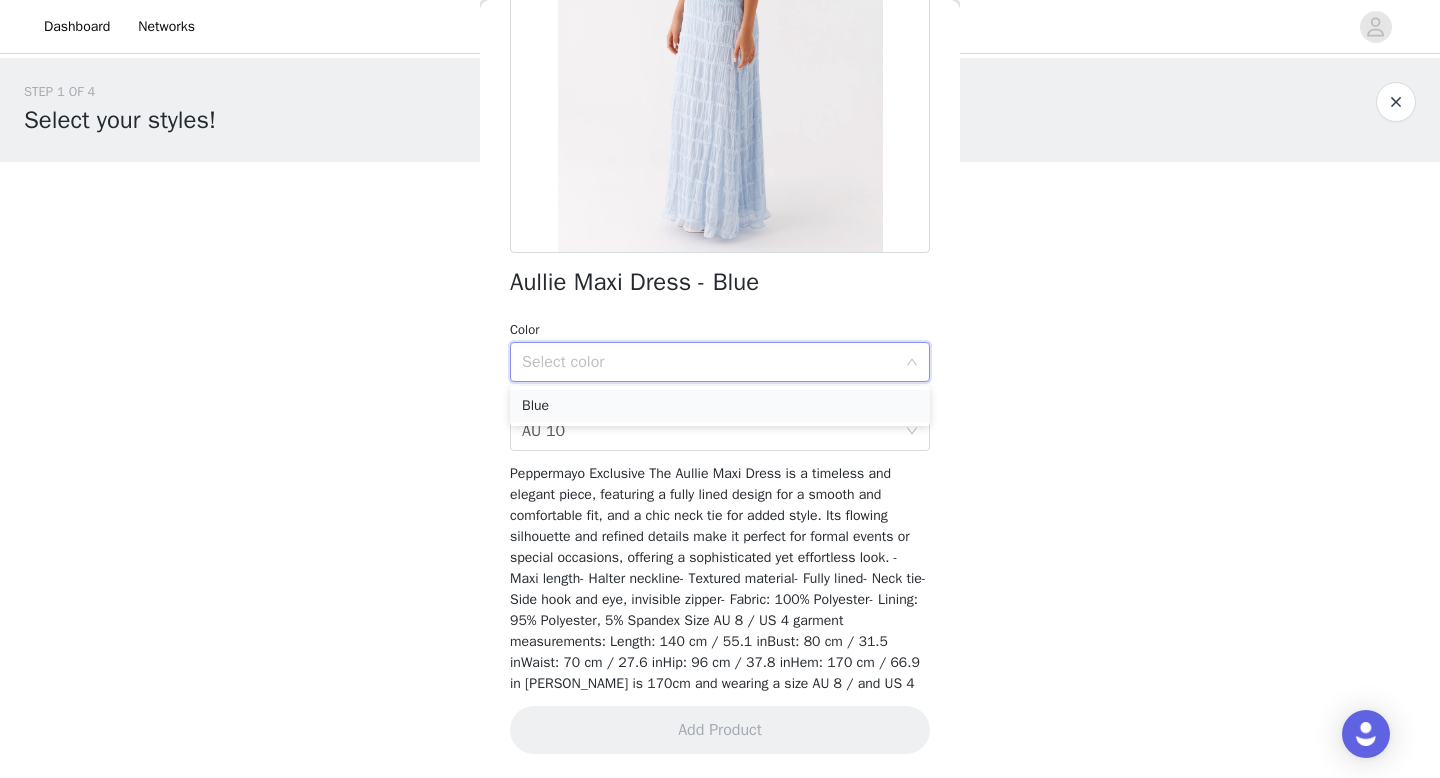 click on "Blue" at bounding box center [720, 406] 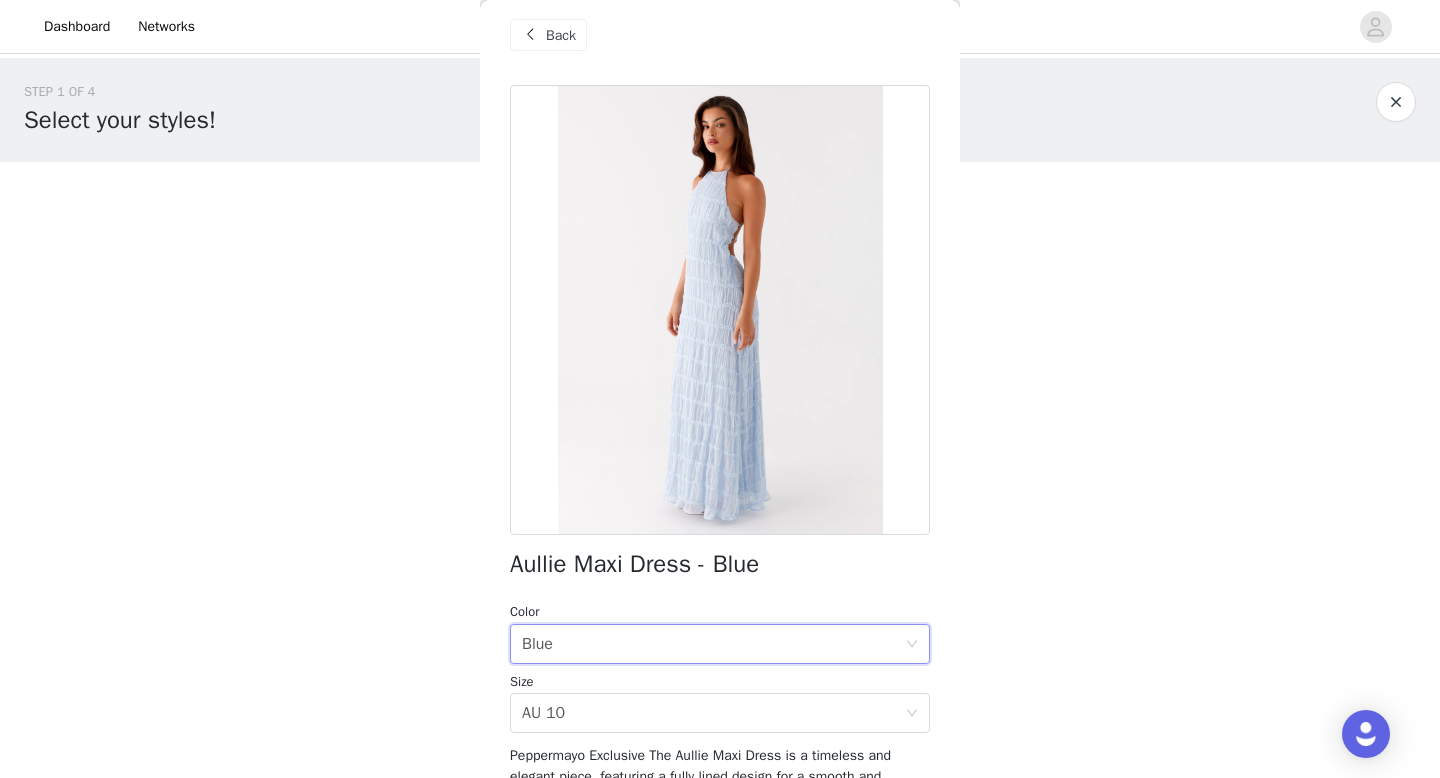 scroll, scrollTop: 0, scrollLeft: 0, axis: both 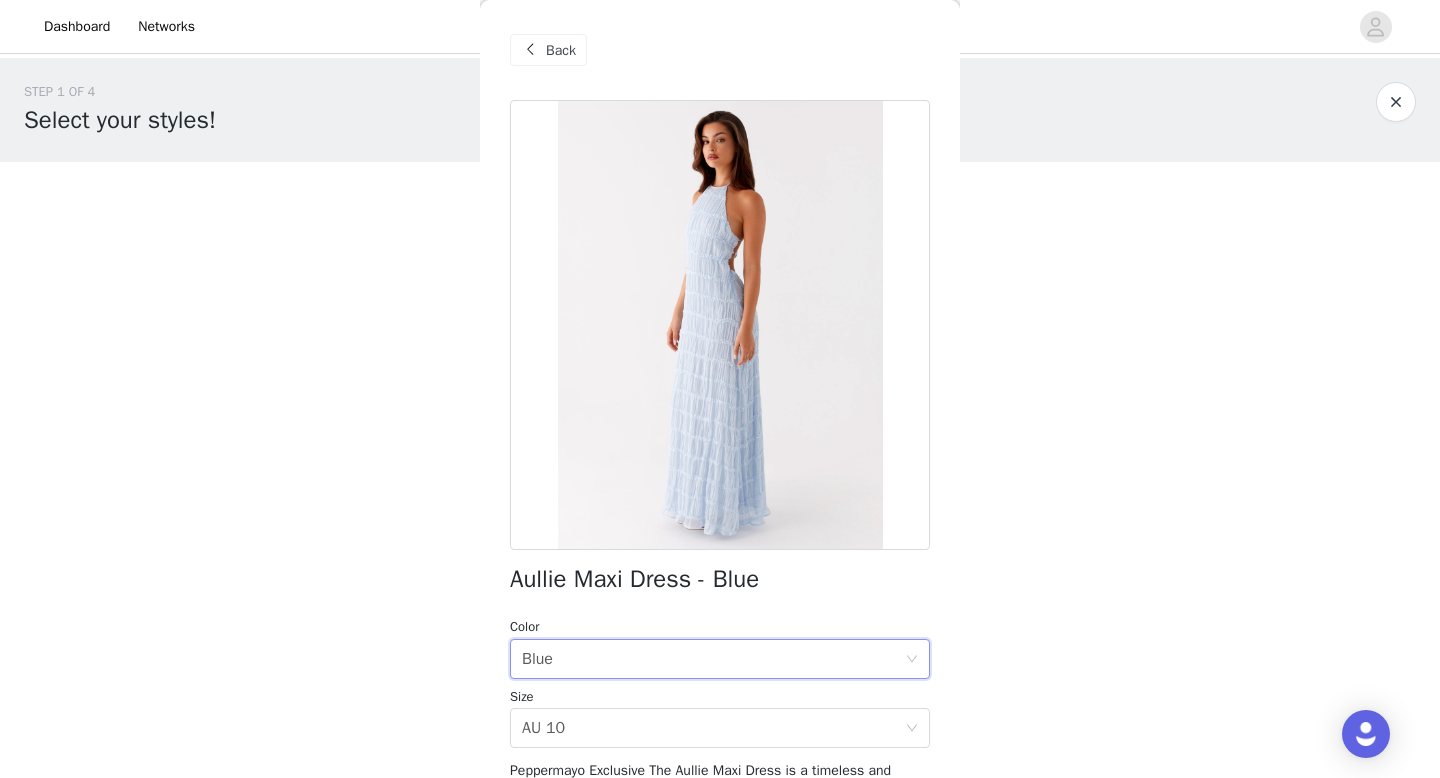 click on "Back" at bounding box center [561, 50] 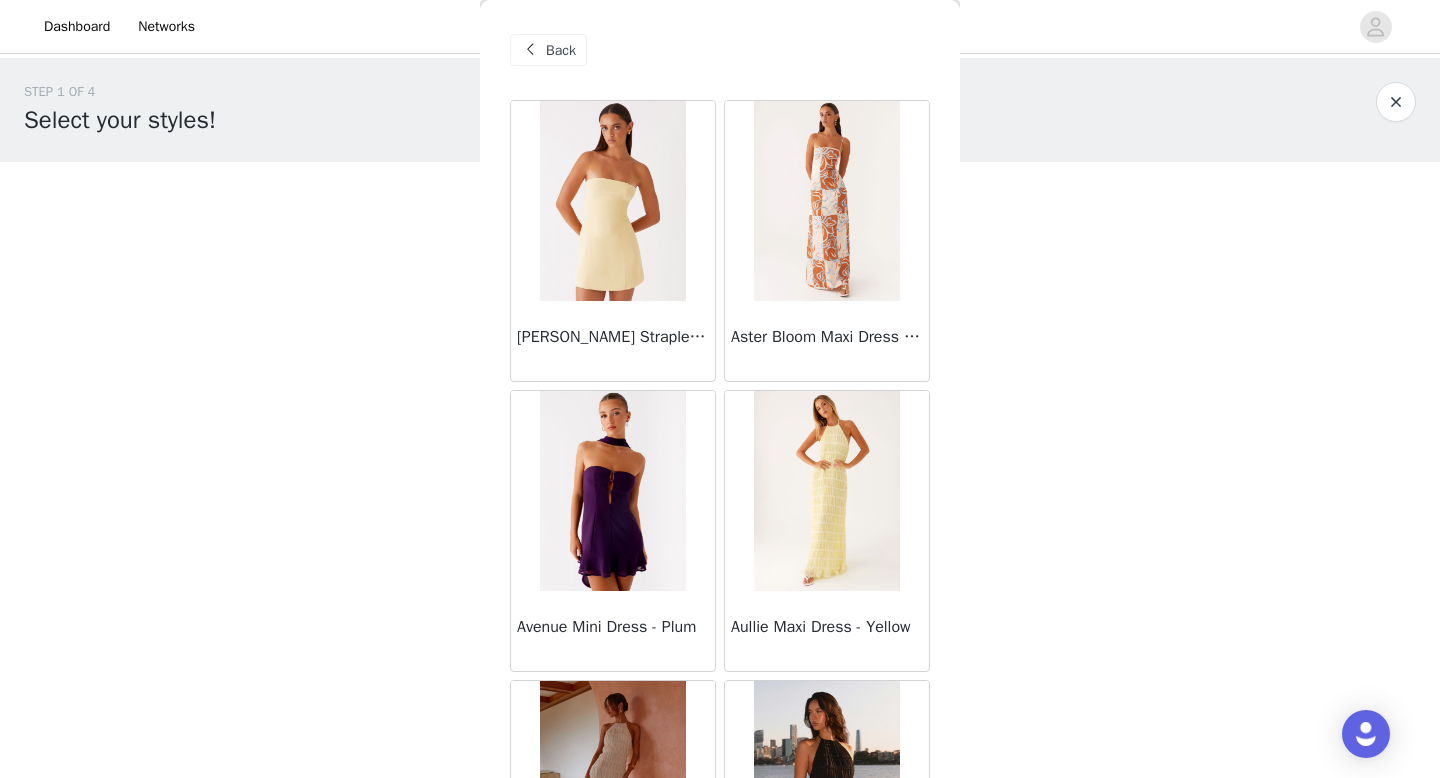 click on "Back" at bounding box center [561, 50] 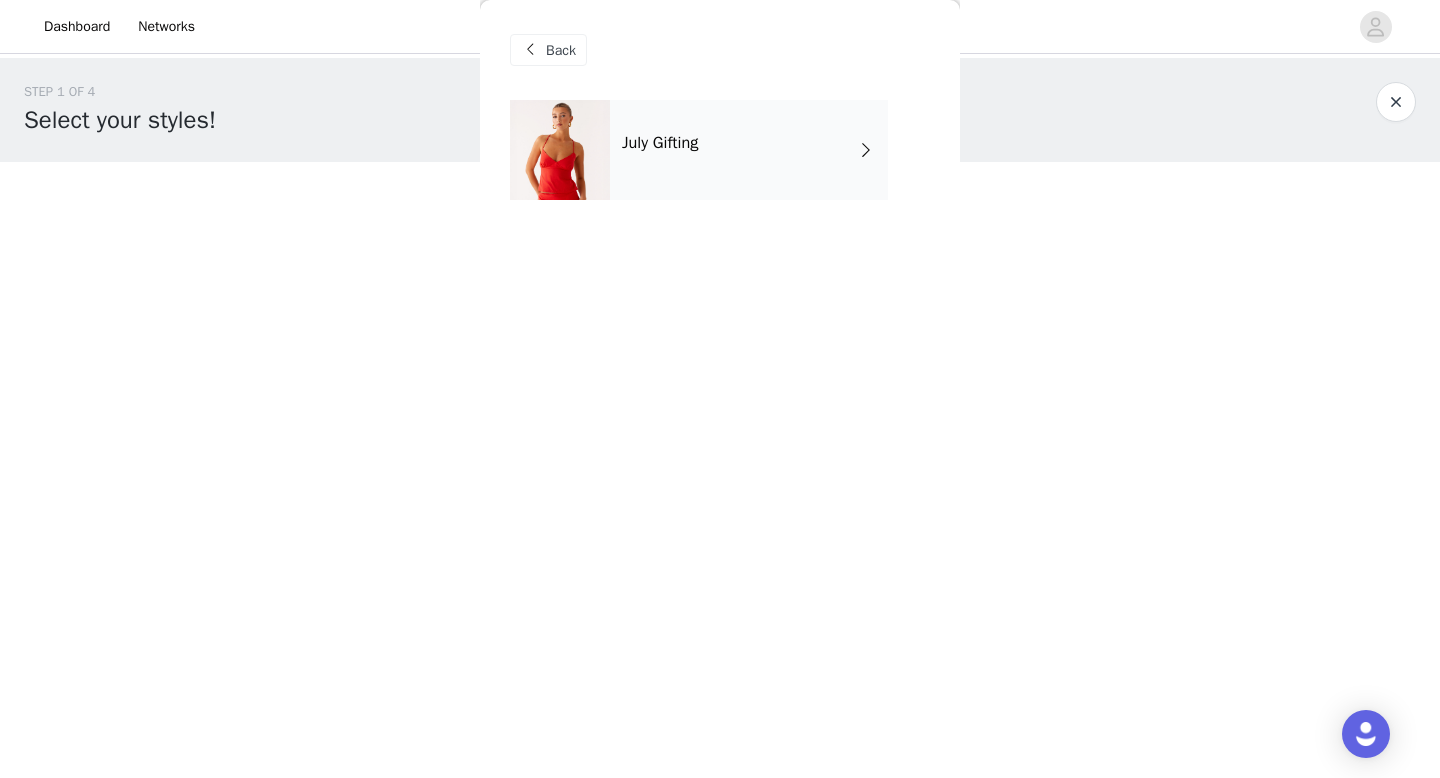 click on "Back" at bounding box center (561, 50) 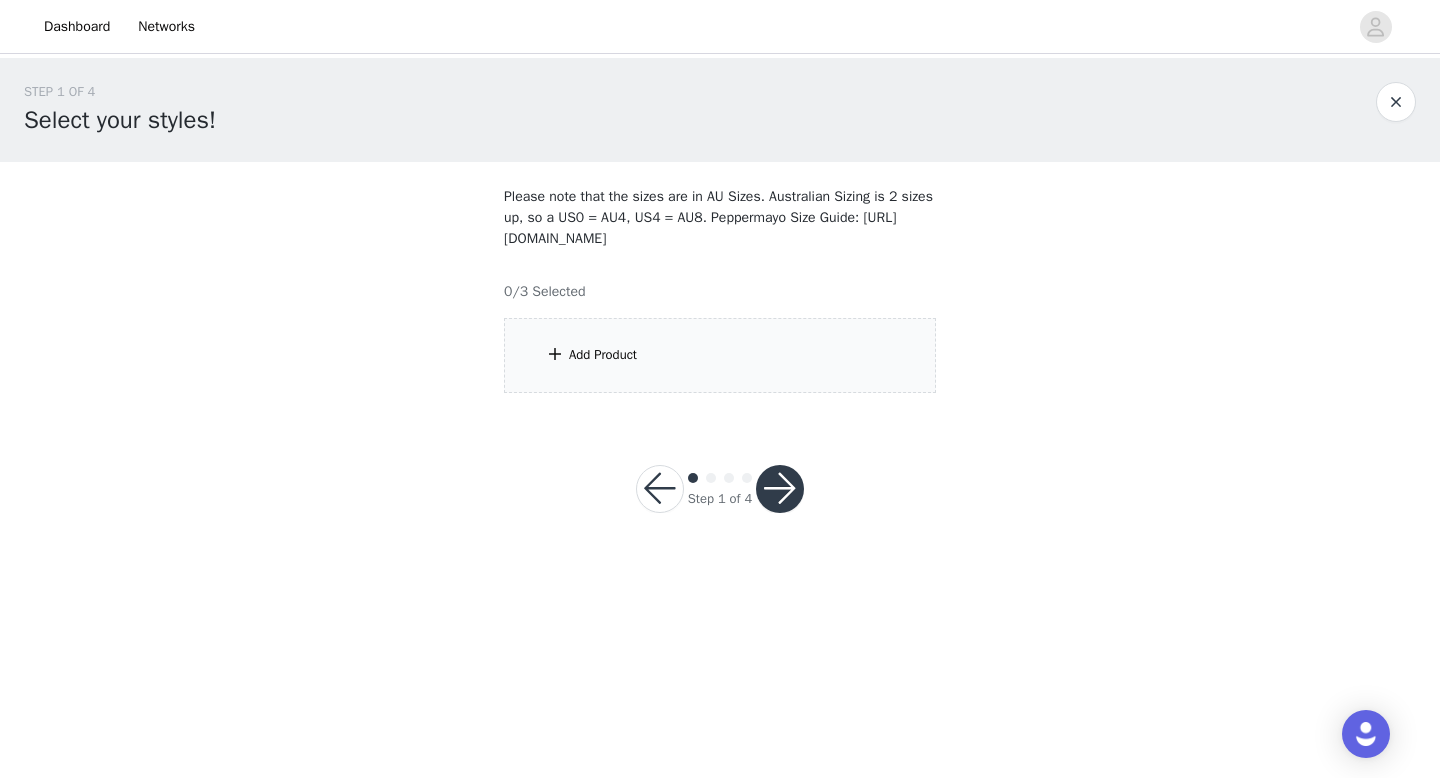 drag, startPoint x: 503, startPoint y: 241, endPoint x: 836, endPoint y: 243, distance: 333.006 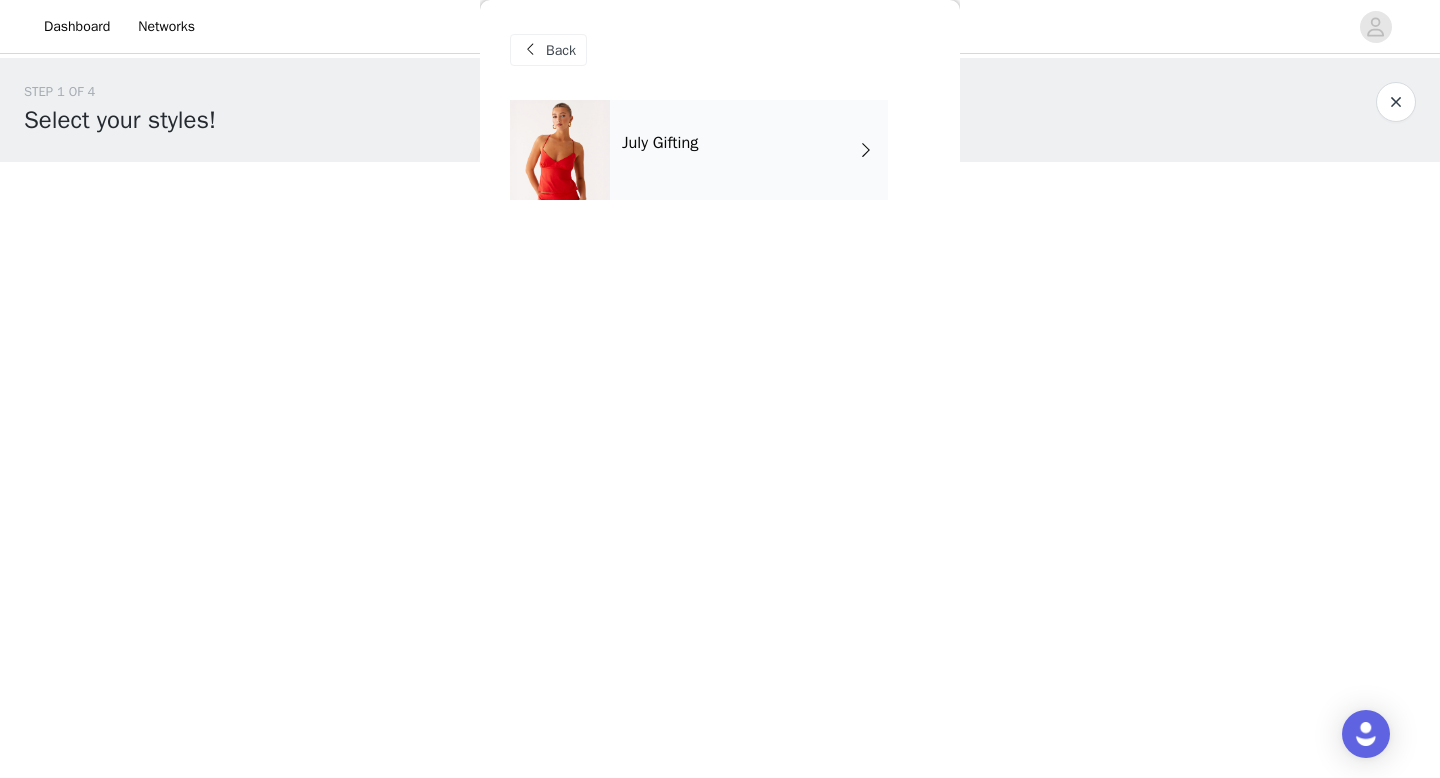 click on "July Gifting" at bounding box center [660, 143] 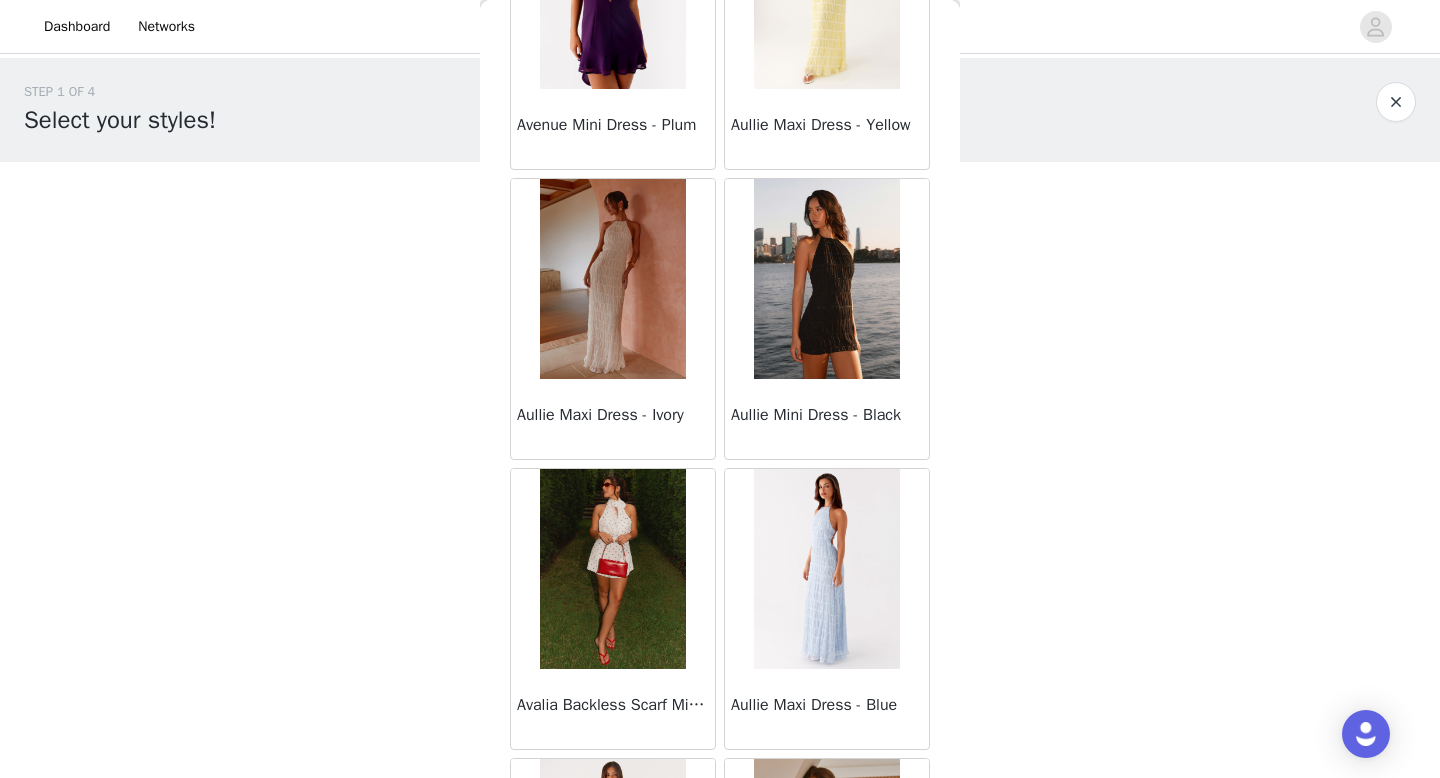 scroll, scrollTop: 746, scrollLeft: 0, axis: vertical 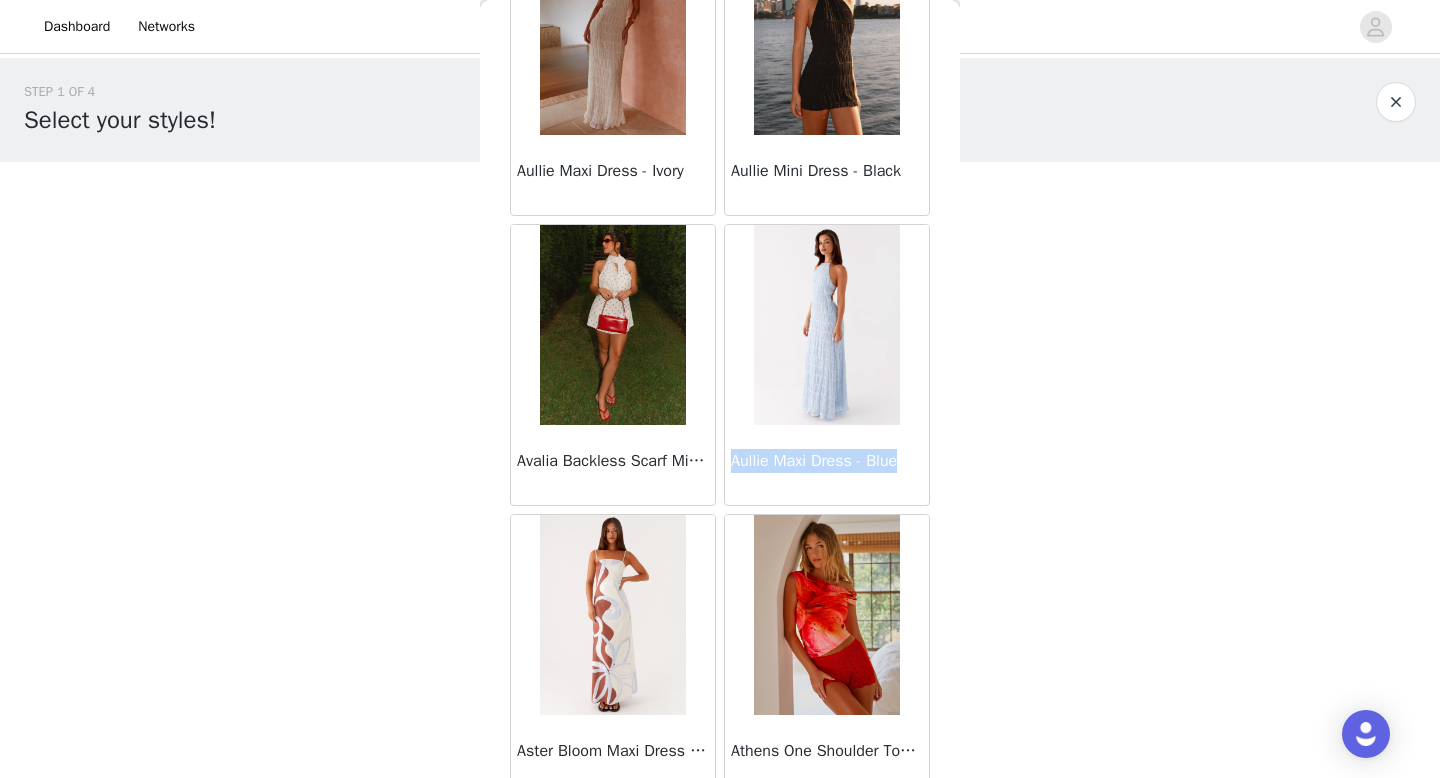 drag, startPoint x: 732, startPoint y: 456, endPoint x: 933, endPoint y: 458, distance: 201.00995 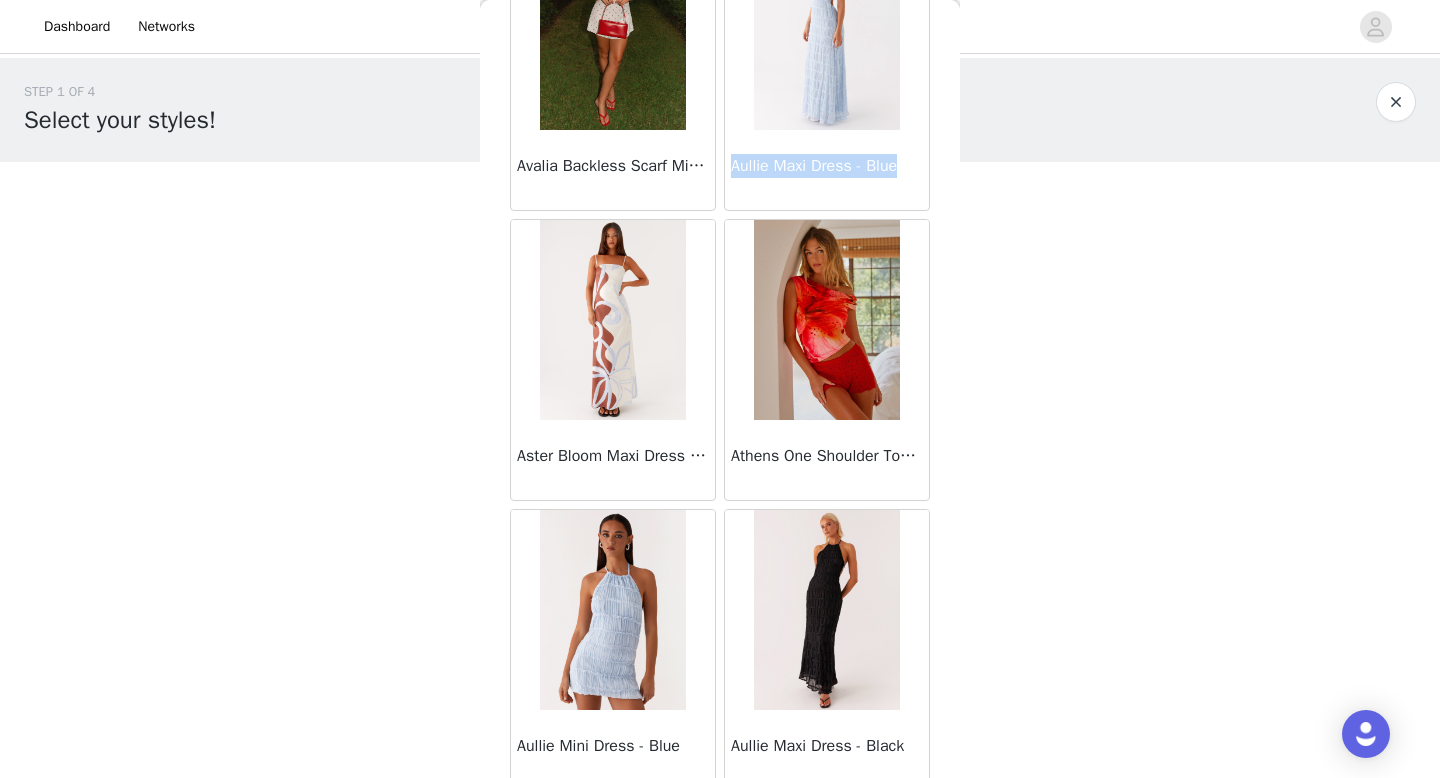 scroll, scrollTop: 1042, scrollLeft: 0, axis: vertical 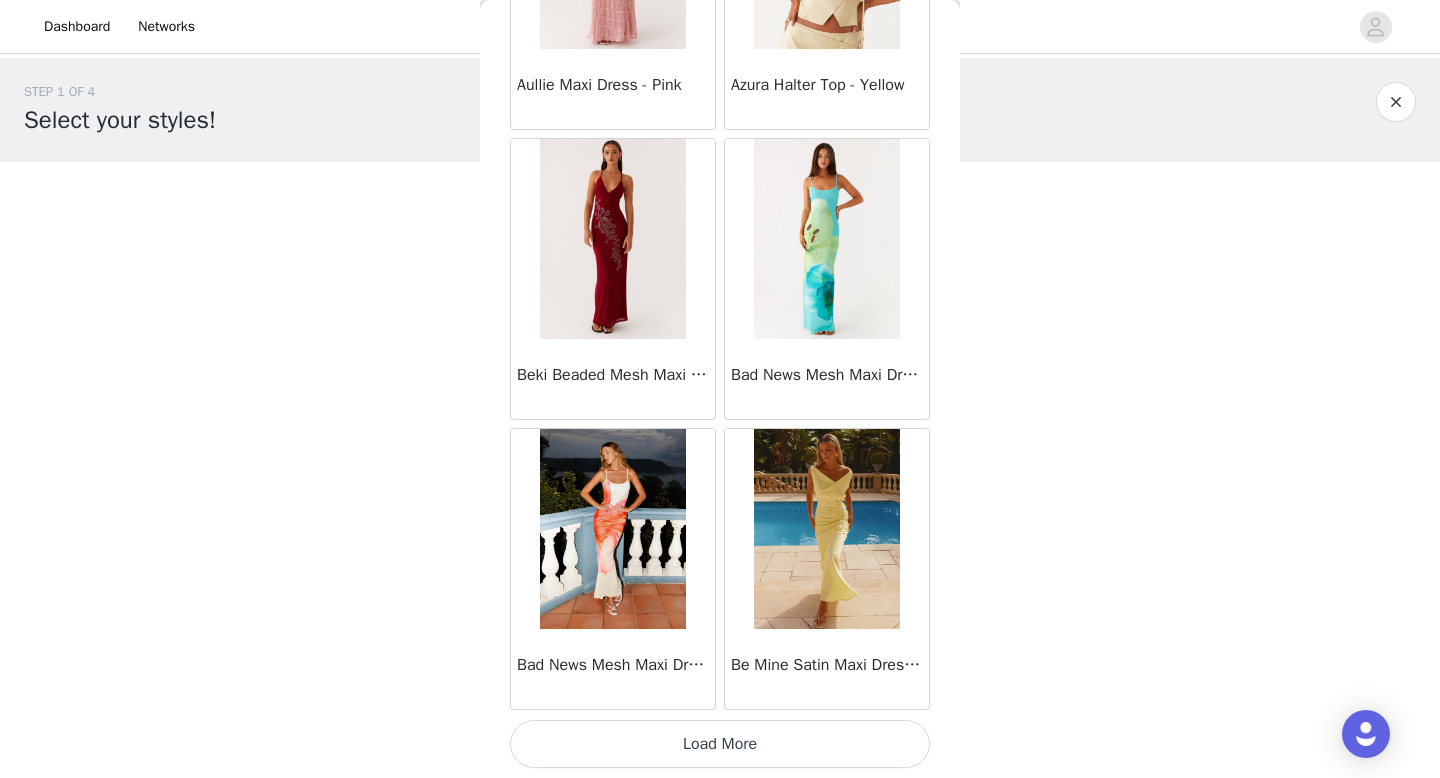 click on "Load More" at bounding box center (720, 744) 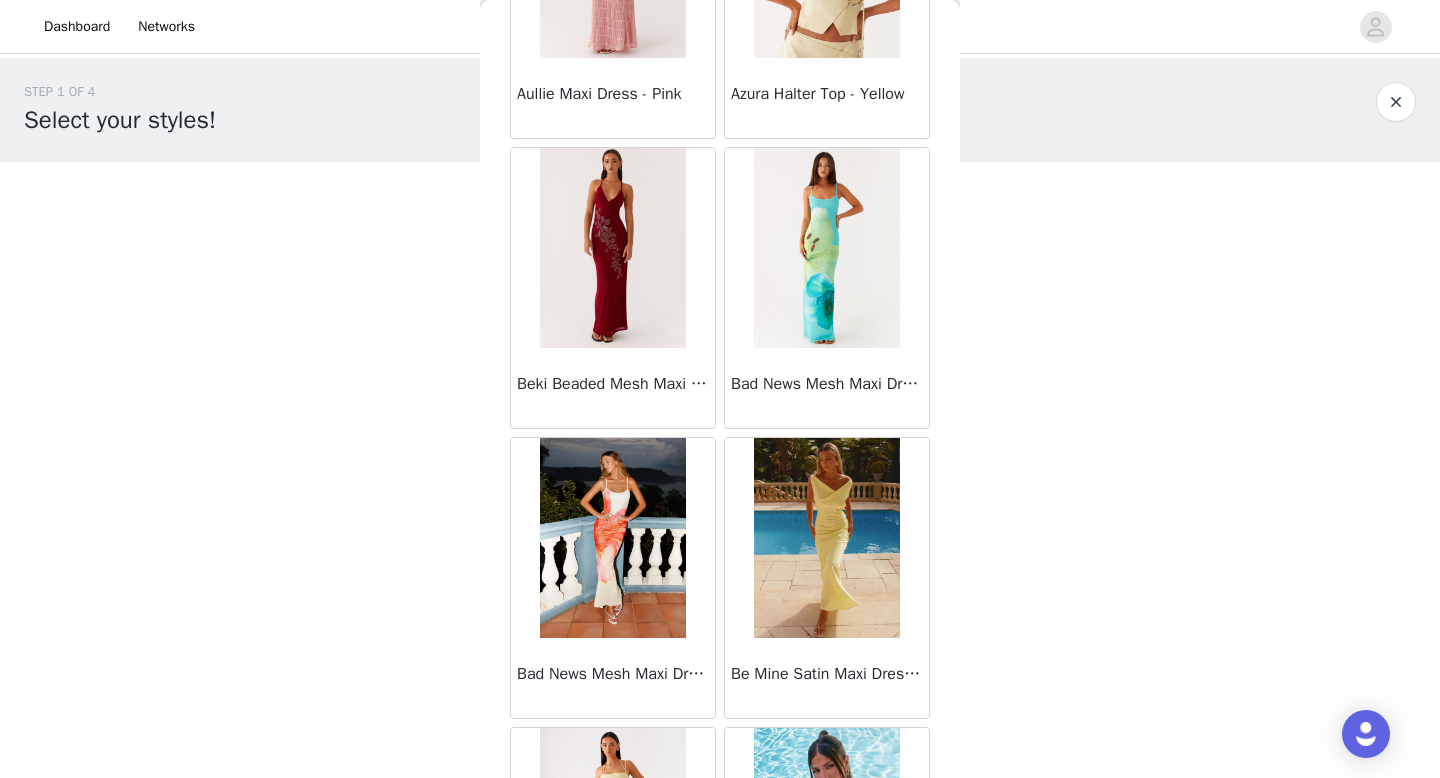 scroll, scrollTop: 2282, scrollLeft: 0, axis: vertical 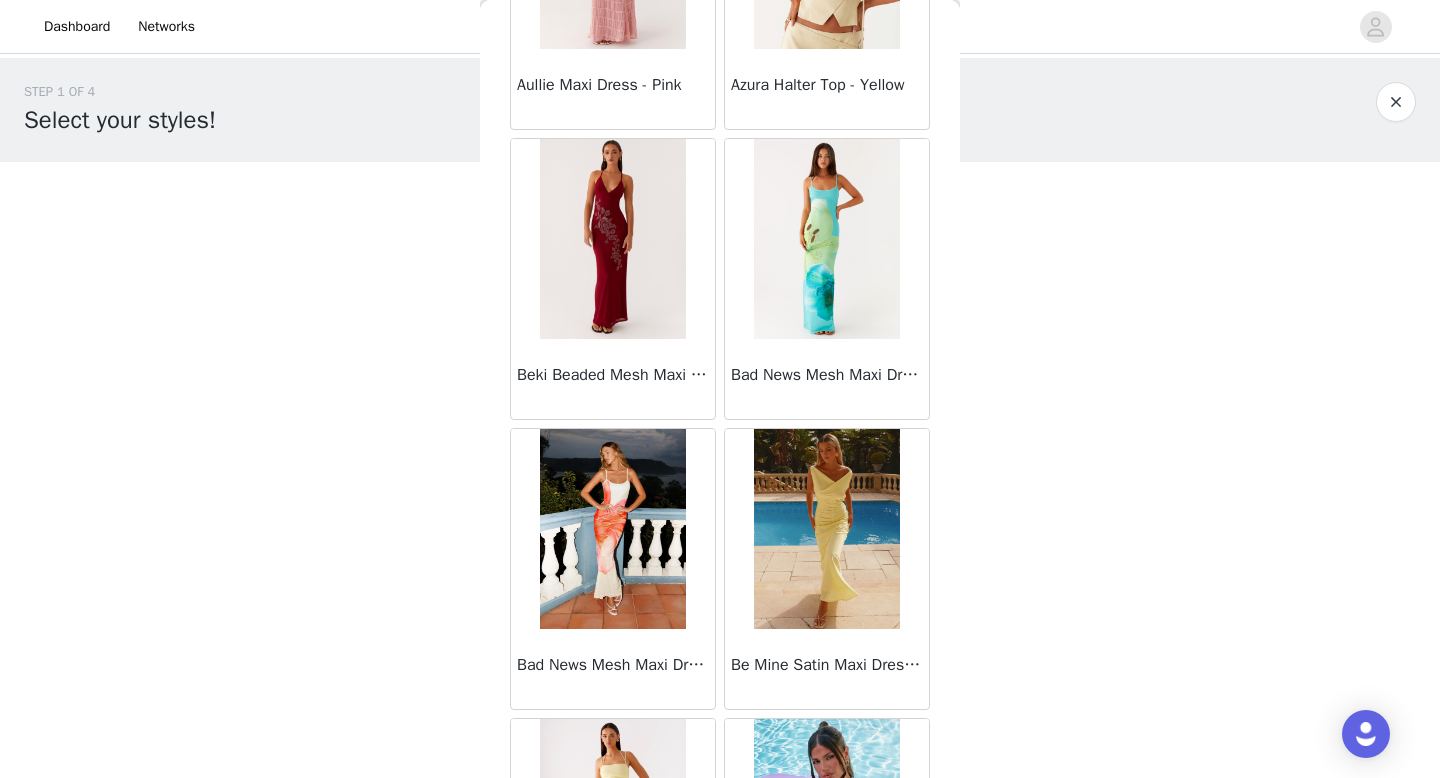 click at bounding box center [1396, 102] 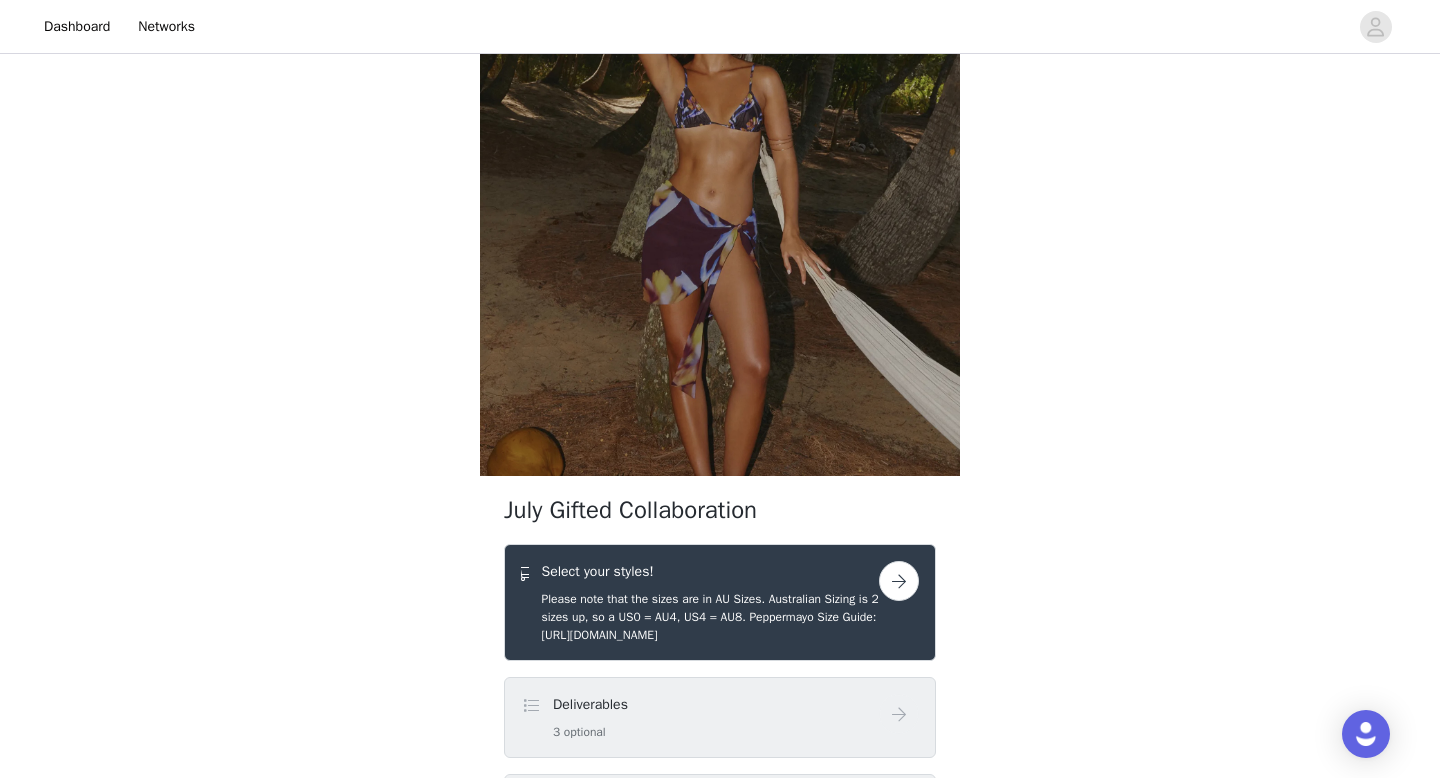 scroll, scrollTop: 279, scrollLeft: 0, axis: vertical 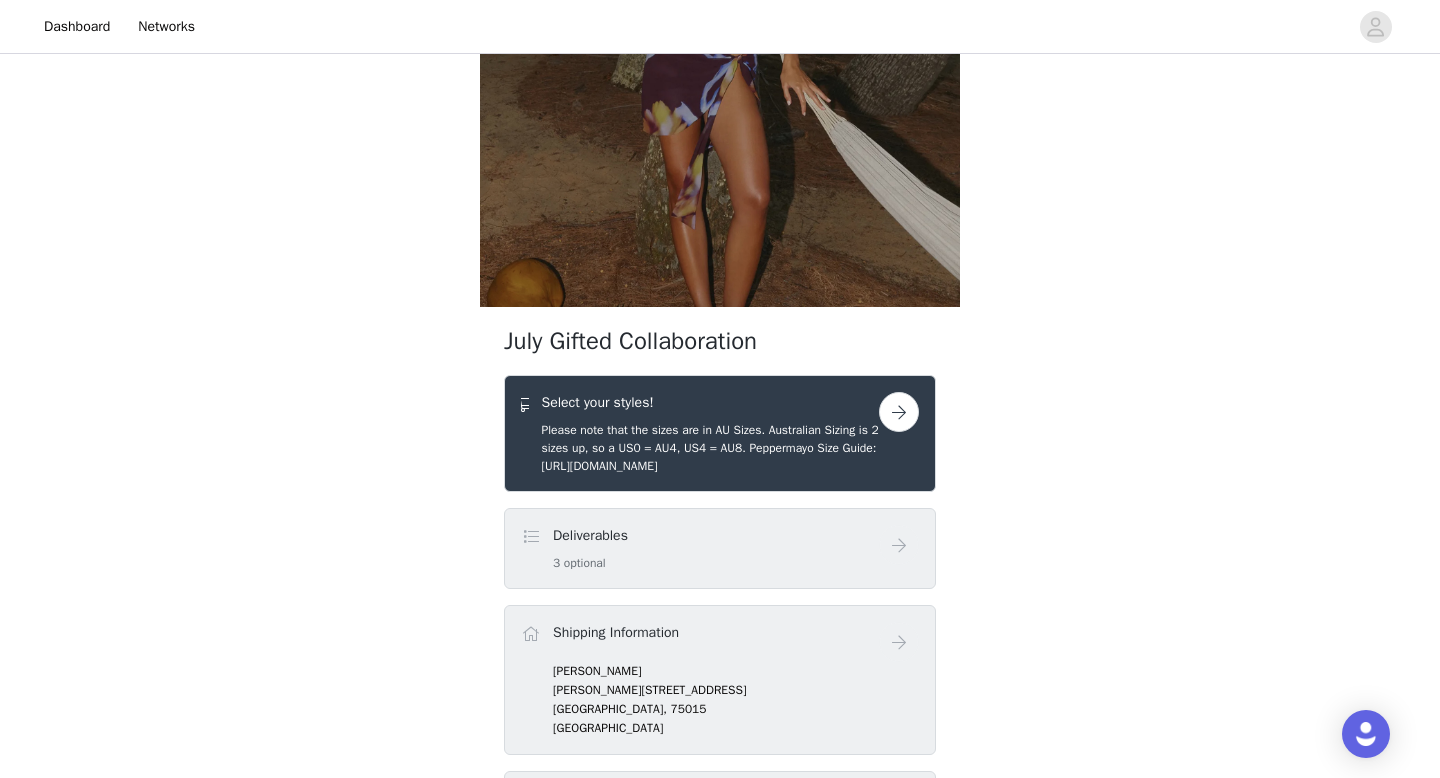 click on "Deliverables   3 optional" at bounding box center (700, 548) 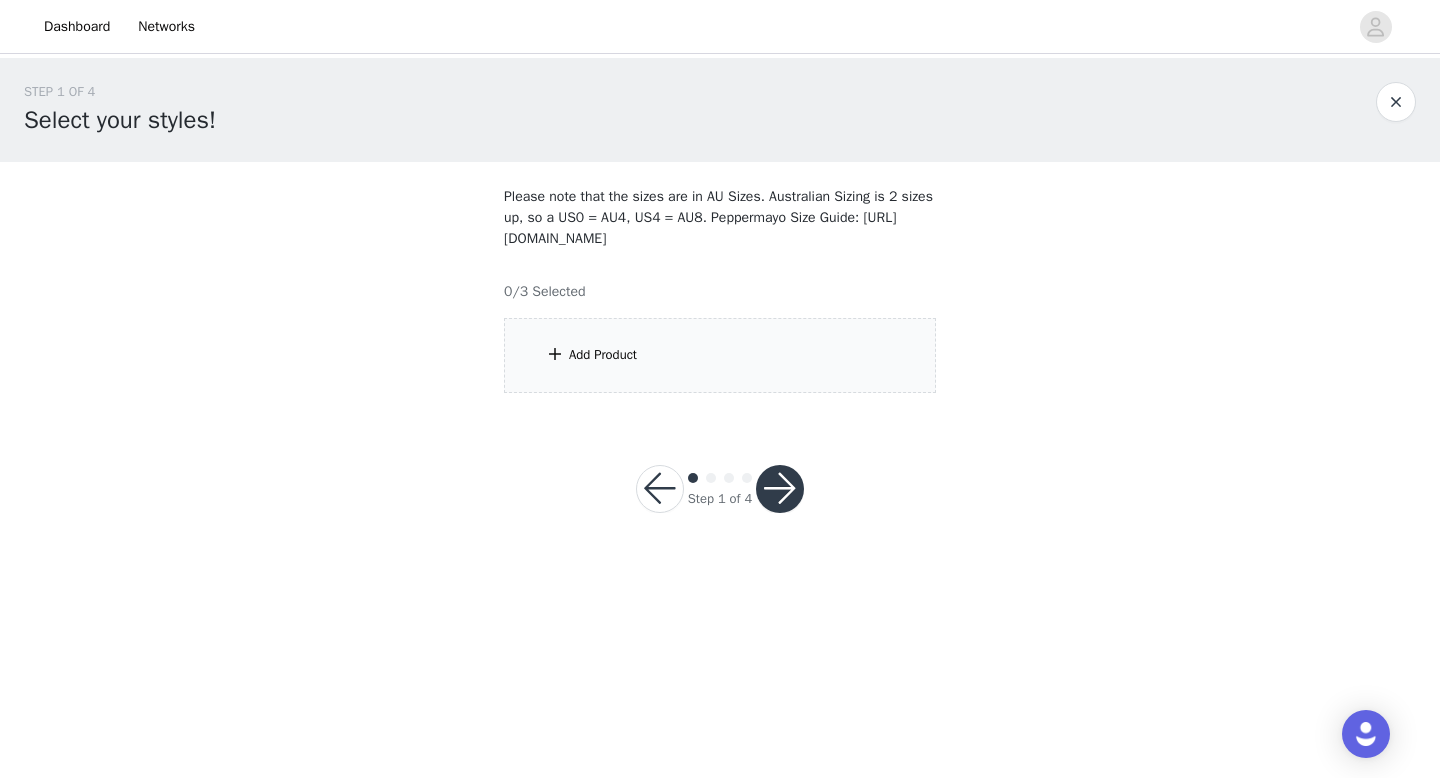 click on "Add Product" at bounding box center [720, 355] 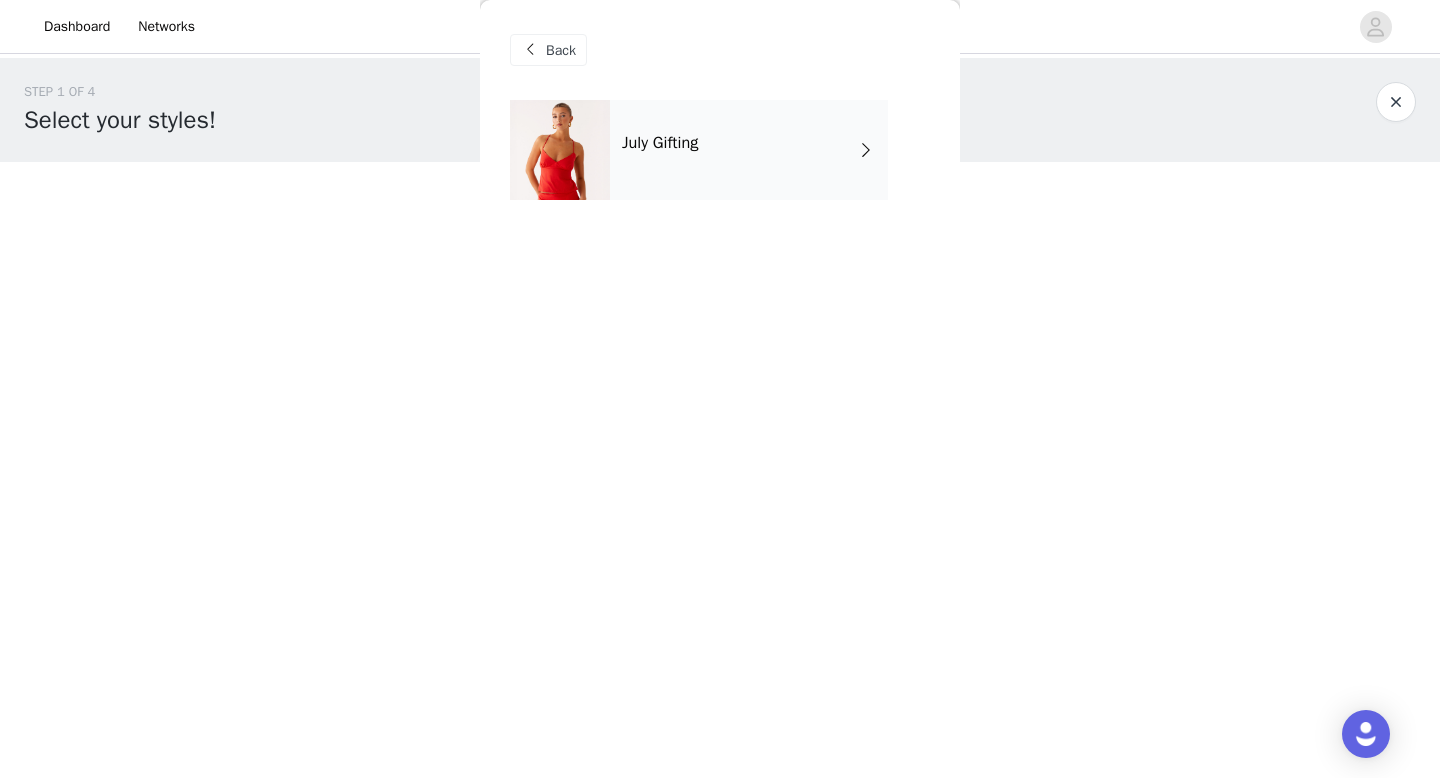 click on "July Gifting" at bounding box center [749, 150] 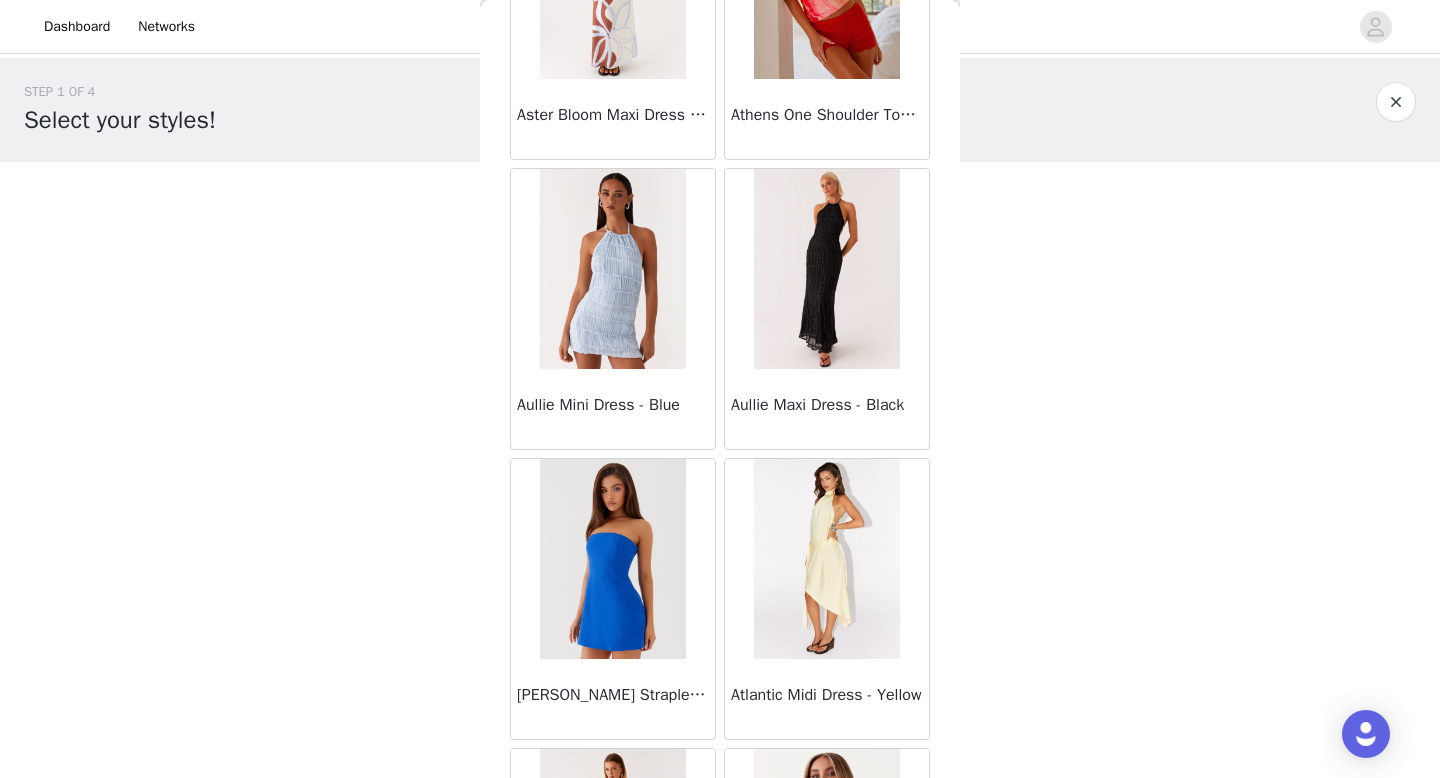scroll, scrollTop: 2282, scrollLeft: 0, axis: vertical 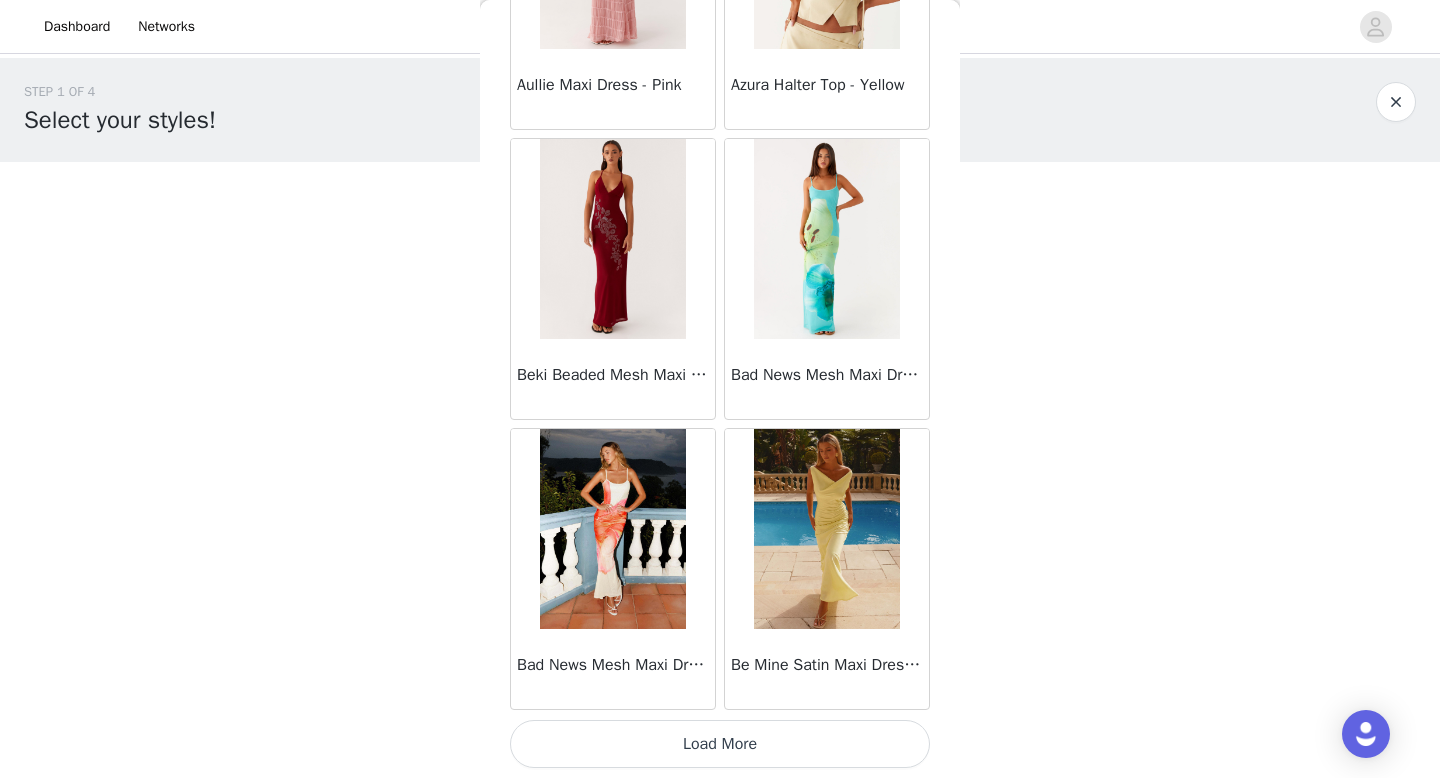 click on "Load More" at bounding box center [720, 744] 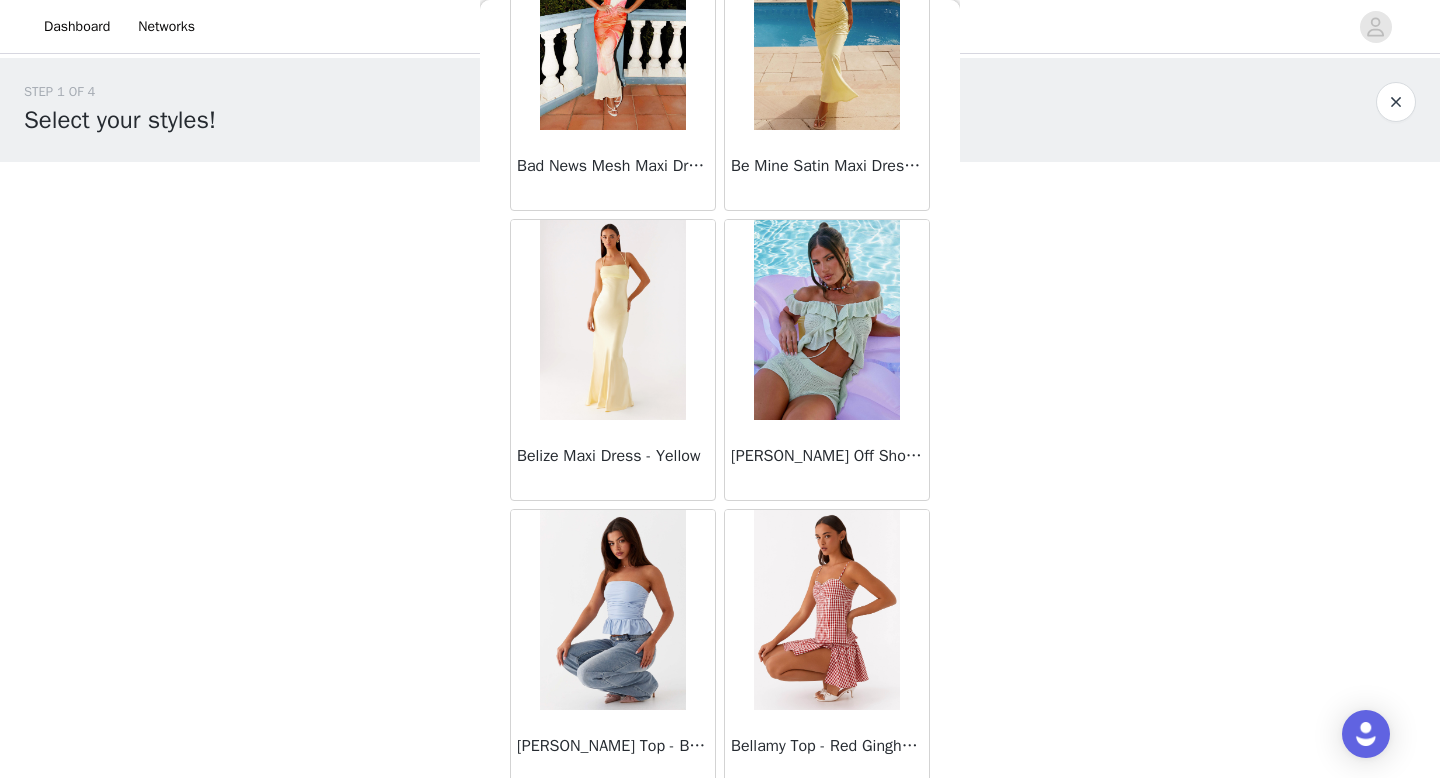 scroll, scrollTop: 2832, scrollLeft: 0, axis: vertical 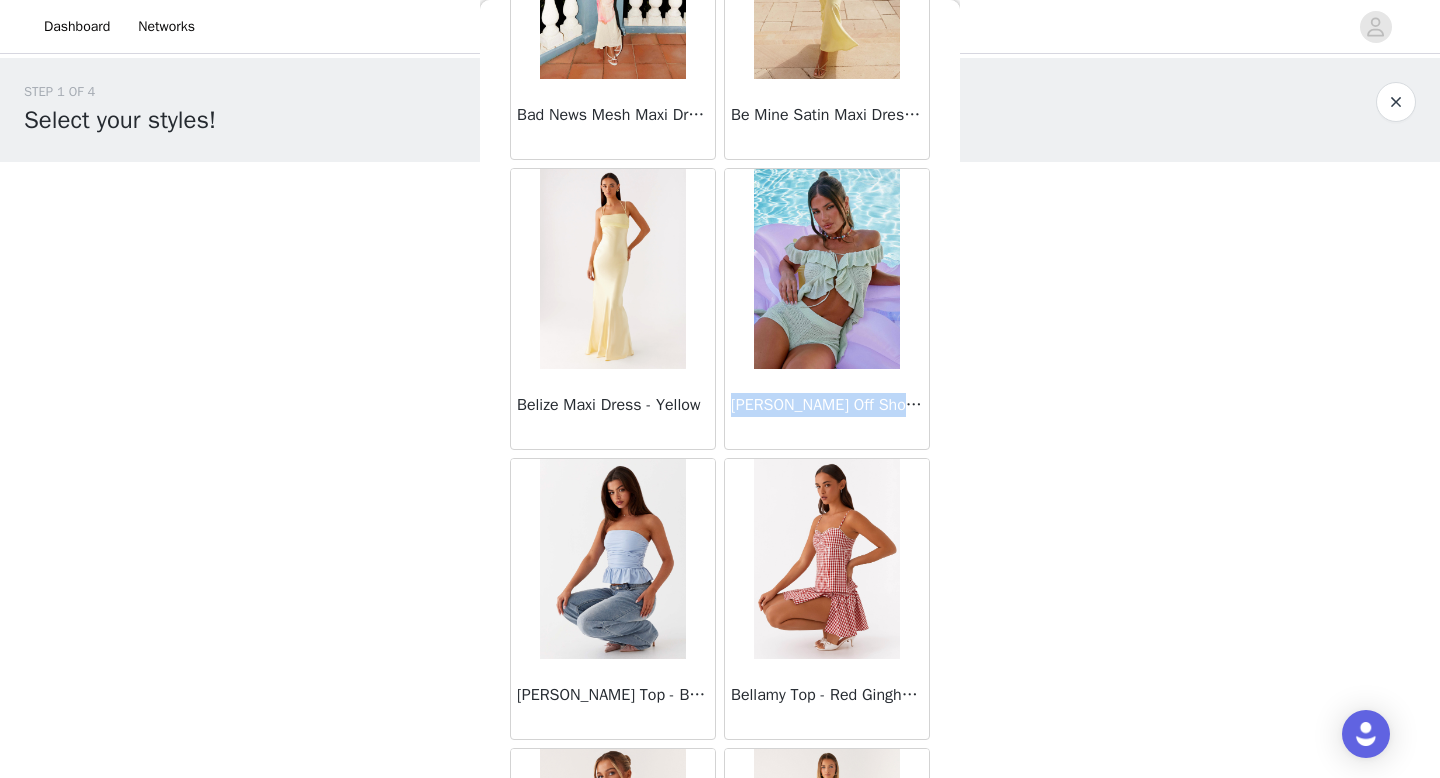 drag, startPoint x: 732, startPoint y: 406, endPoint x: 955, endPoint y: 406, distance: 223 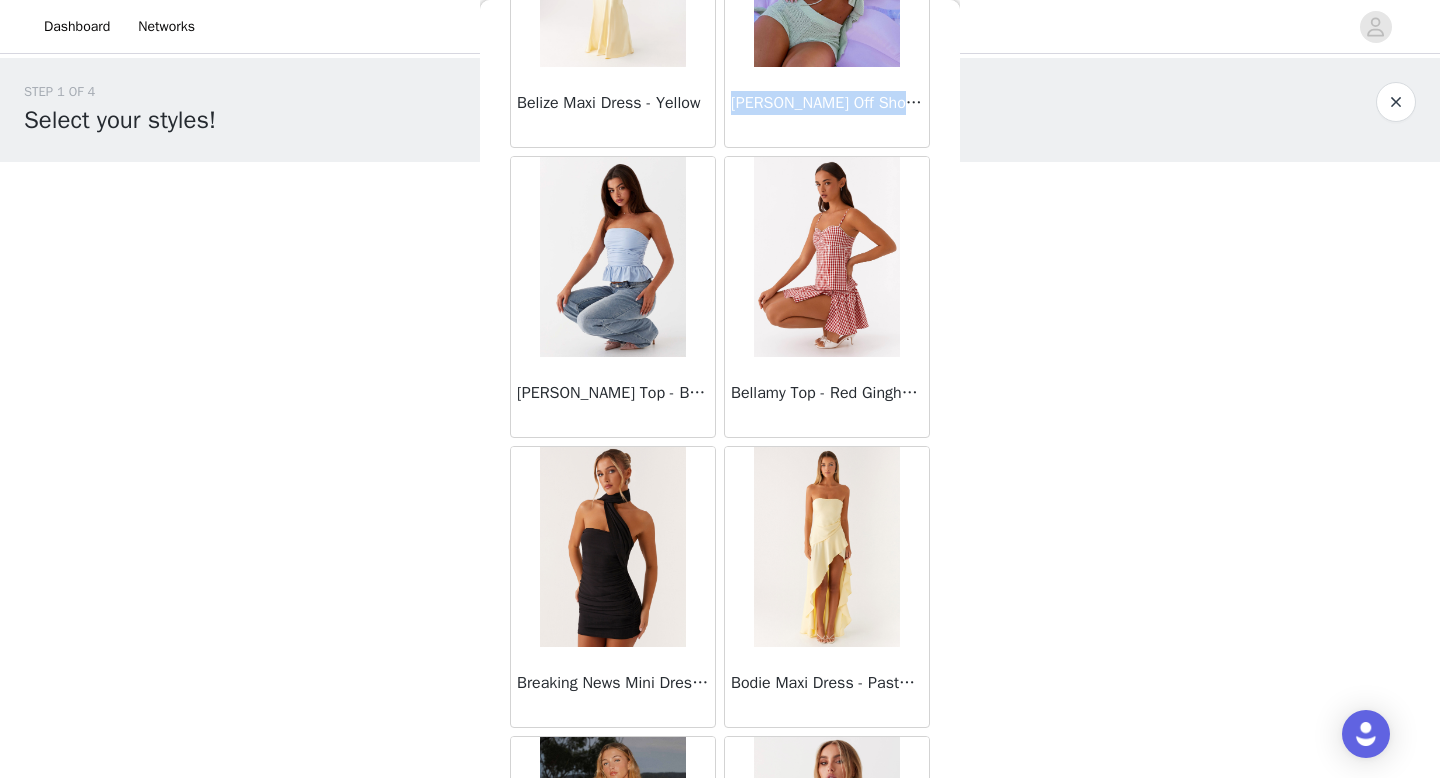 scroll, scrollTop: 3137, scrollLeft: 0, axis: vertical 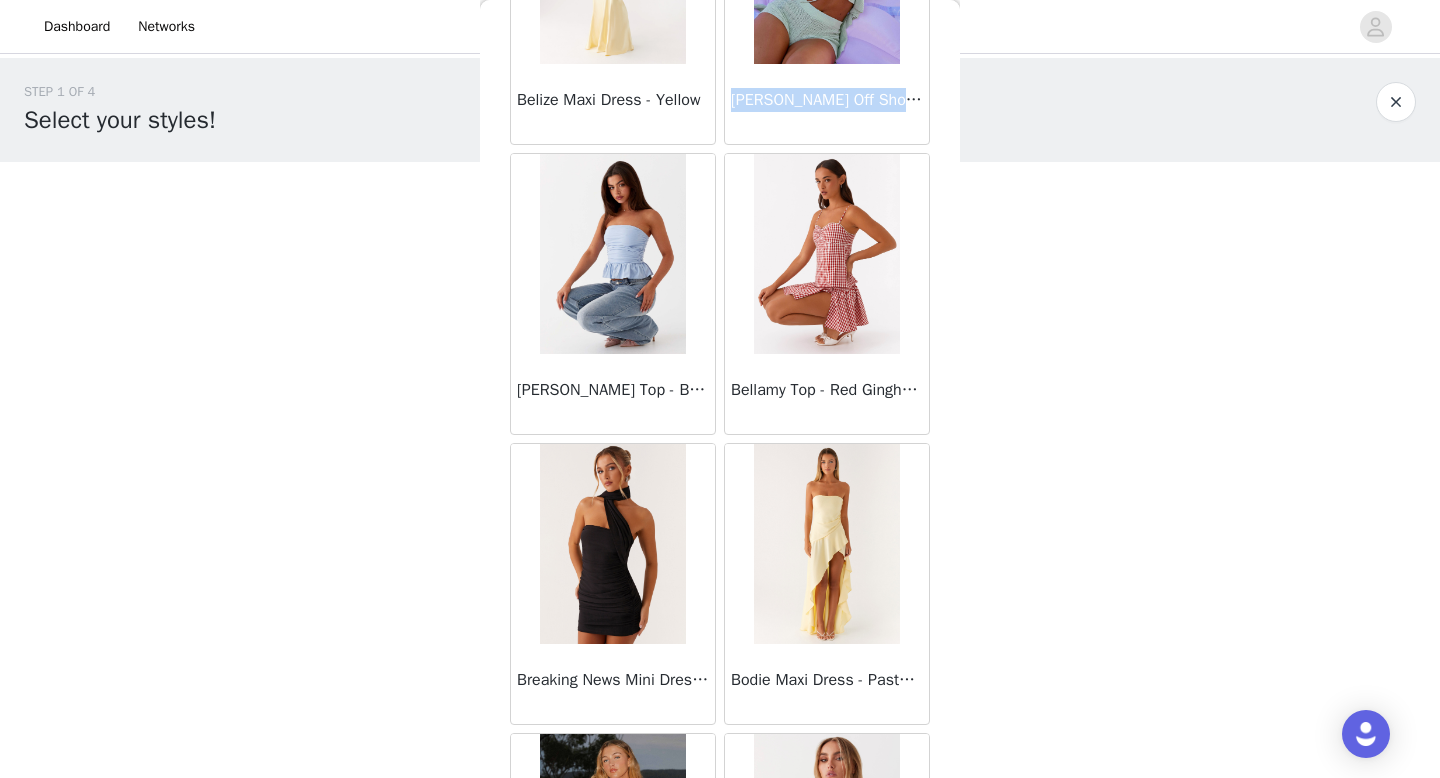 drag, startPoint x: 513, startPoint y: 391, endPoint x: 703, endPoint y: 391, distance: 190 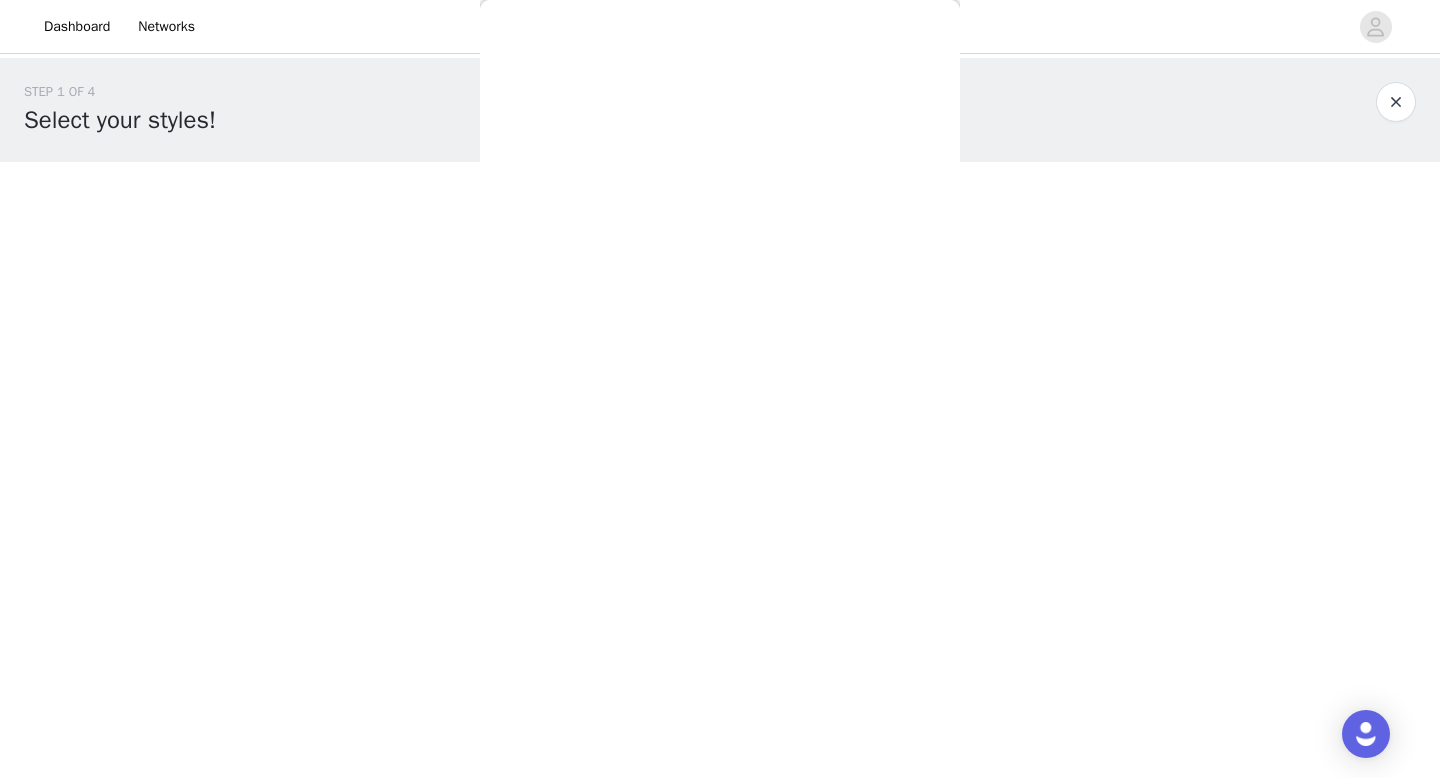 scroll, scrollTop: 0, scrollLeft: 0, axis: both 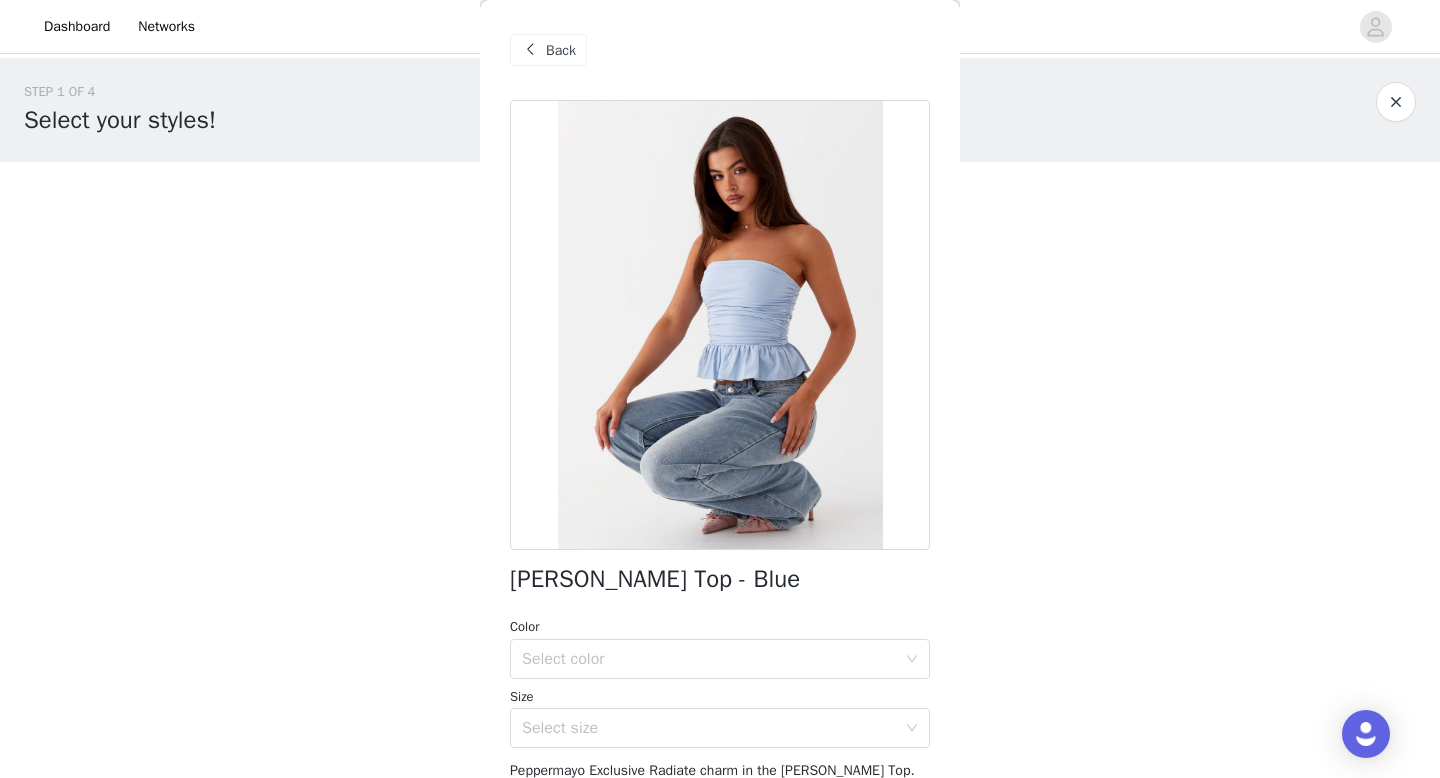 click on "Back" at bounding box center [561, 50] 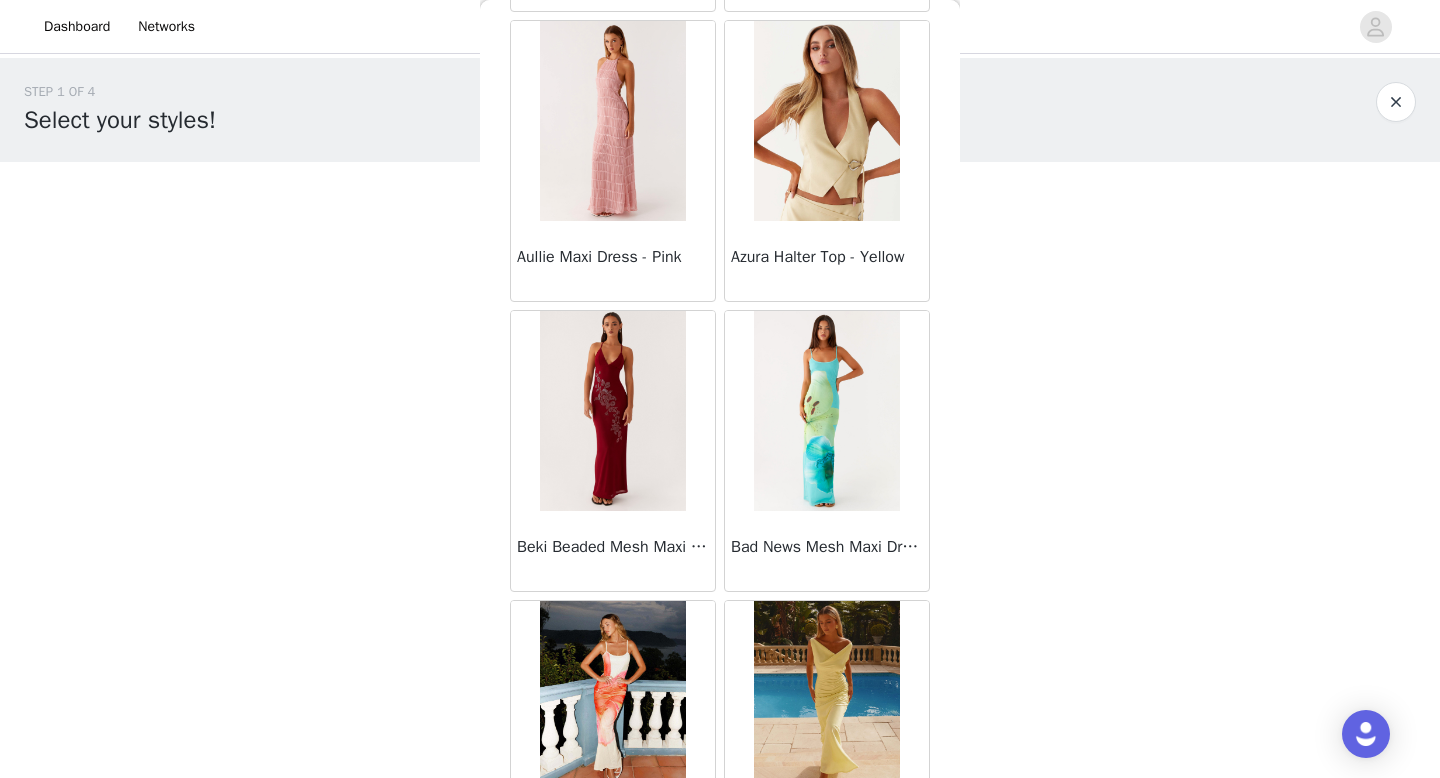 scroll, scrollTop: 2088, scrollLeft: 0, axis: vertical 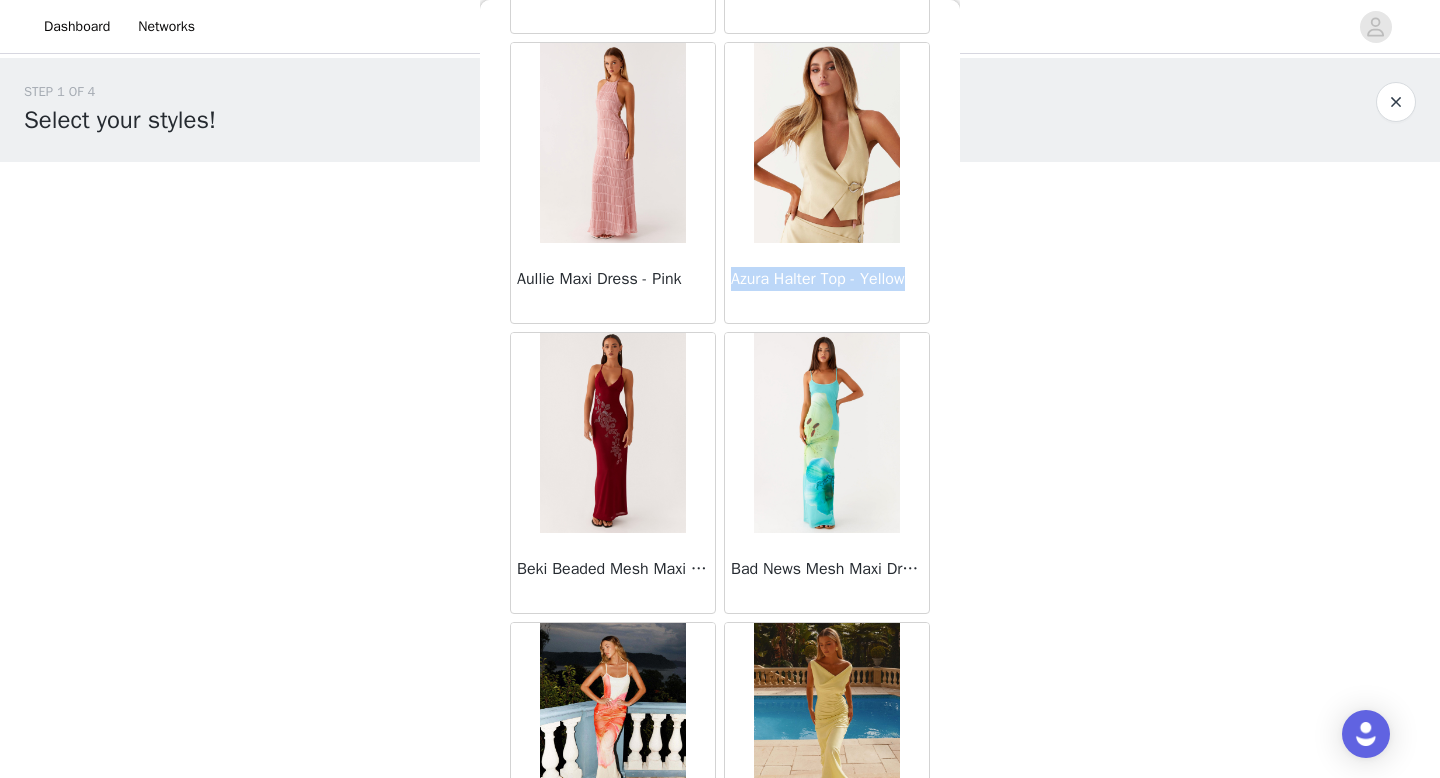 drag, startPoint x: 732, startPoint y: 278, endPoint x: 919, endPoint y: 282, distance: 187.04277 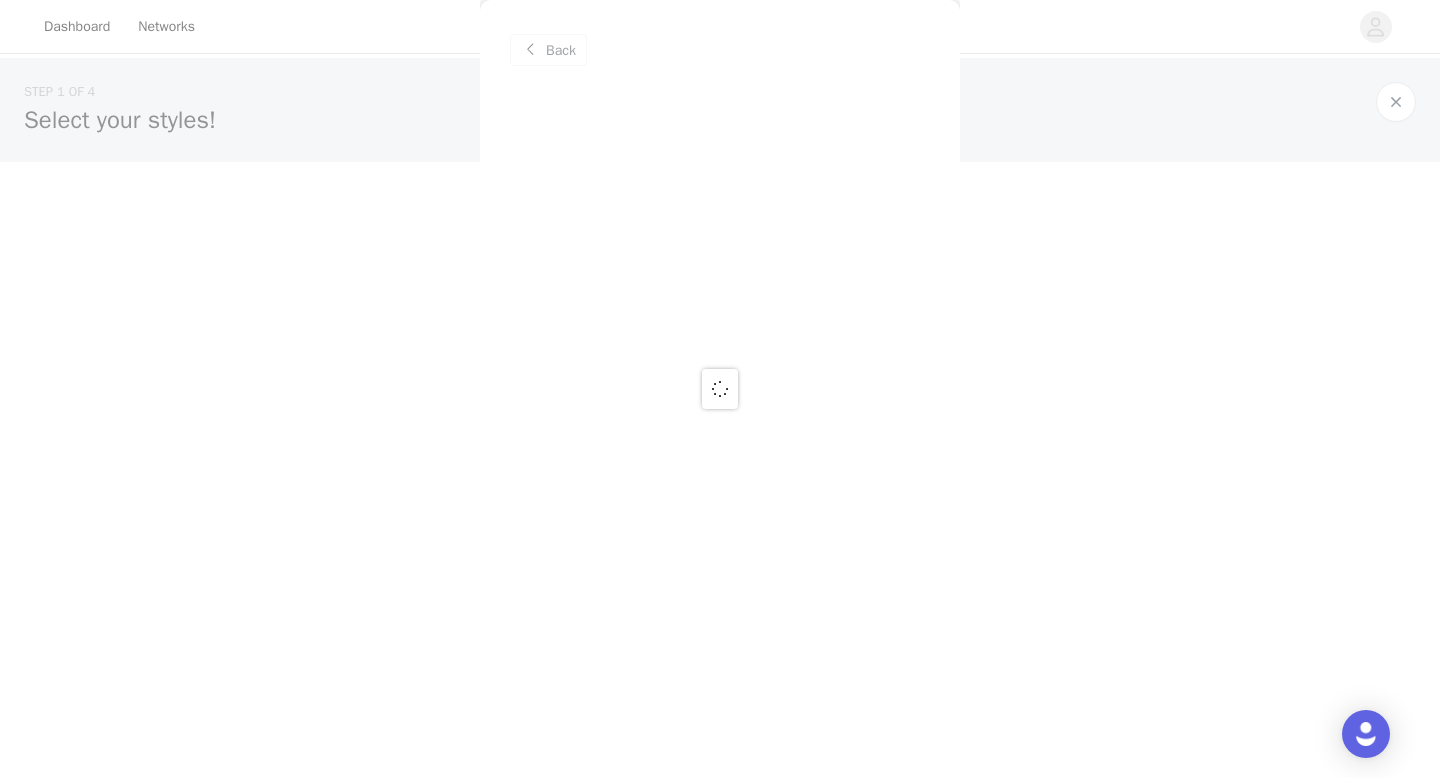 scroll, scrollTop: 0, scrollLeft: 0, axis: both 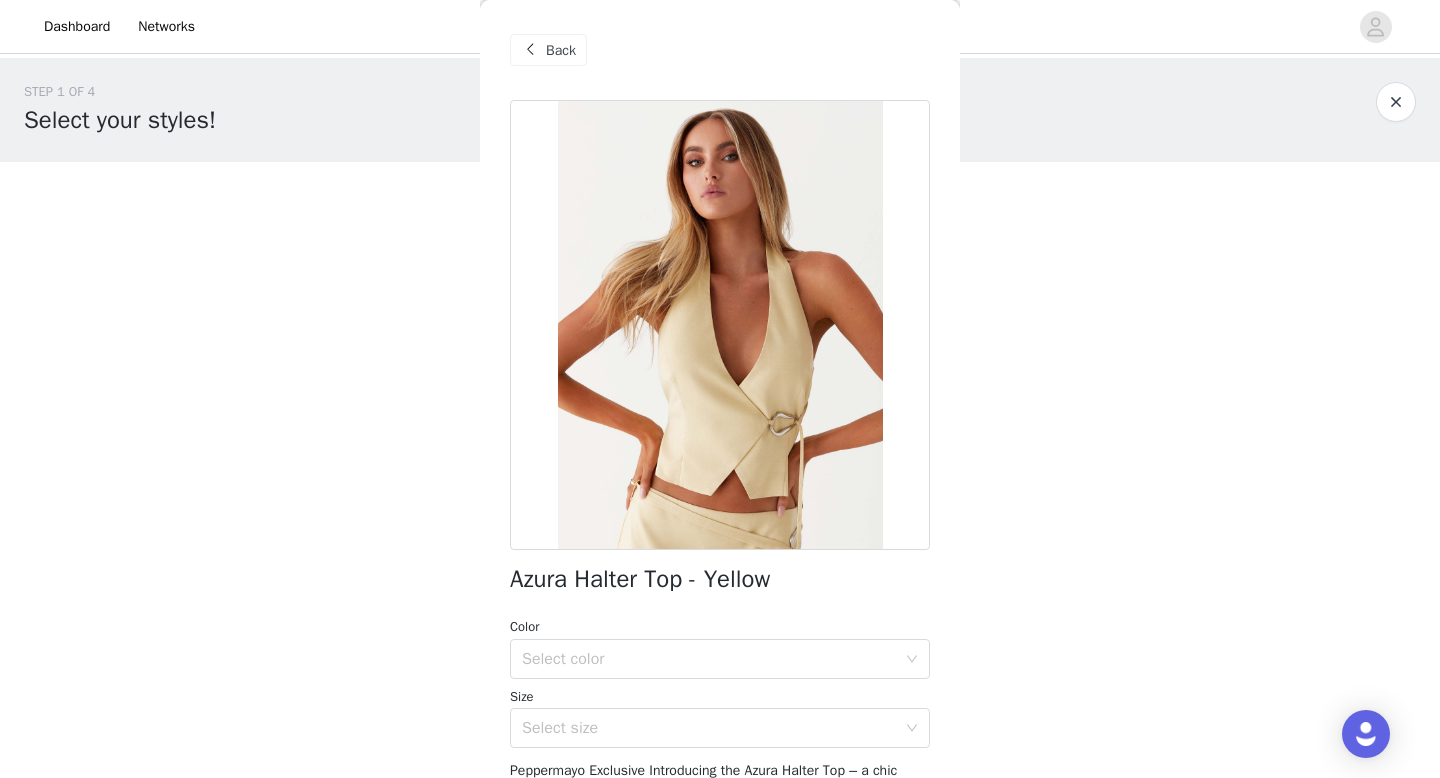 click on "Back" at bounding box center [548, 50] 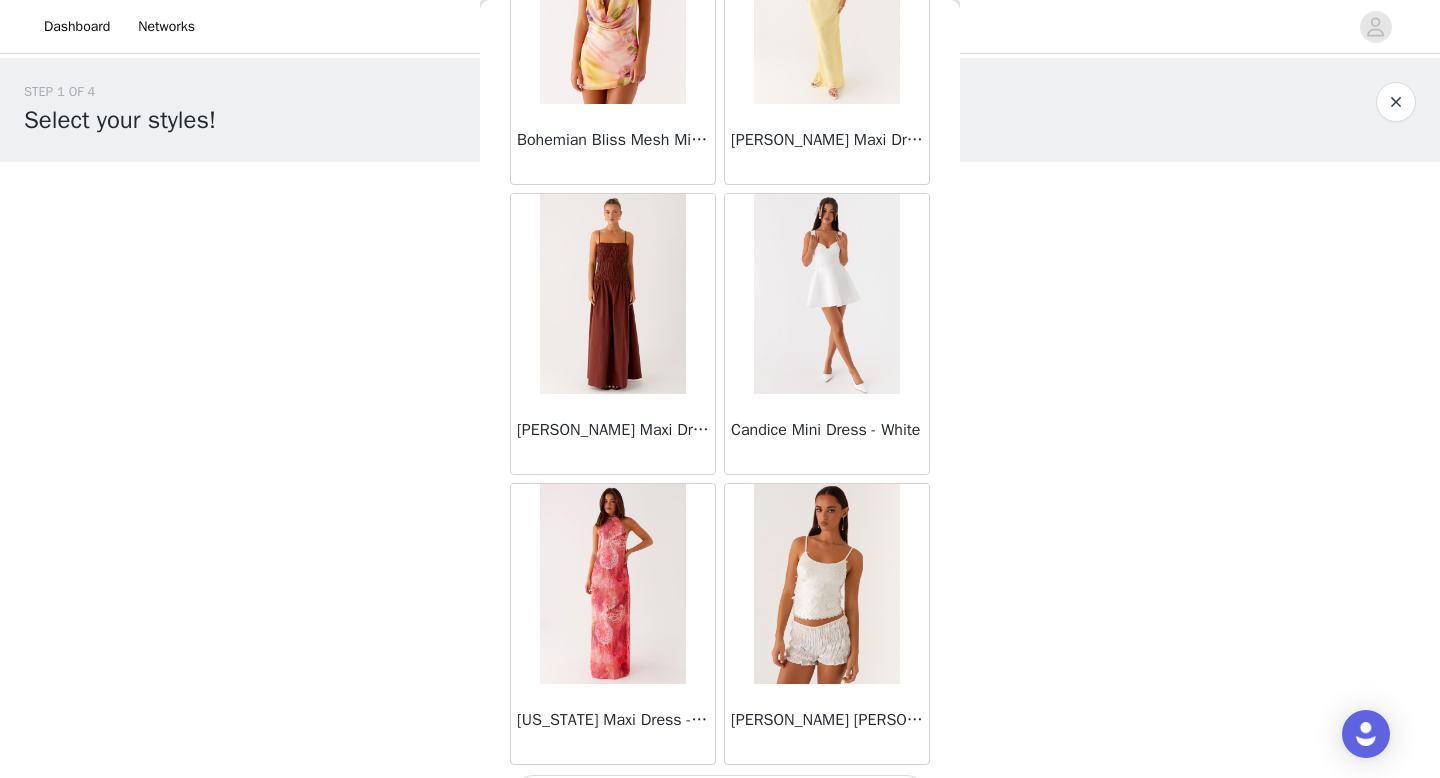 scroll, scrollTop: 5182, scrollLeft: 0, axis: vertical 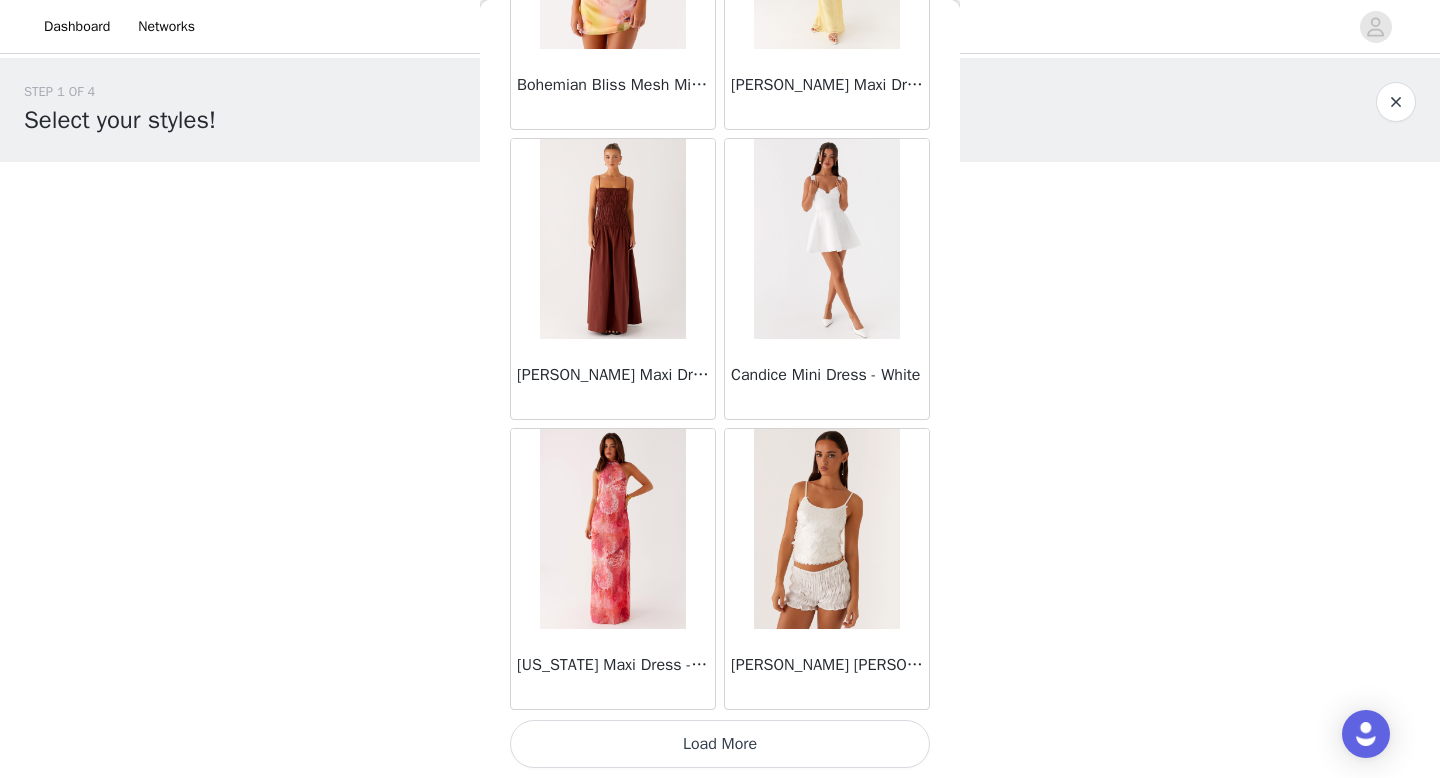 click on "Load More" at bounding box center (720, 744) 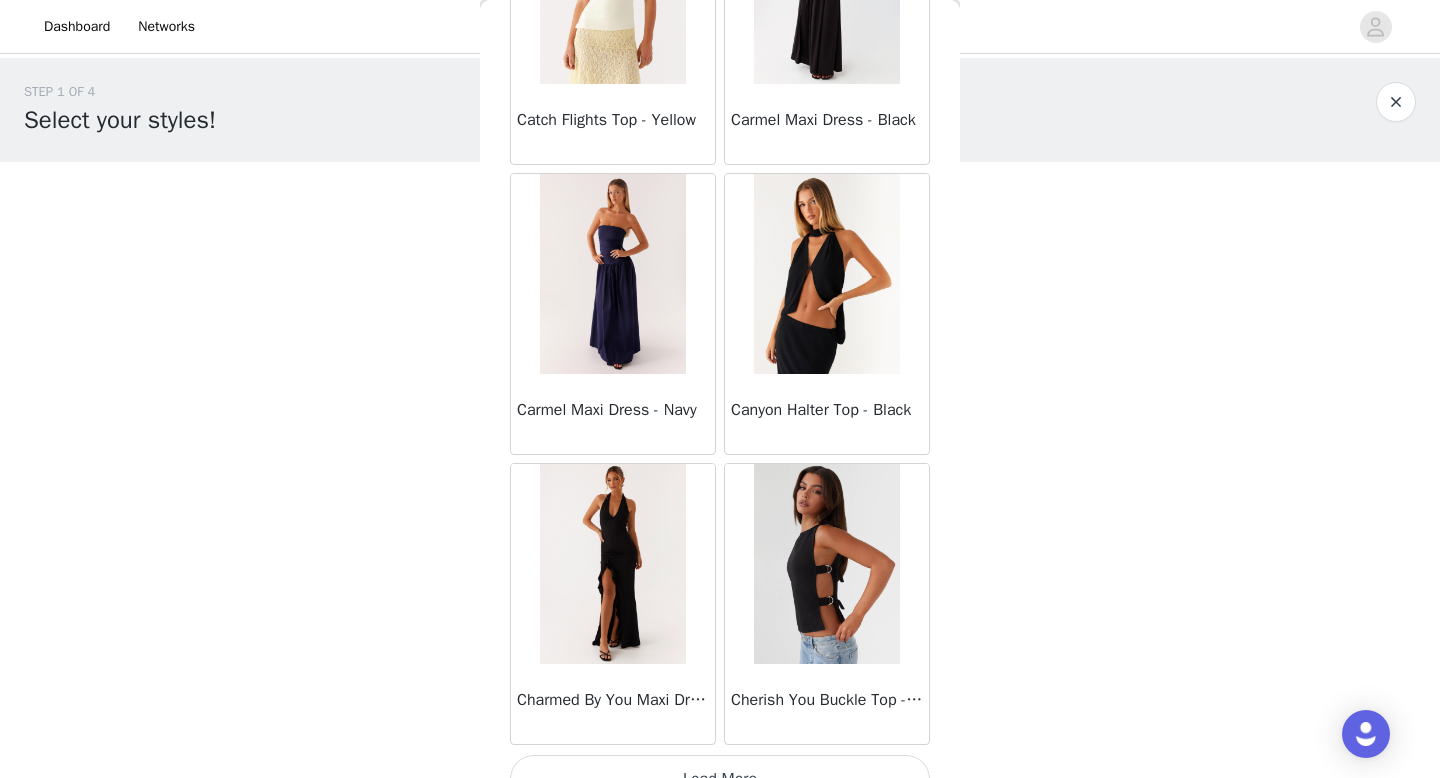 scroll, scrollTop: 8082, scrollLeft: 0, axis: vertical 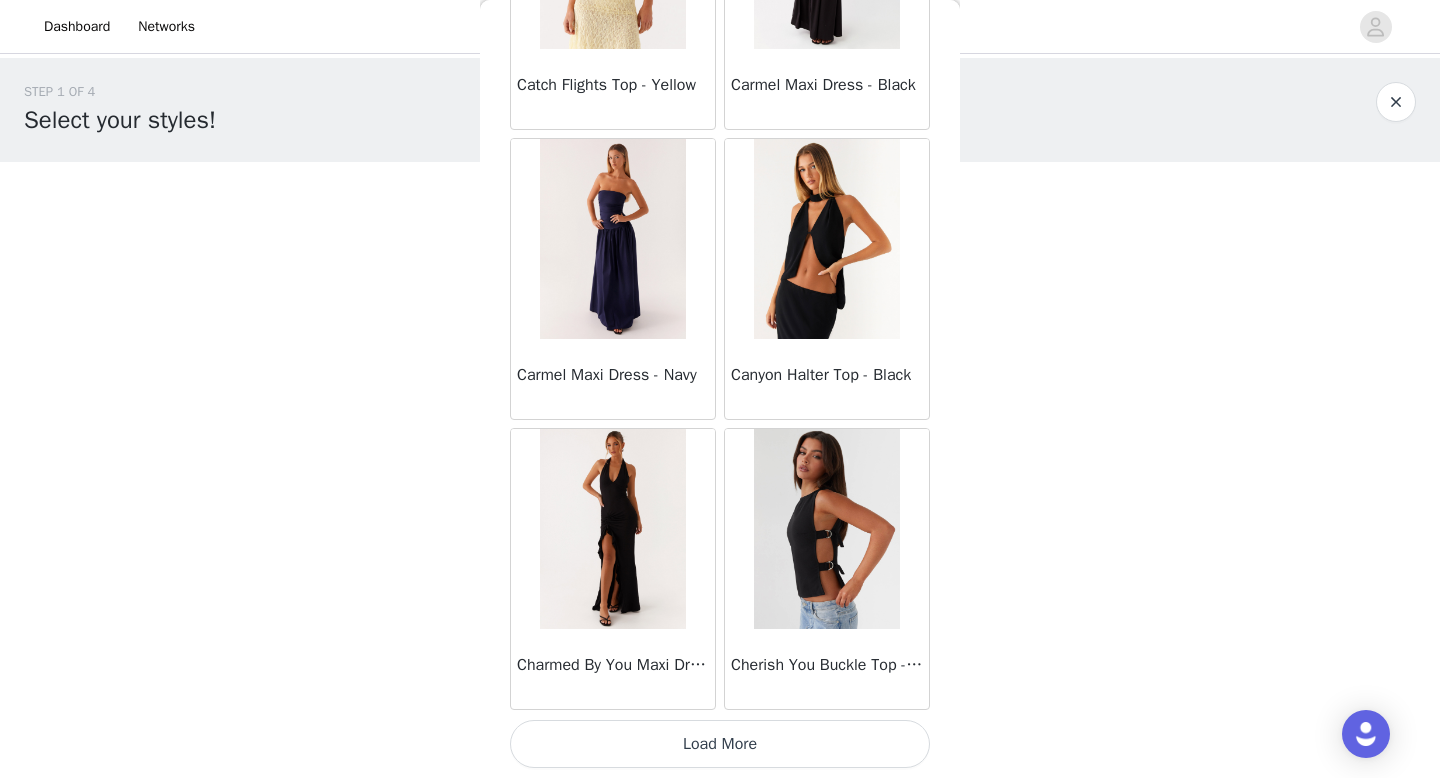 click on "Load More" at bounding box center [720, 744] 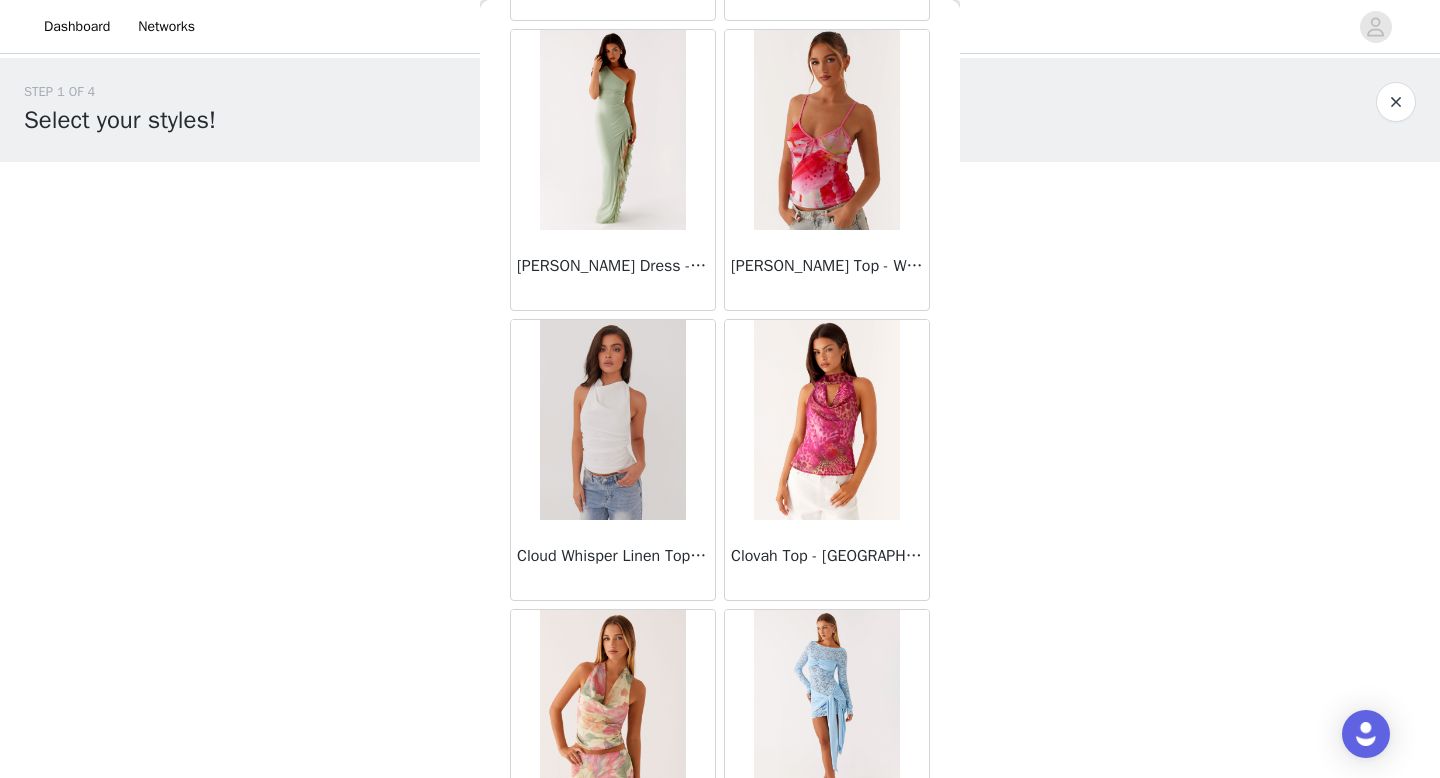 scroll, scrollTop: 10982, scrollLeft: 0, axis: vertical 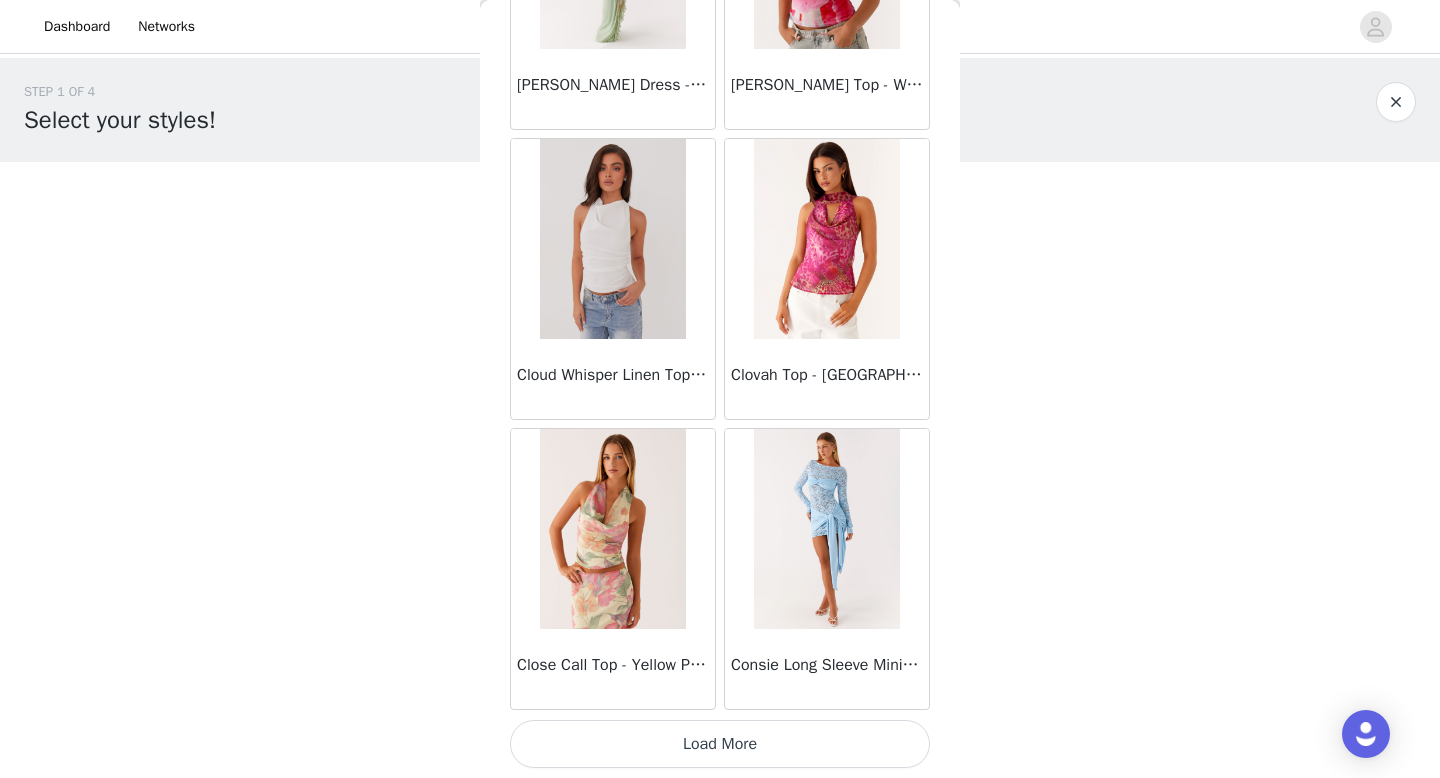 click on "Load More" at bounding box center (720, 744) 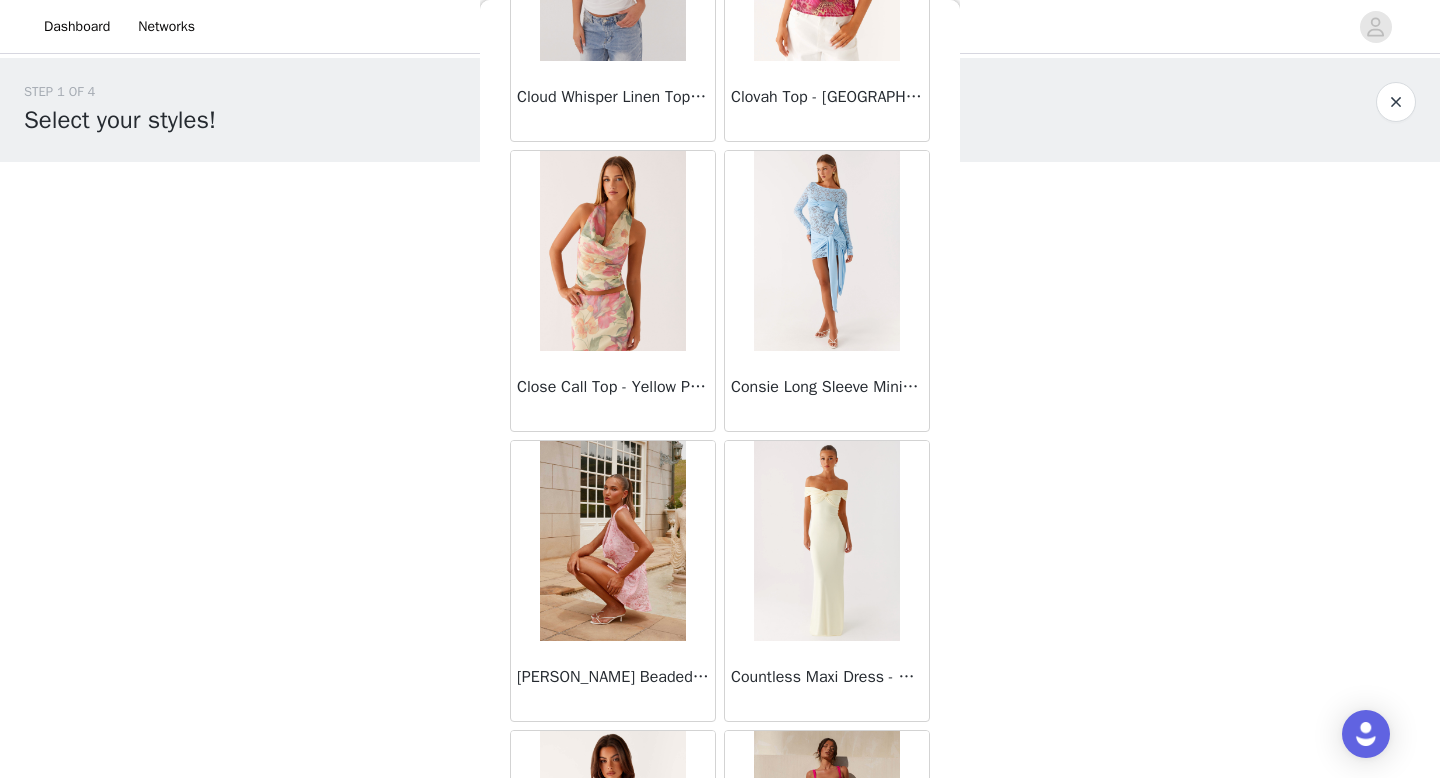 scroll, scrollTop: 11602, scrollLeft: 0, axis: vertical 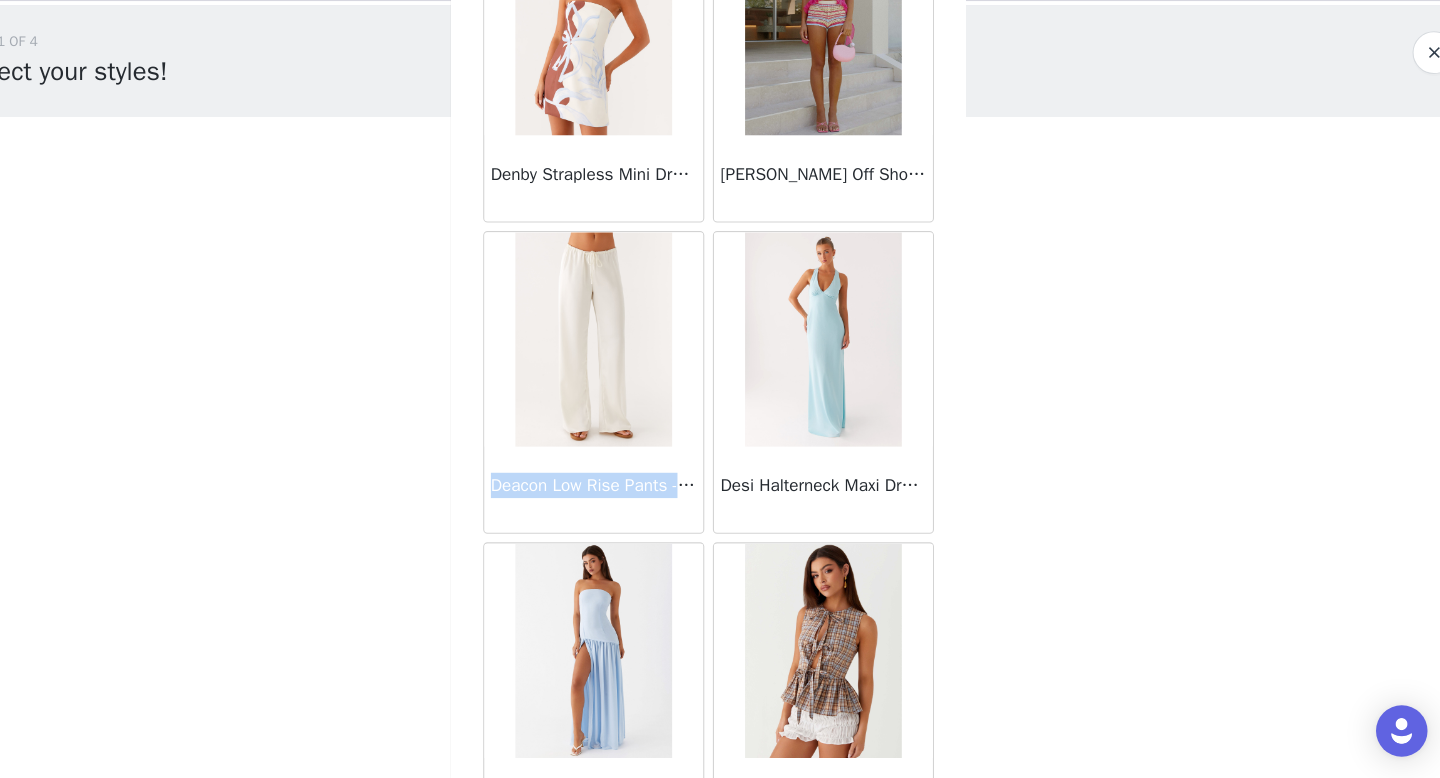 copy on "Deacon Low Rise Pants -" 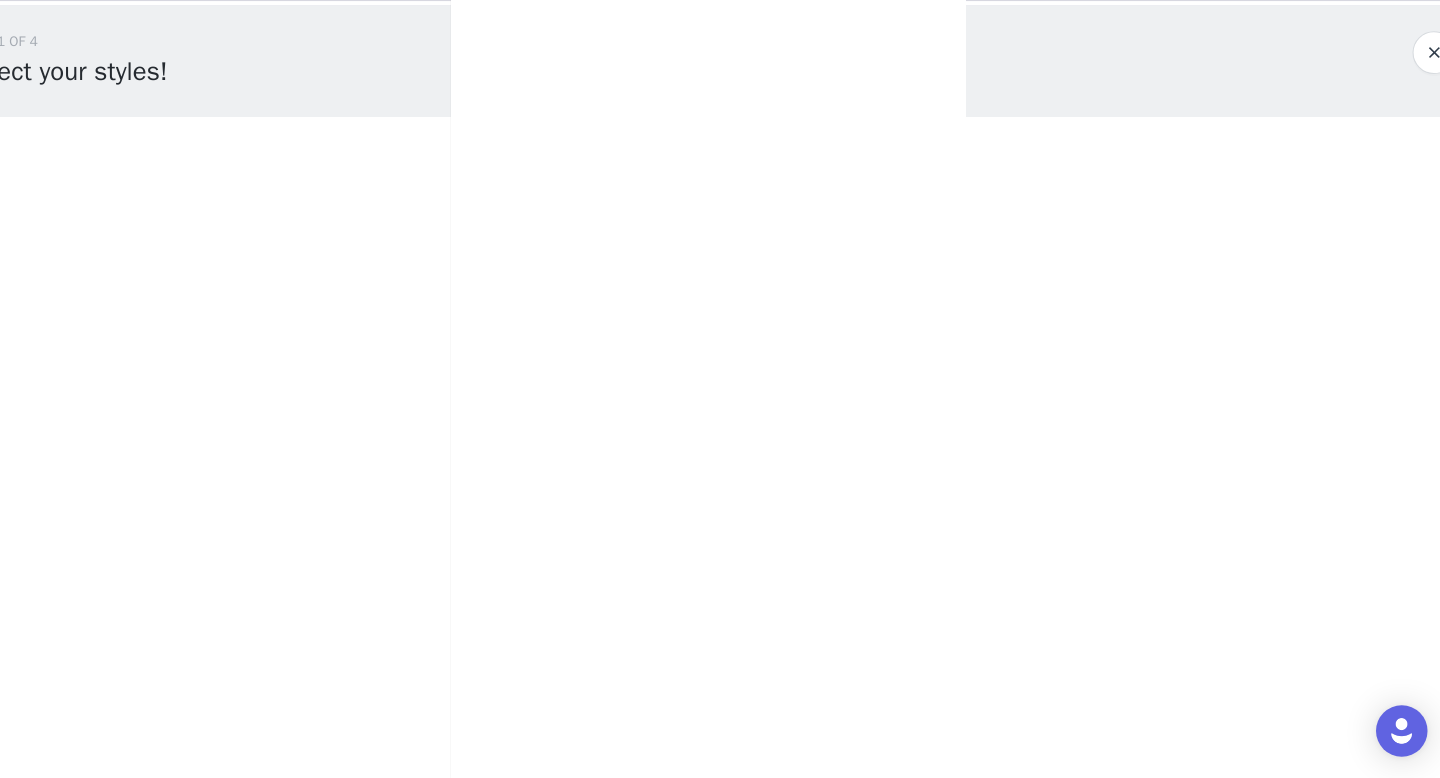scroll, scrollTop: 0, scrollLeft: 0, axis: both 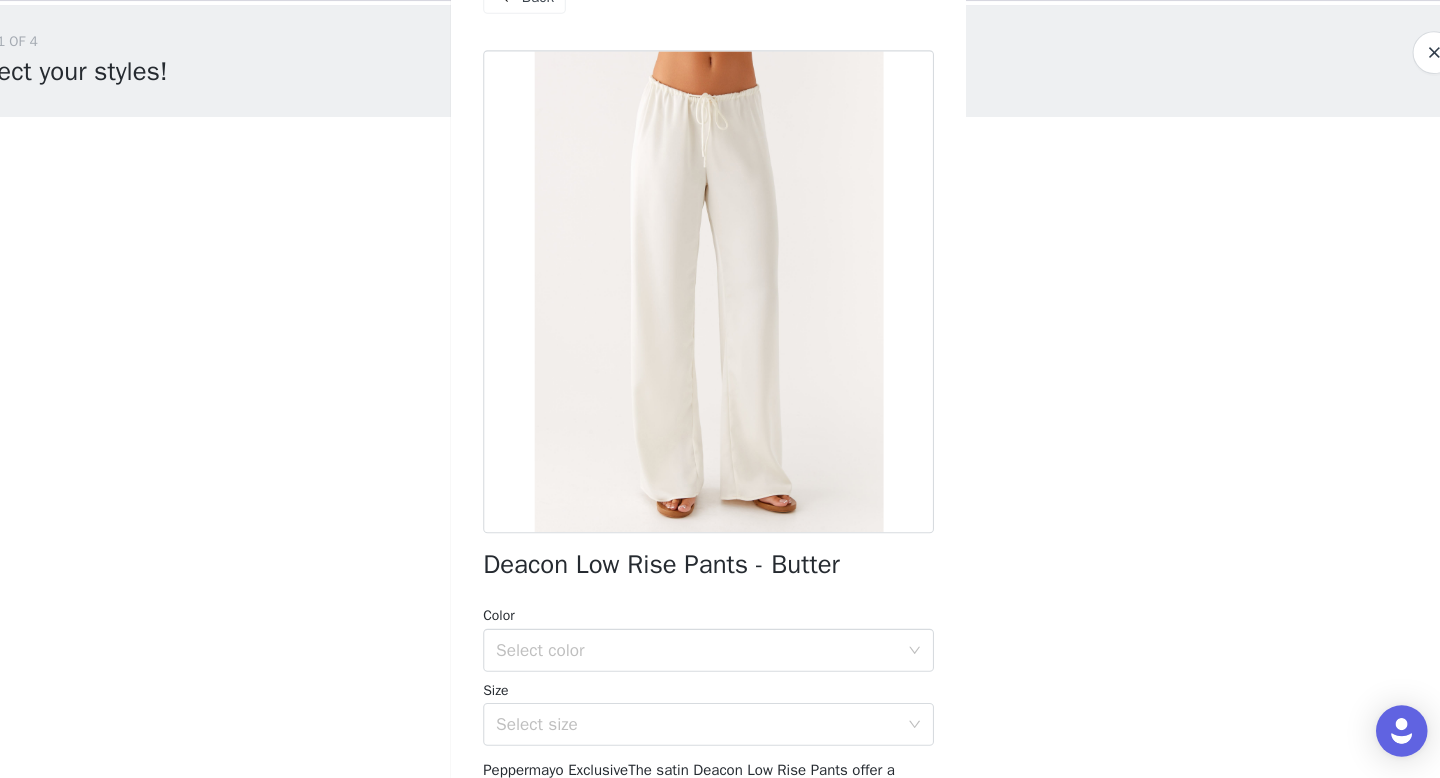 click on "Back" at bounding box center (561, 50) 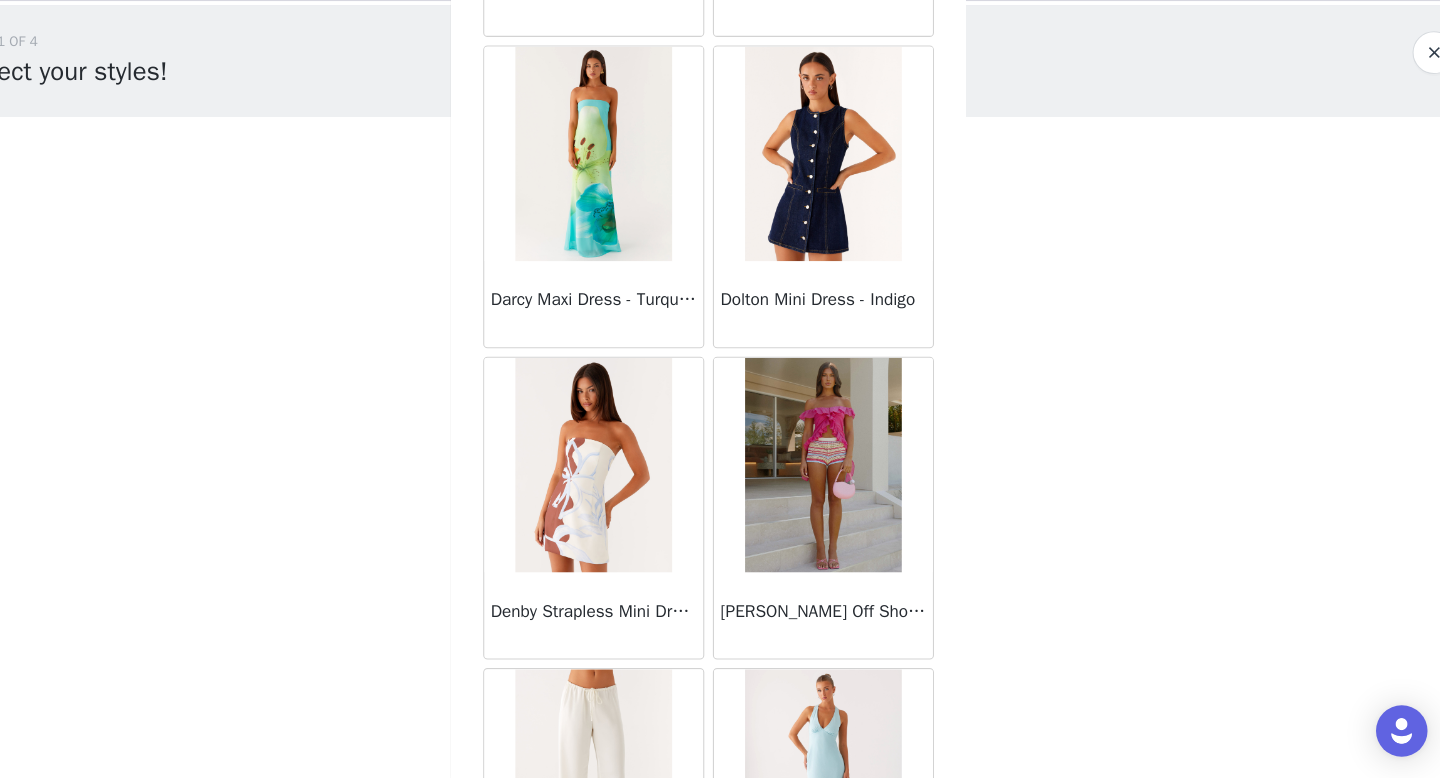 scroll, scrollTop: 13711, scrollLeft: 0, axis: vertical 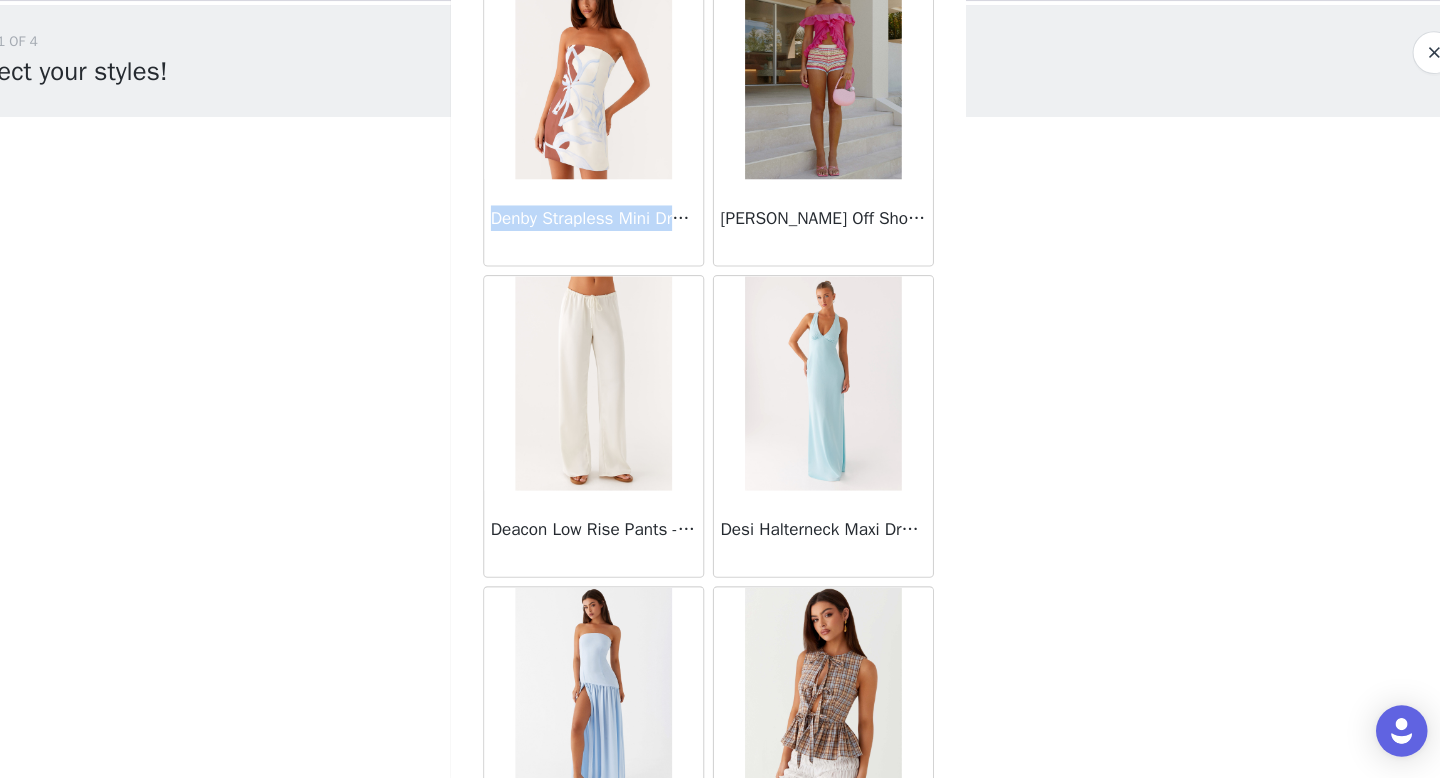 copy on "Denby Strapless Mini Dres" 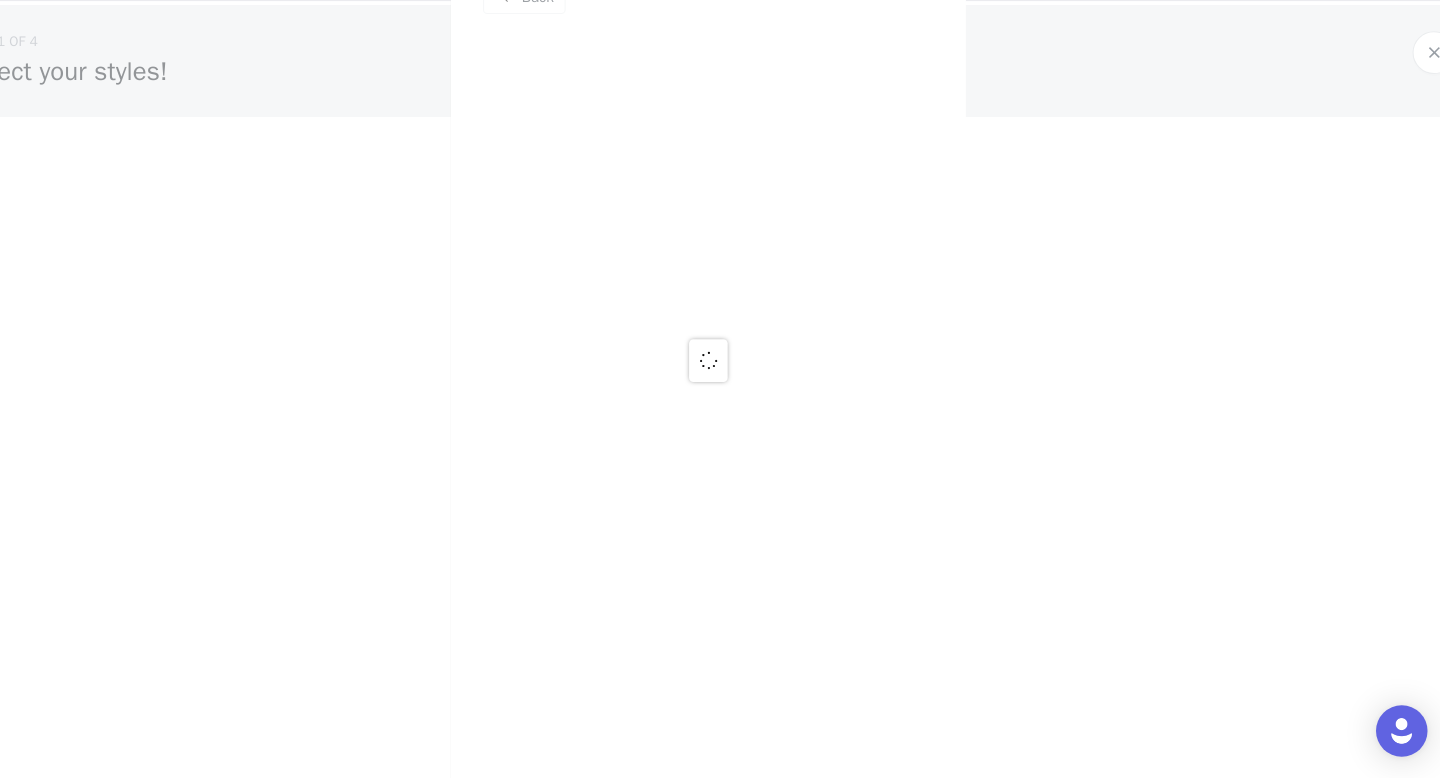 scroll, scrollTop: 0, scrollLeft: 0, axis: both 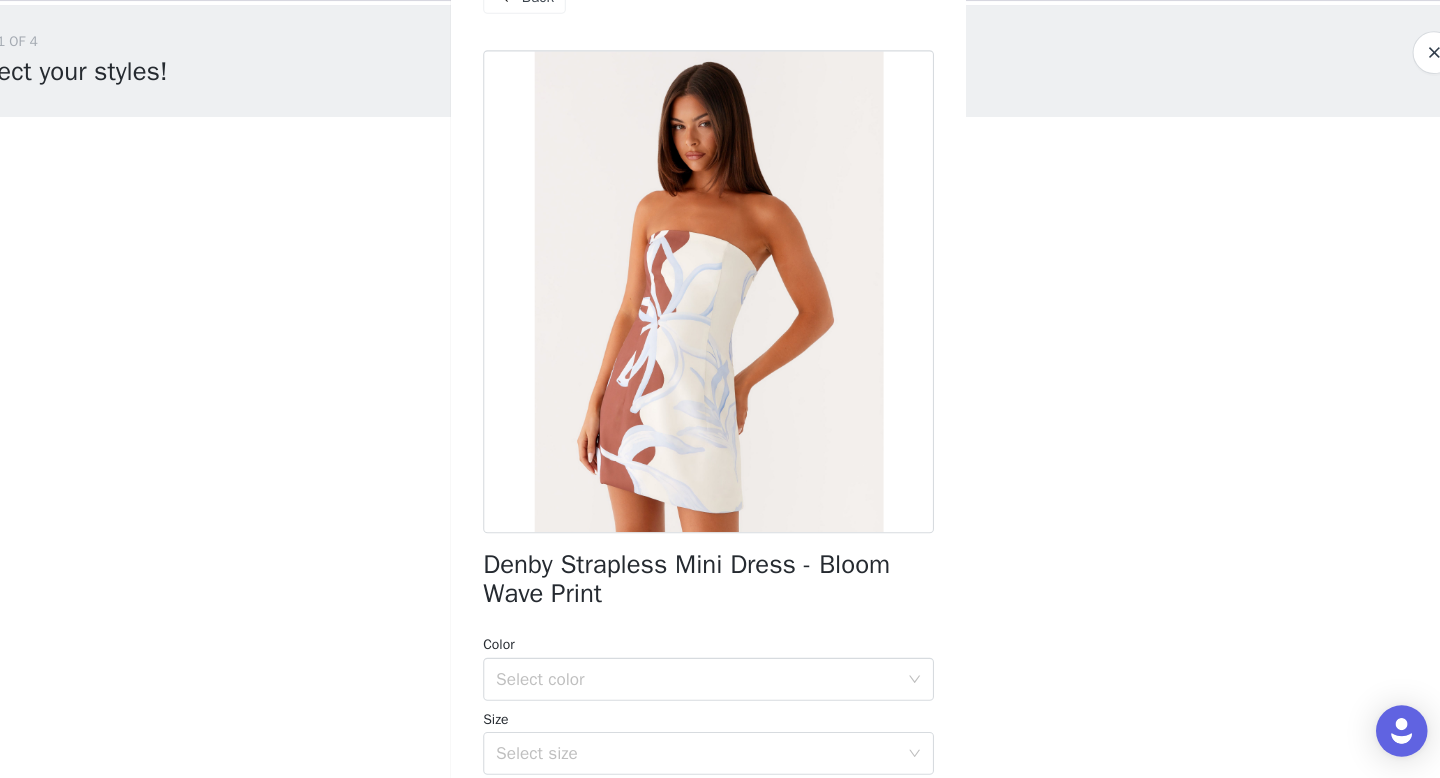 click on "Back" at bounding box center [561, 50] 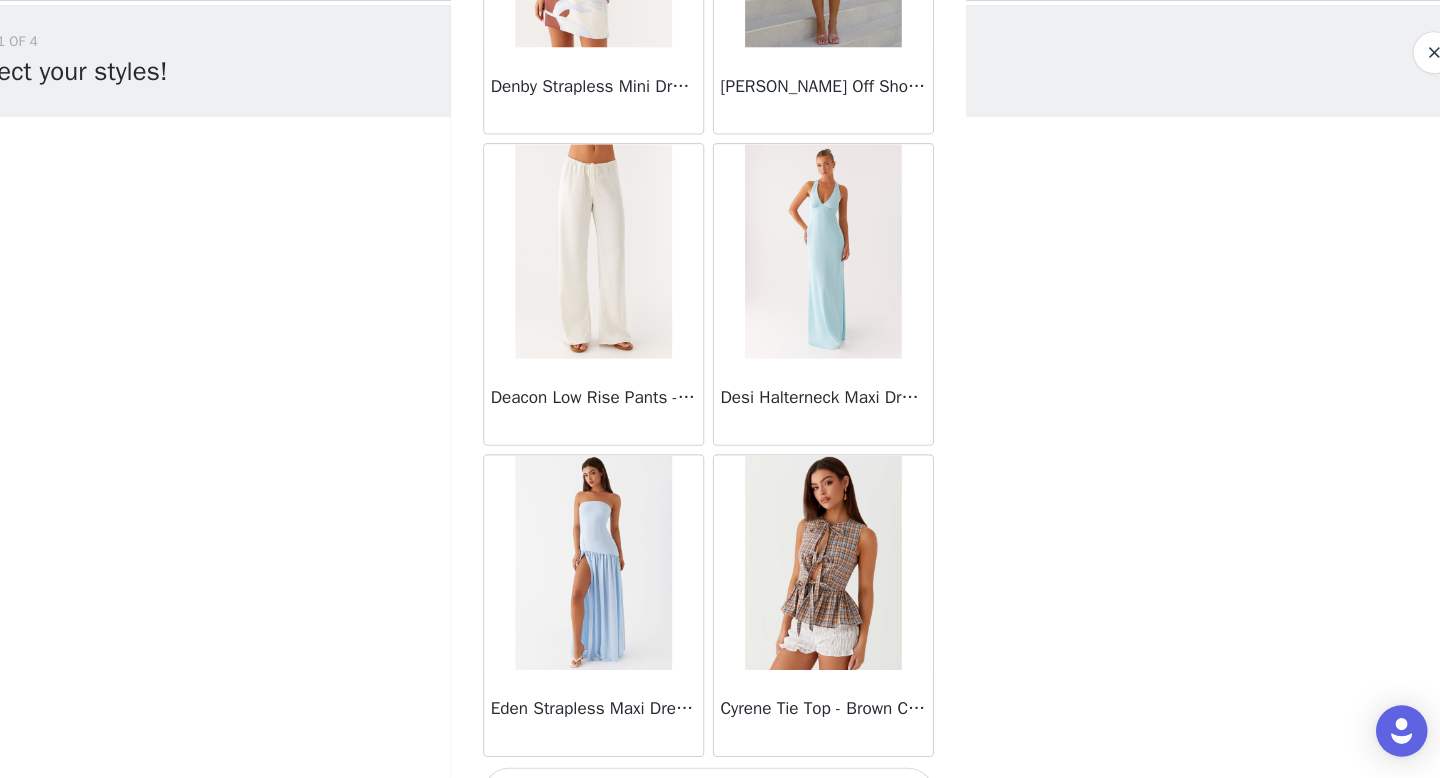 scroll, scrollTop: 13882, scrollLeft: 0, axis: vertical 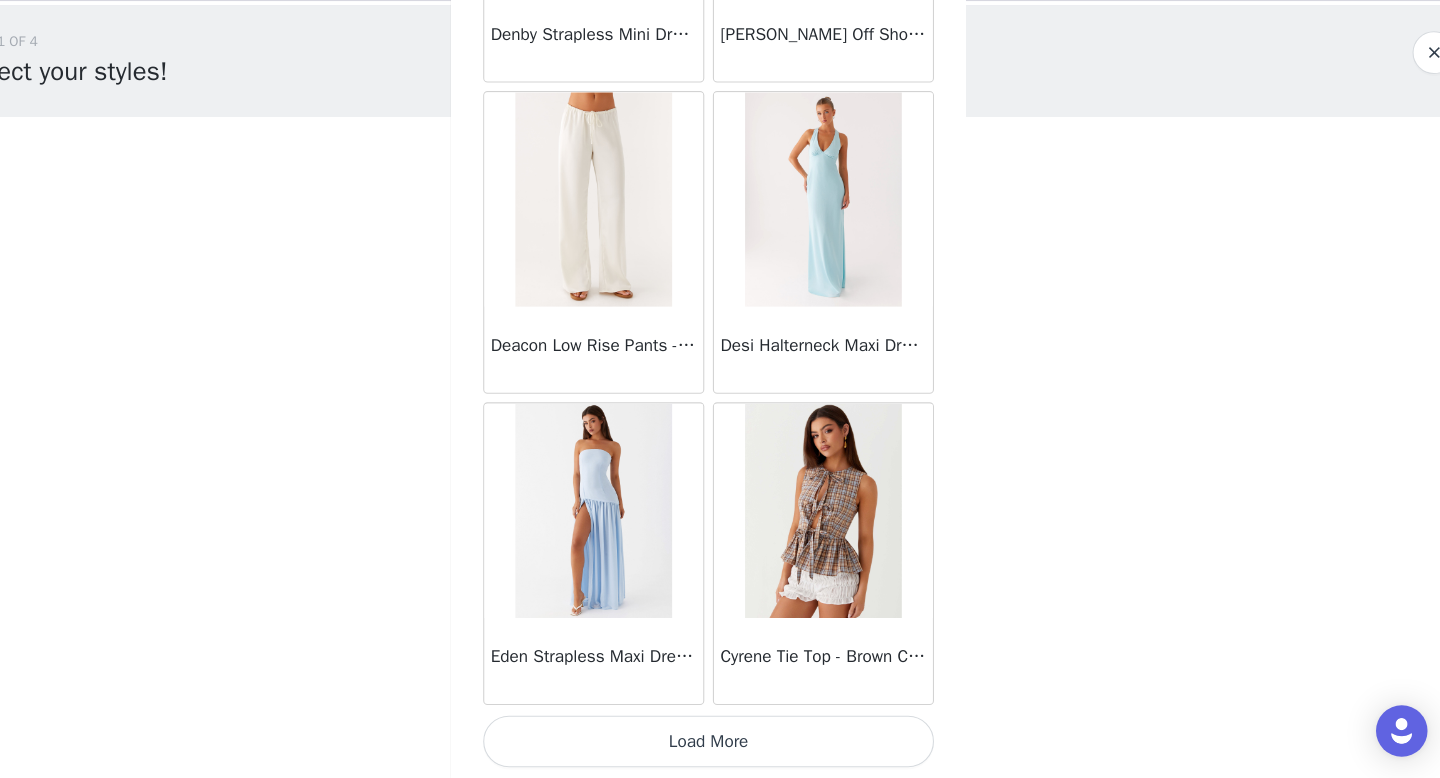 click on "Load More" at bounding box center (720, 744) 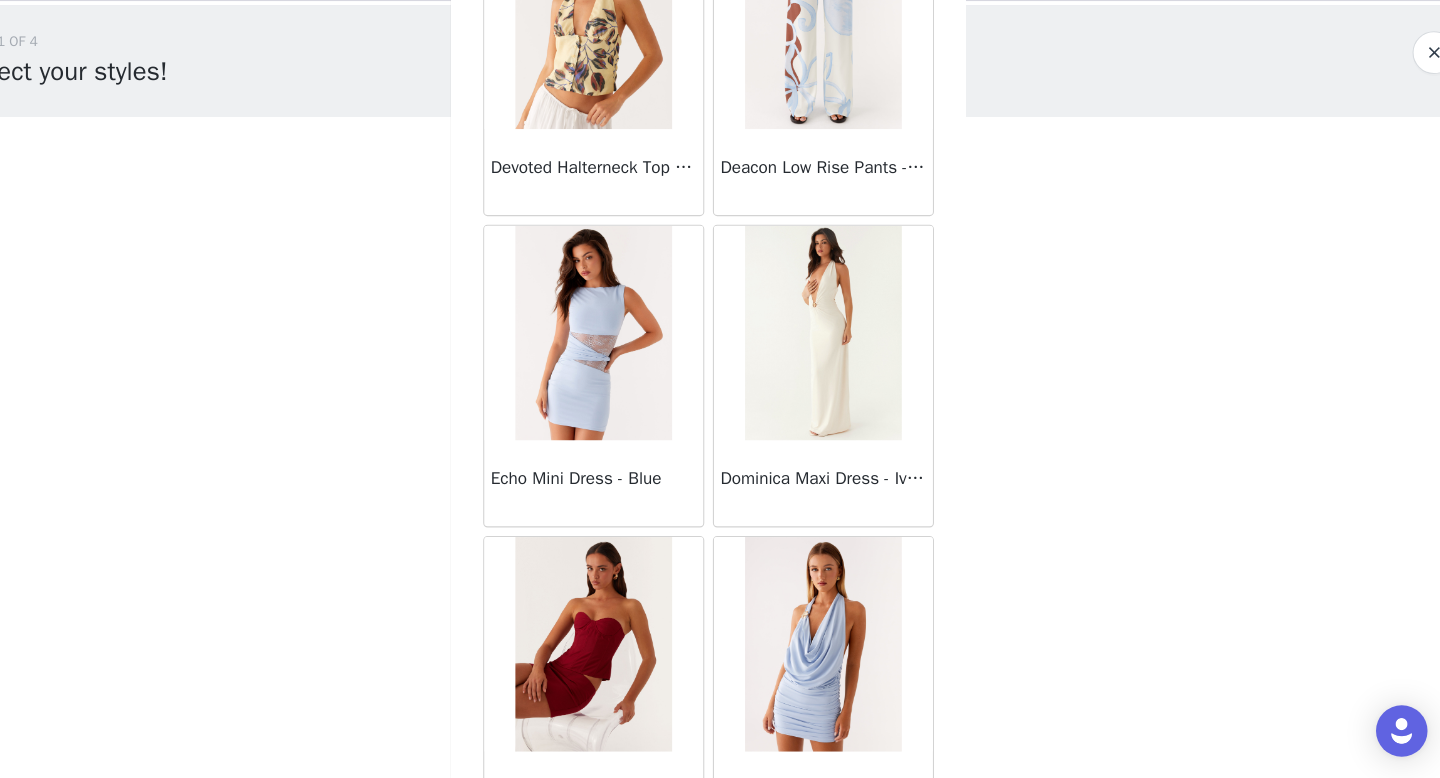 scroll, scrollTop: 16782, scrollLeft: 0, axis: vertical 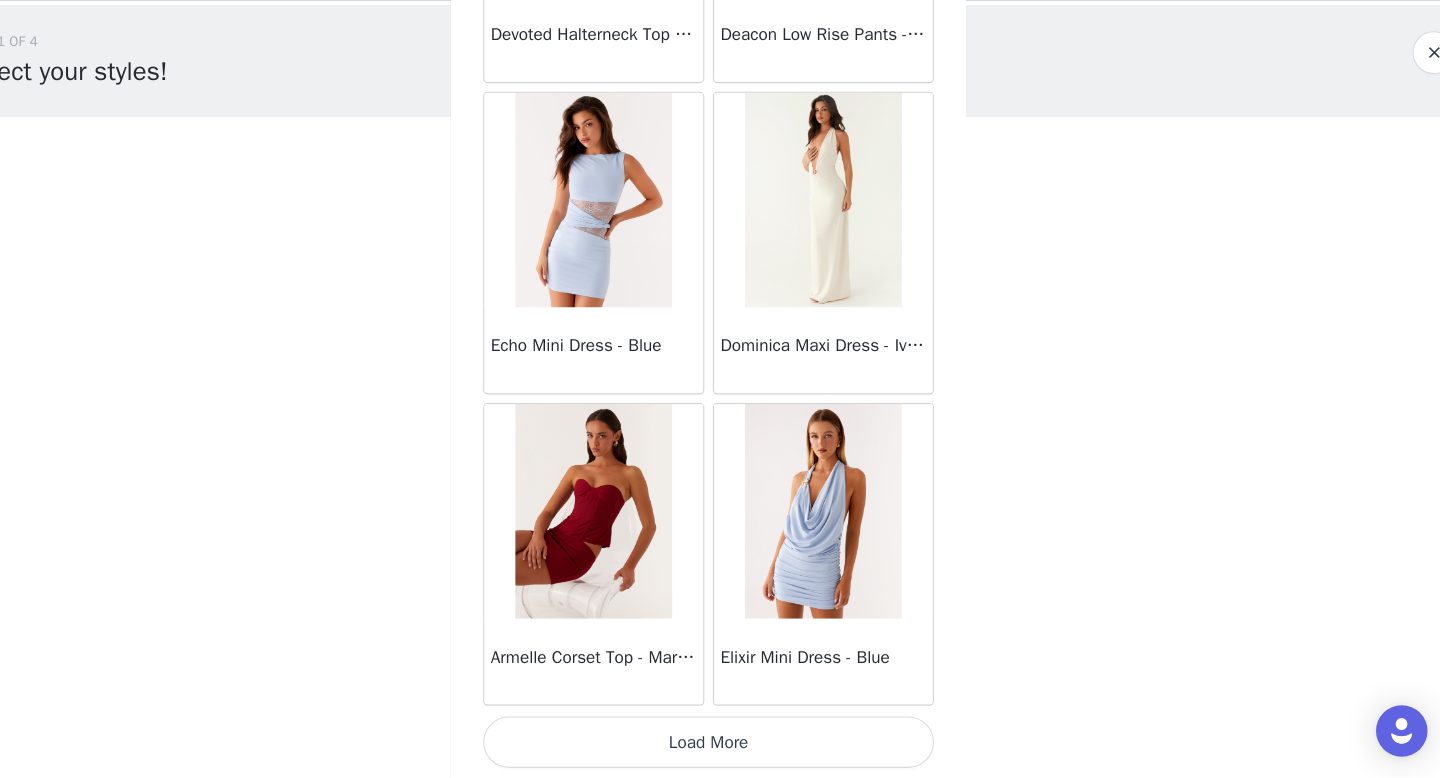 click on "Load More" at bounding box center [720, 744] 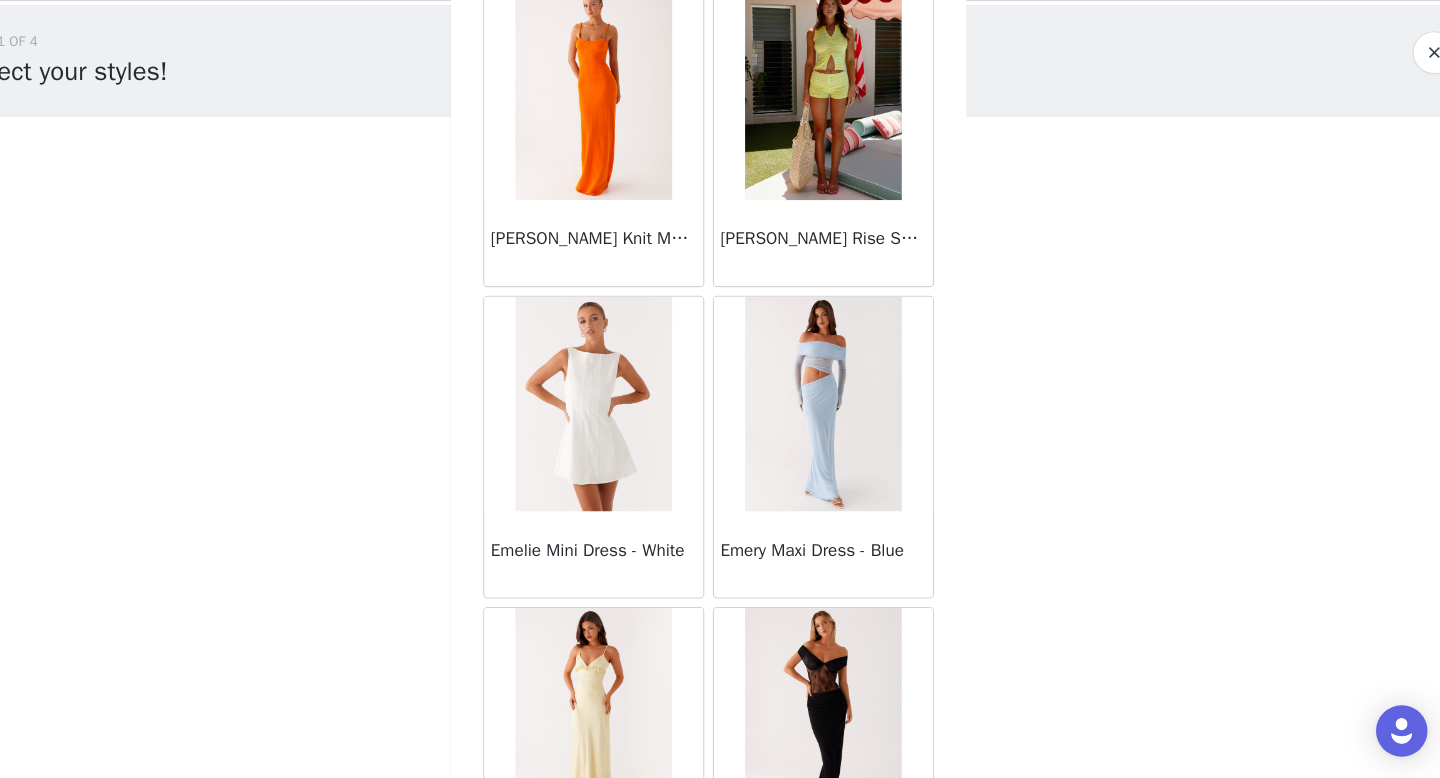 scroll, scrollTop: 17759, scrollLeft: 0, axis: vertical 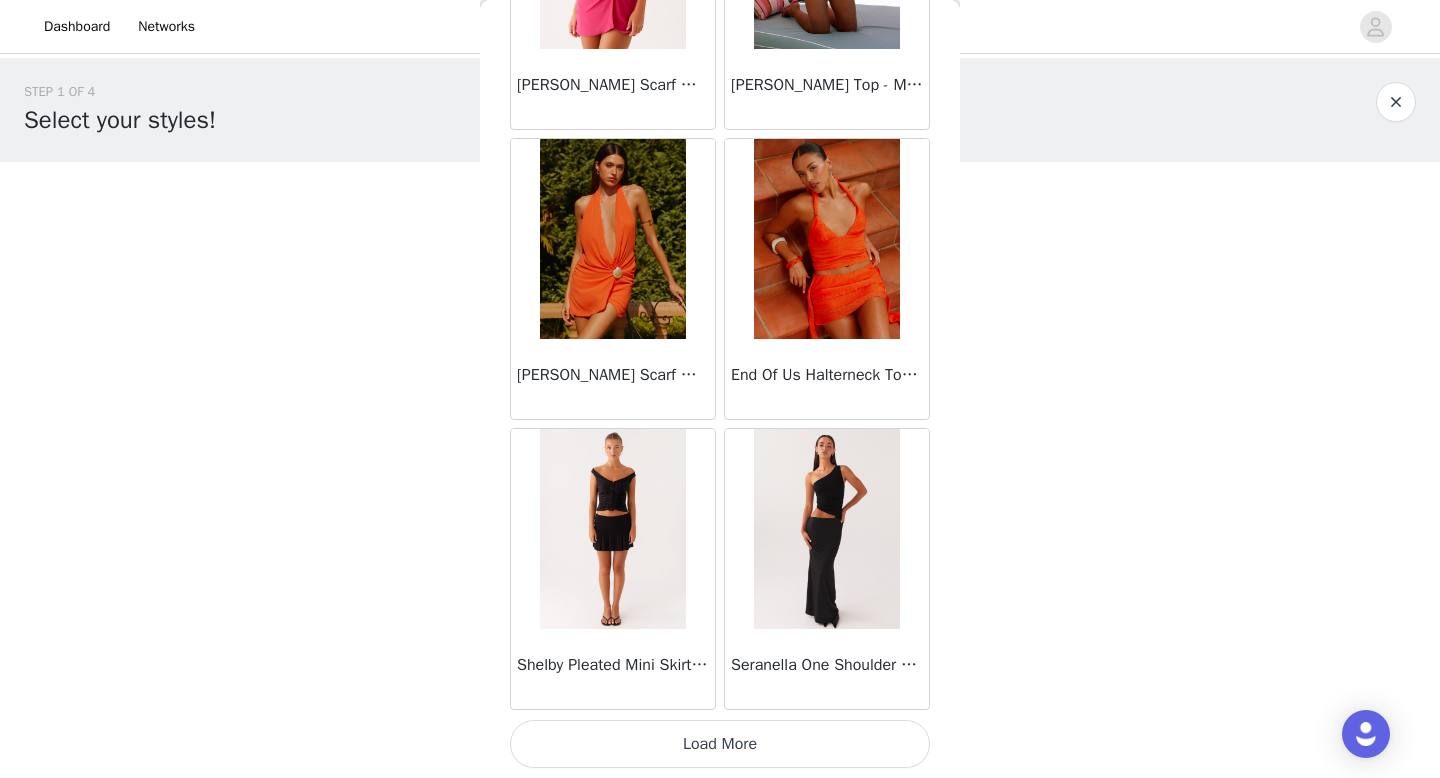 click on "Load More" at bounding box center (720, 744) 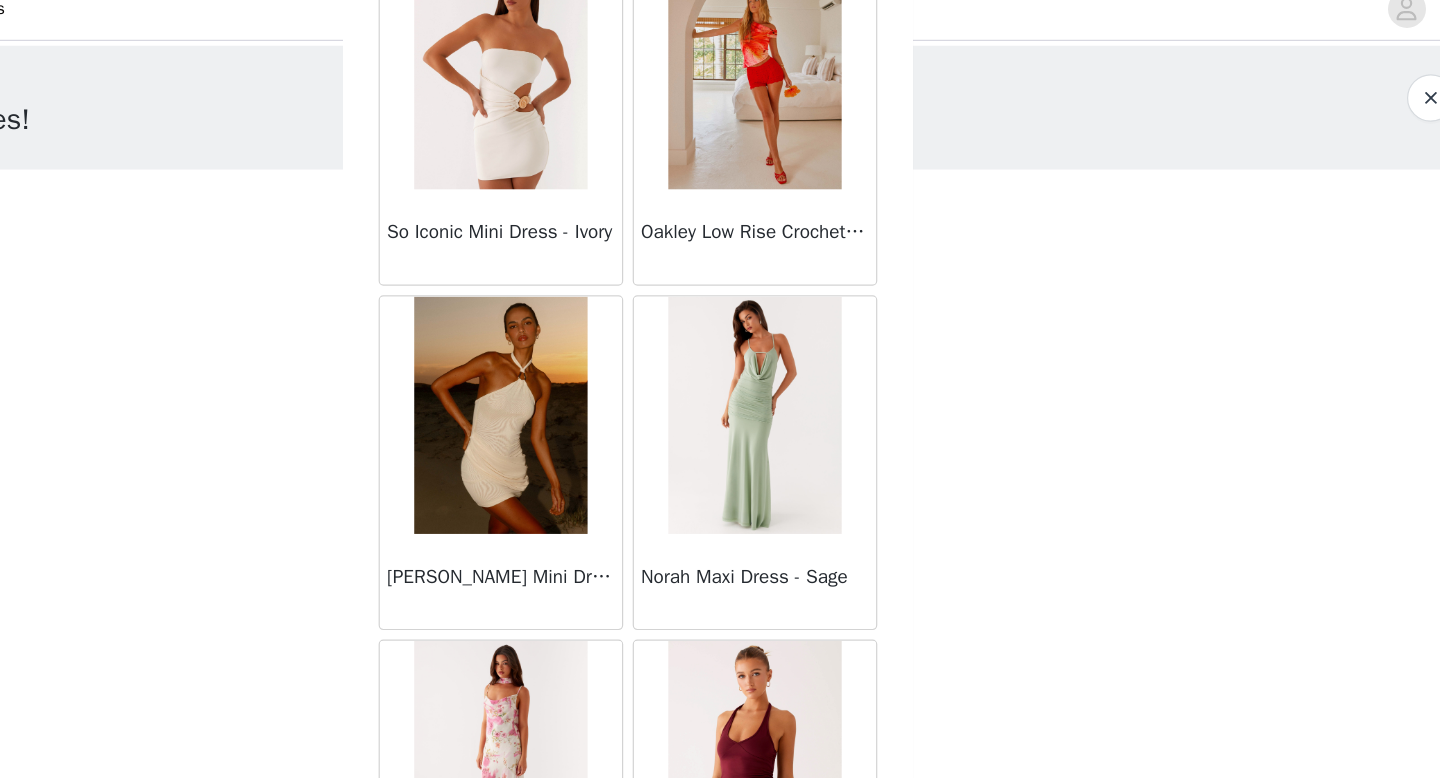 scroll, scrollTop: 22582, scrollLeft: 0, axis: vertical 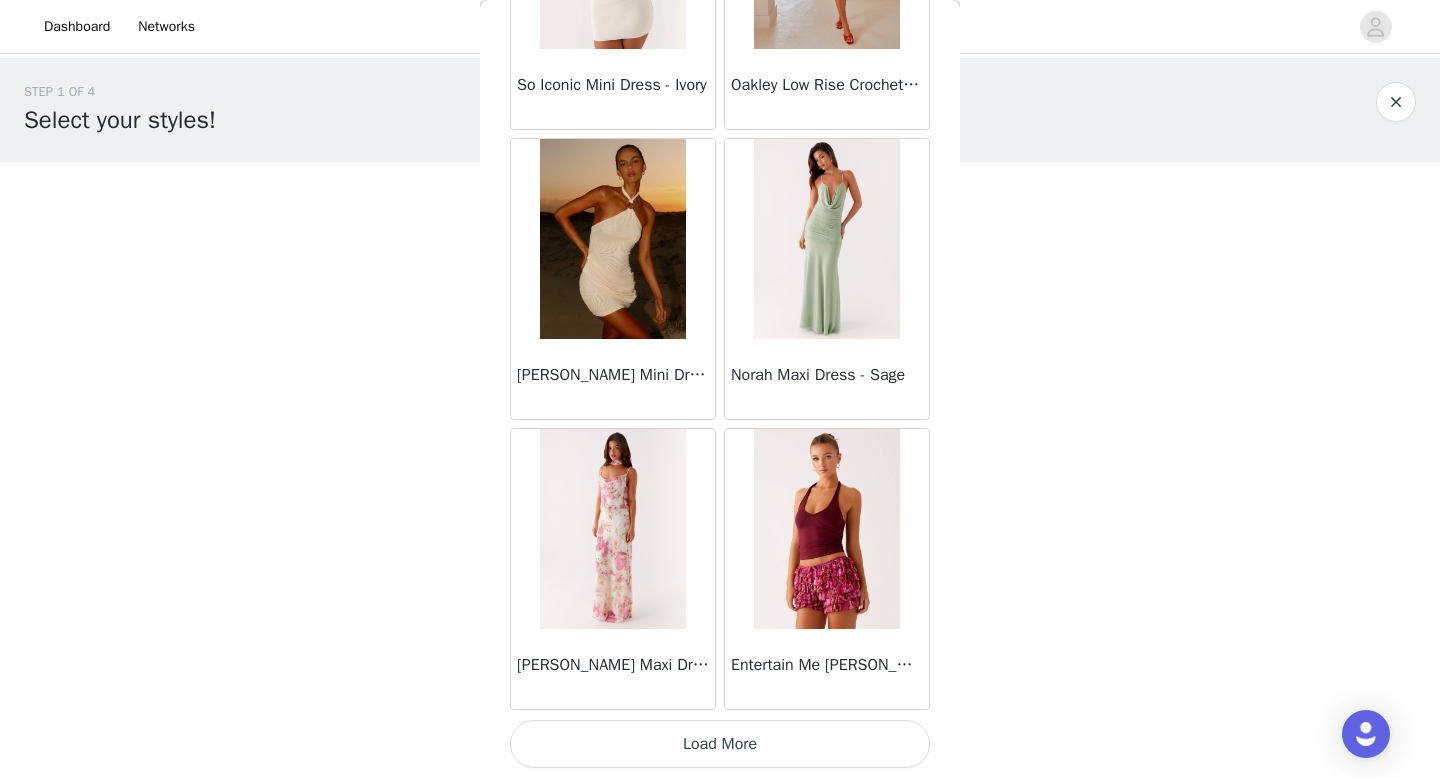 click on "Load More" at bounding box center [720, 744] 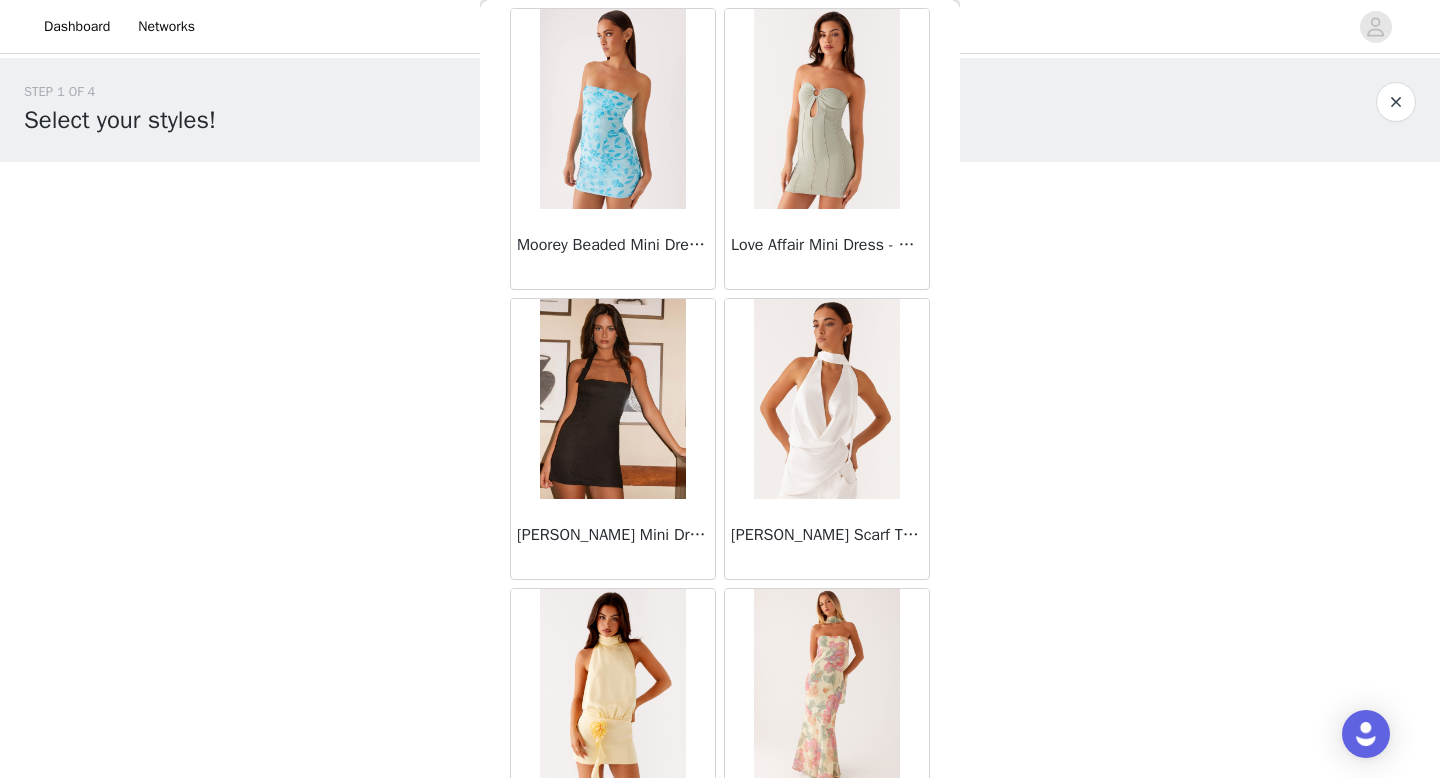 scroll, scrollTop: 25482, scrollLeft: 0, axis: vertical 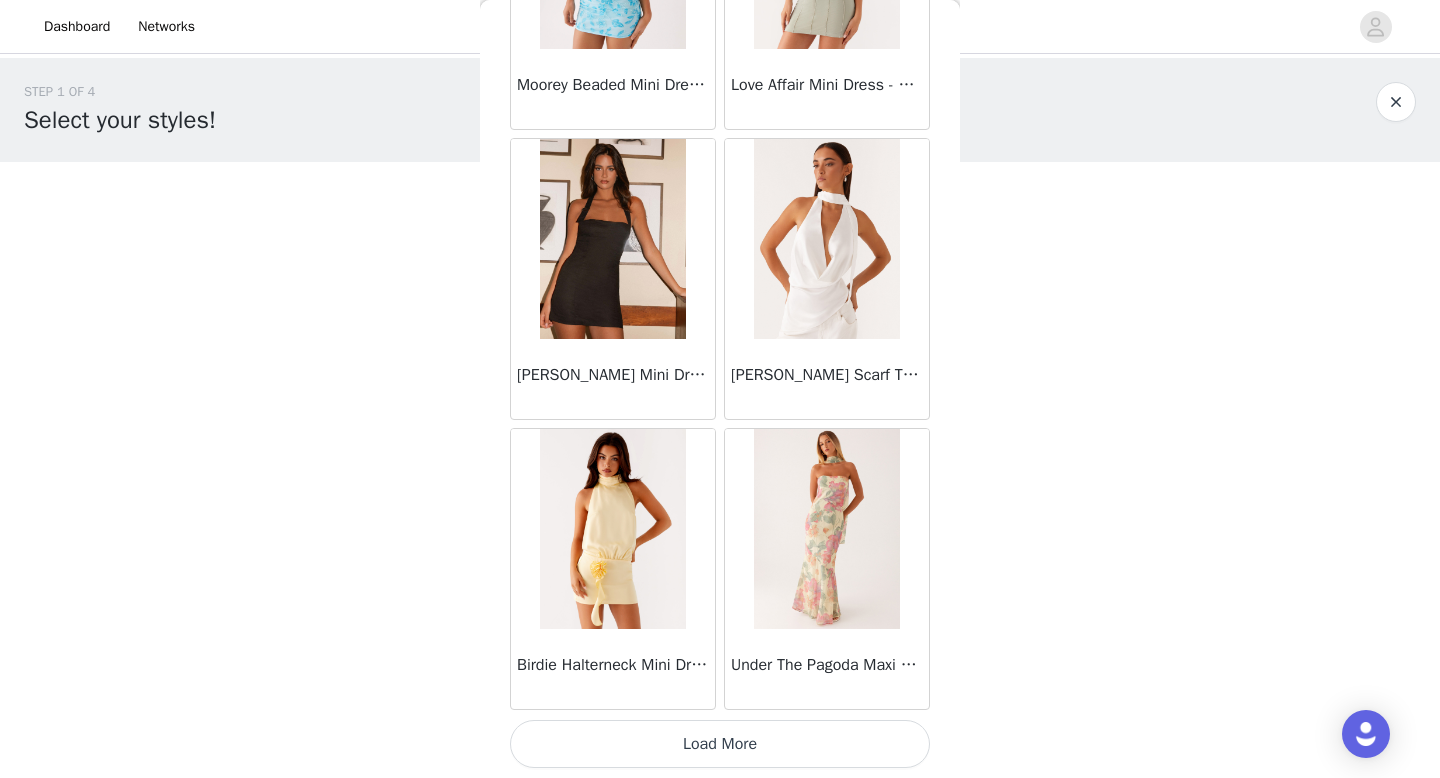 click on "Load More" at bounding box center (720, 744) 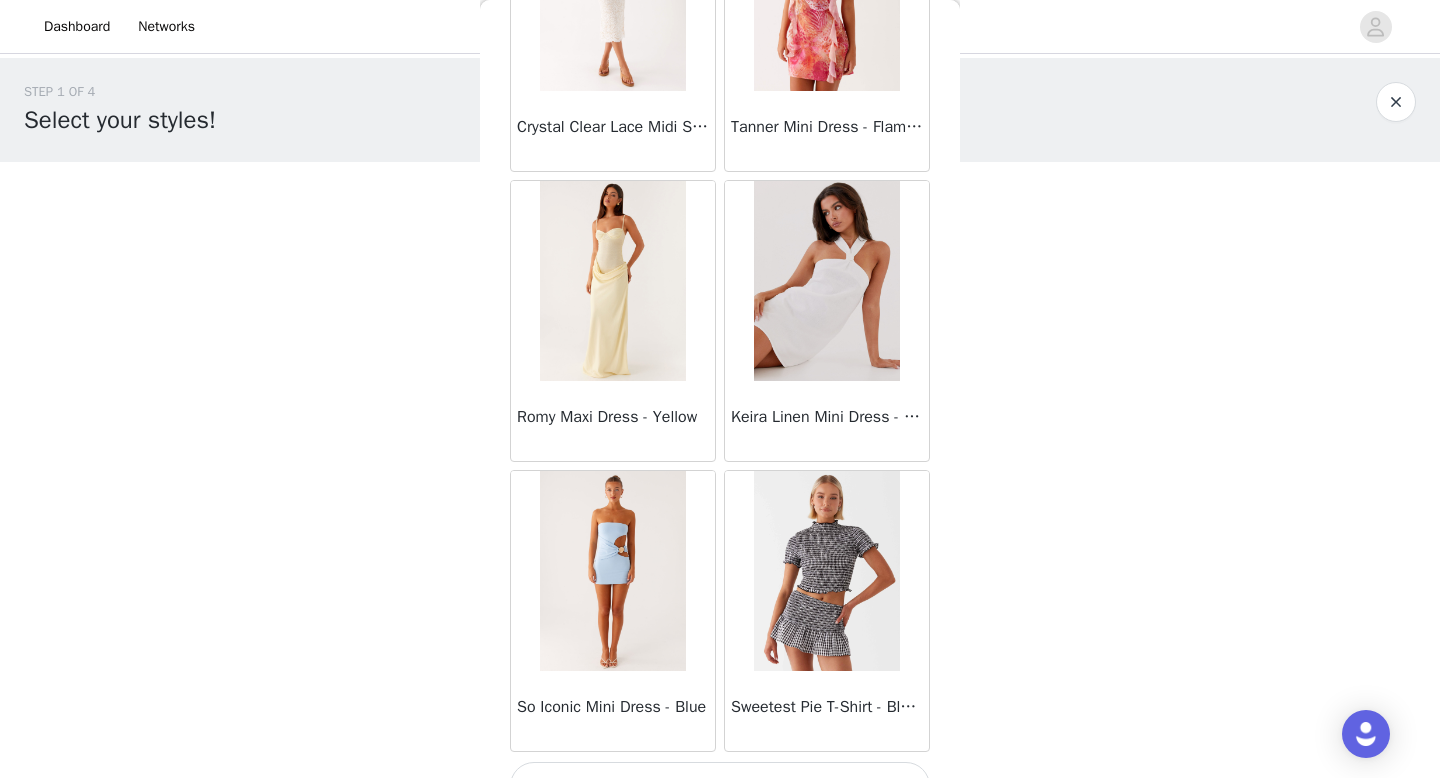 scroll, scrollTop: 28382, scrollLeft: 0, axis: vertical 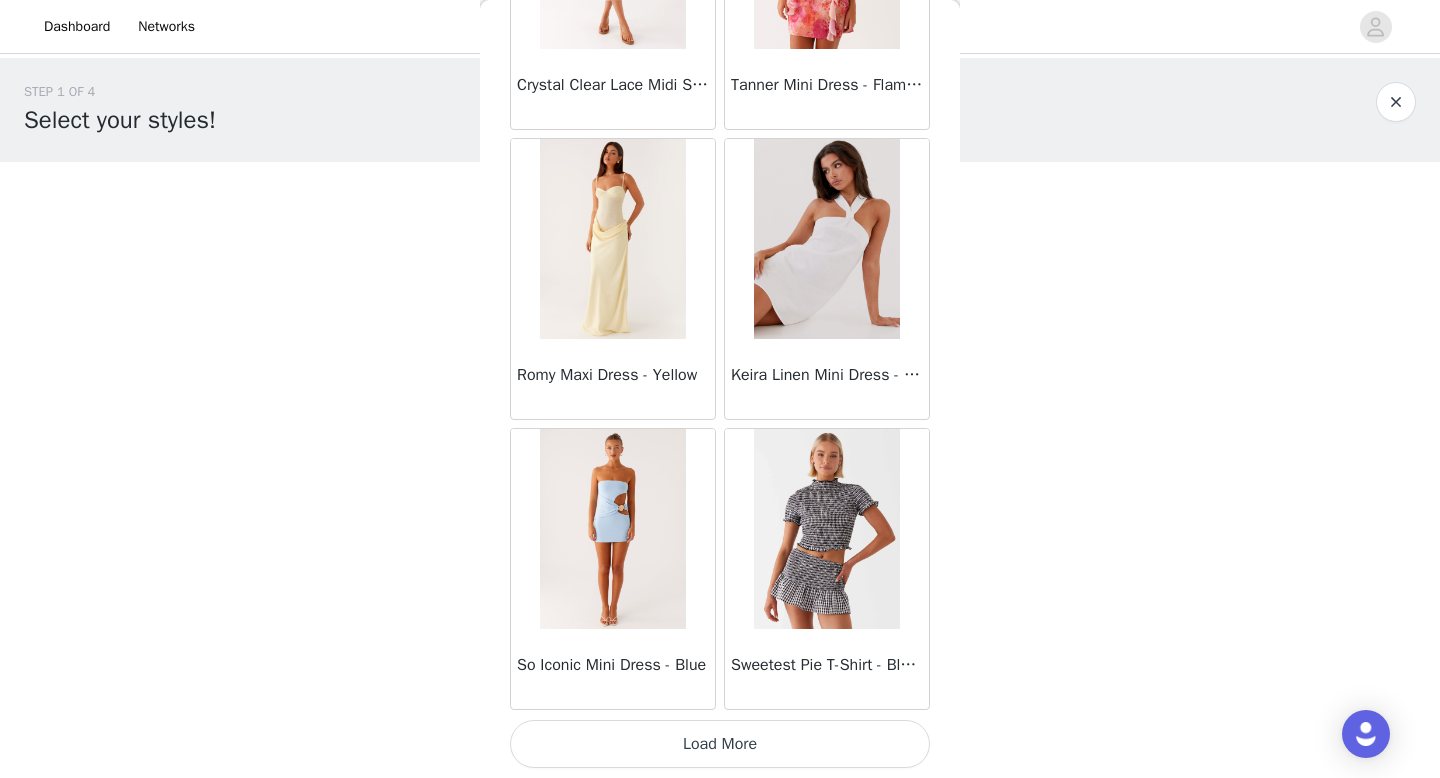 click on "Load More" at bounding box center [720, 744] 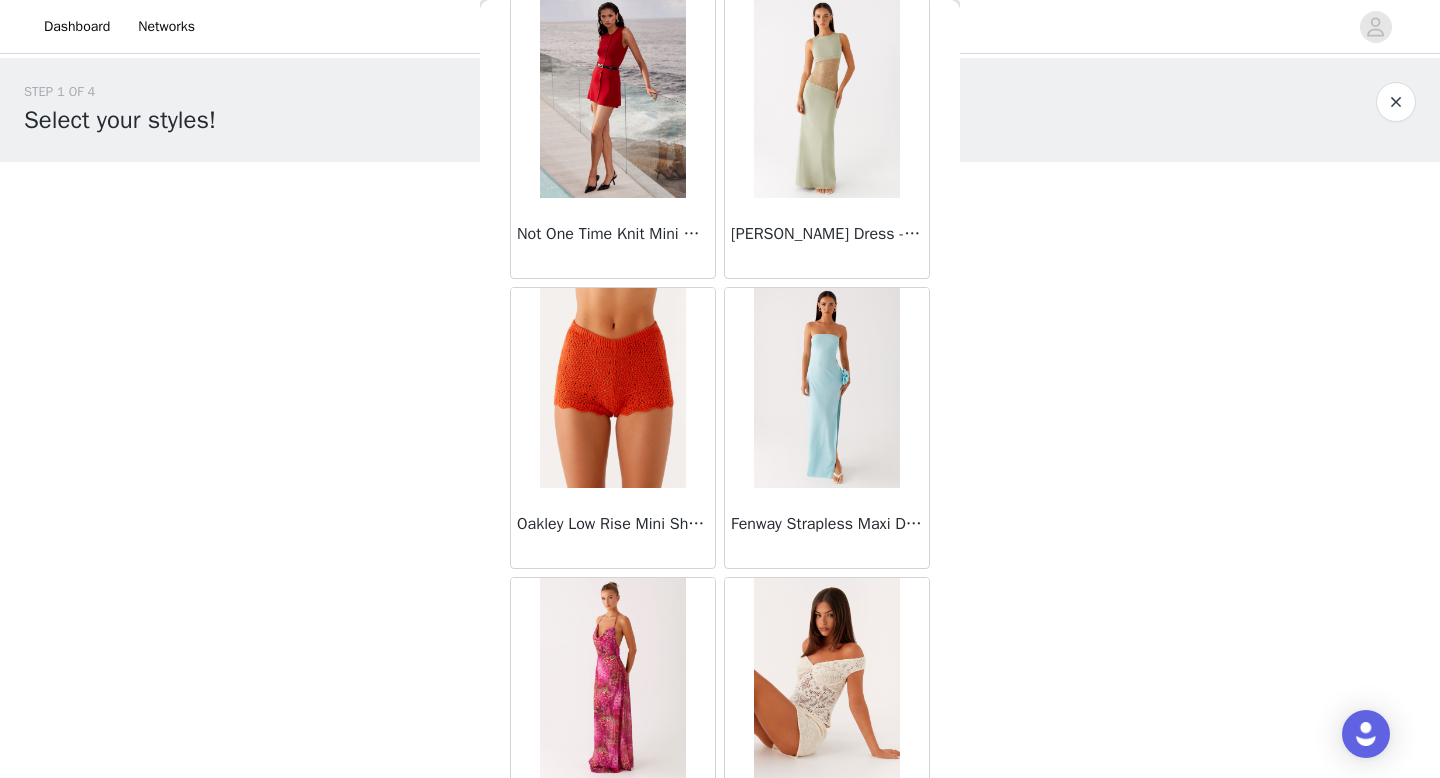 scroll, scrollTop: 31282, scrollLeft: 0, axis: vertical 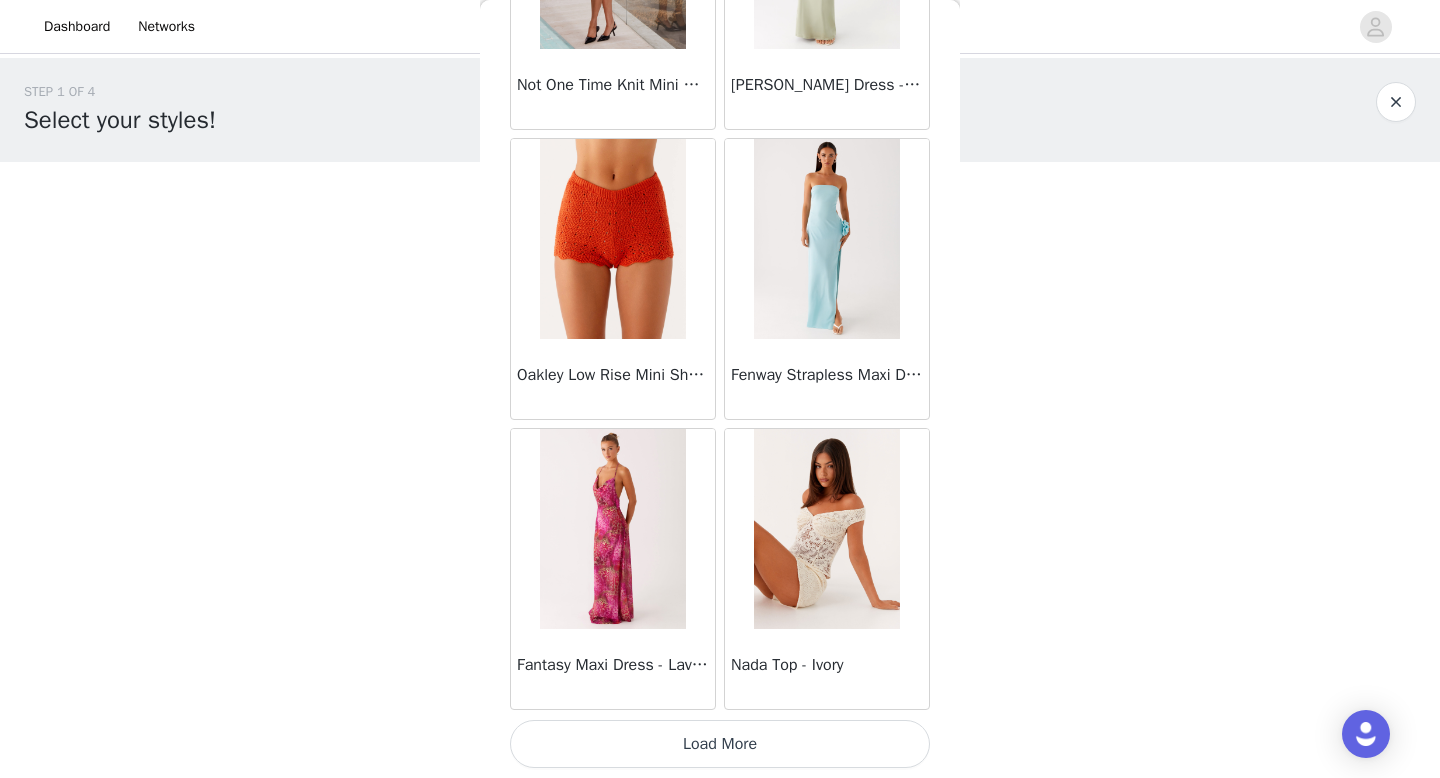 click on "Load More" at bounding box center [720, 744] 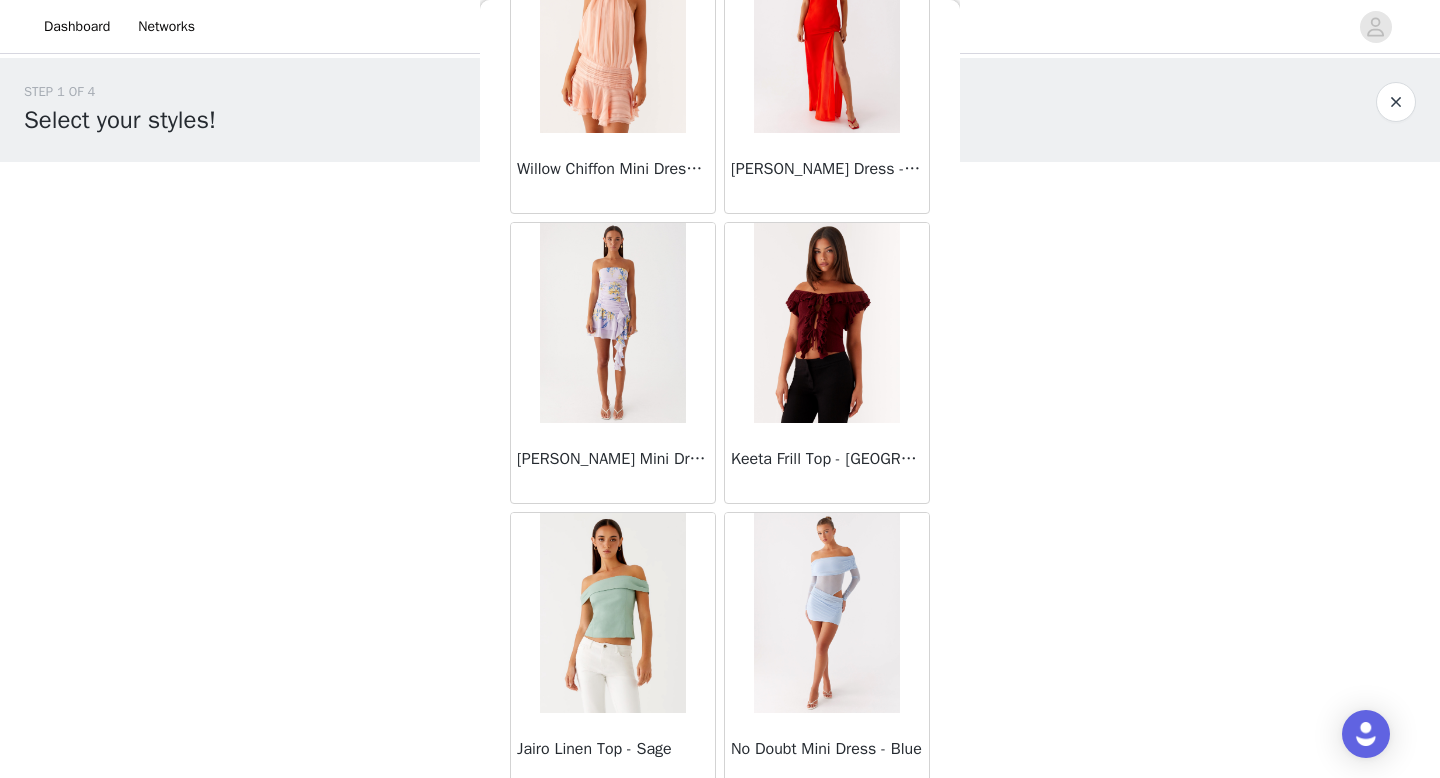 scroll, scrollTop: 34182, scrollLeft: 0, axis: vertical 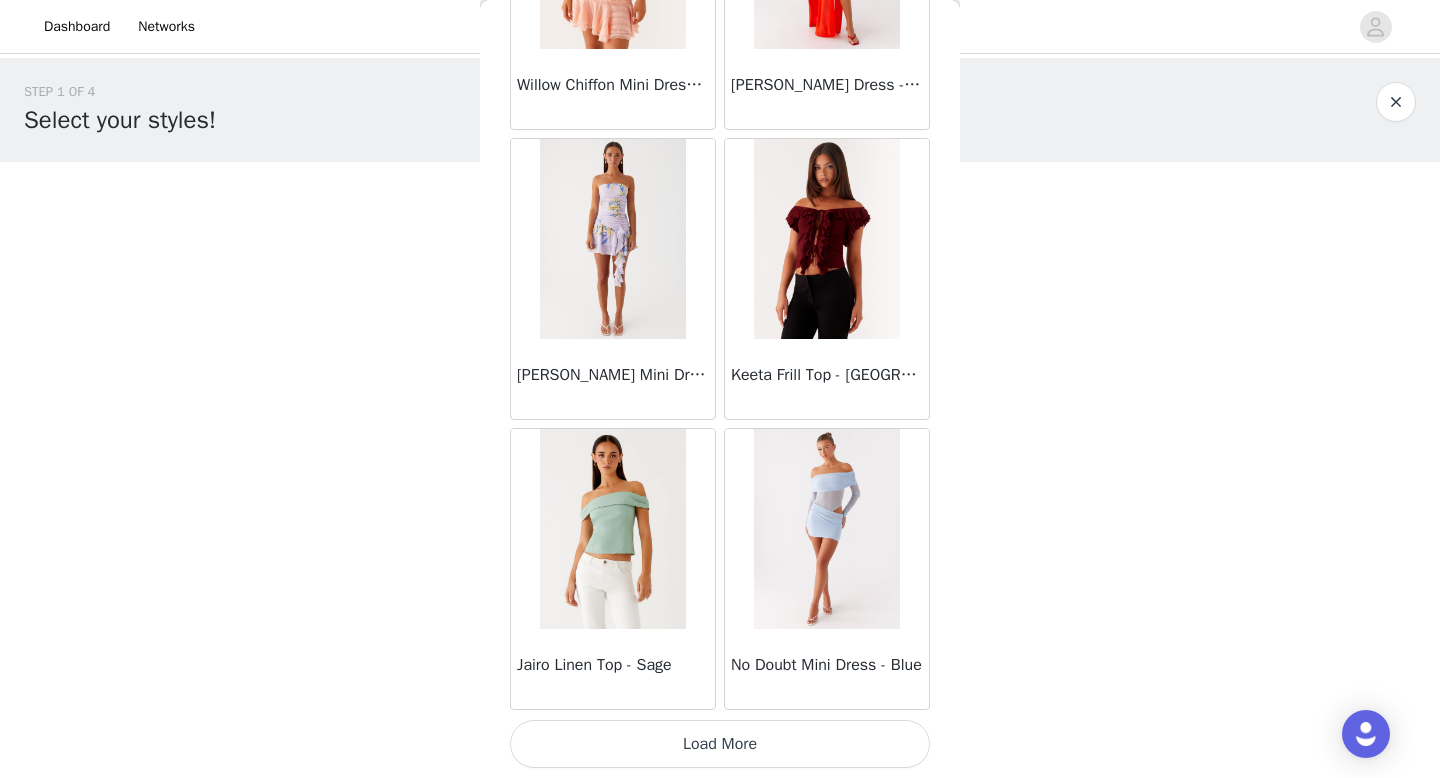 click on "Load More" at bounding box center [720, 744] 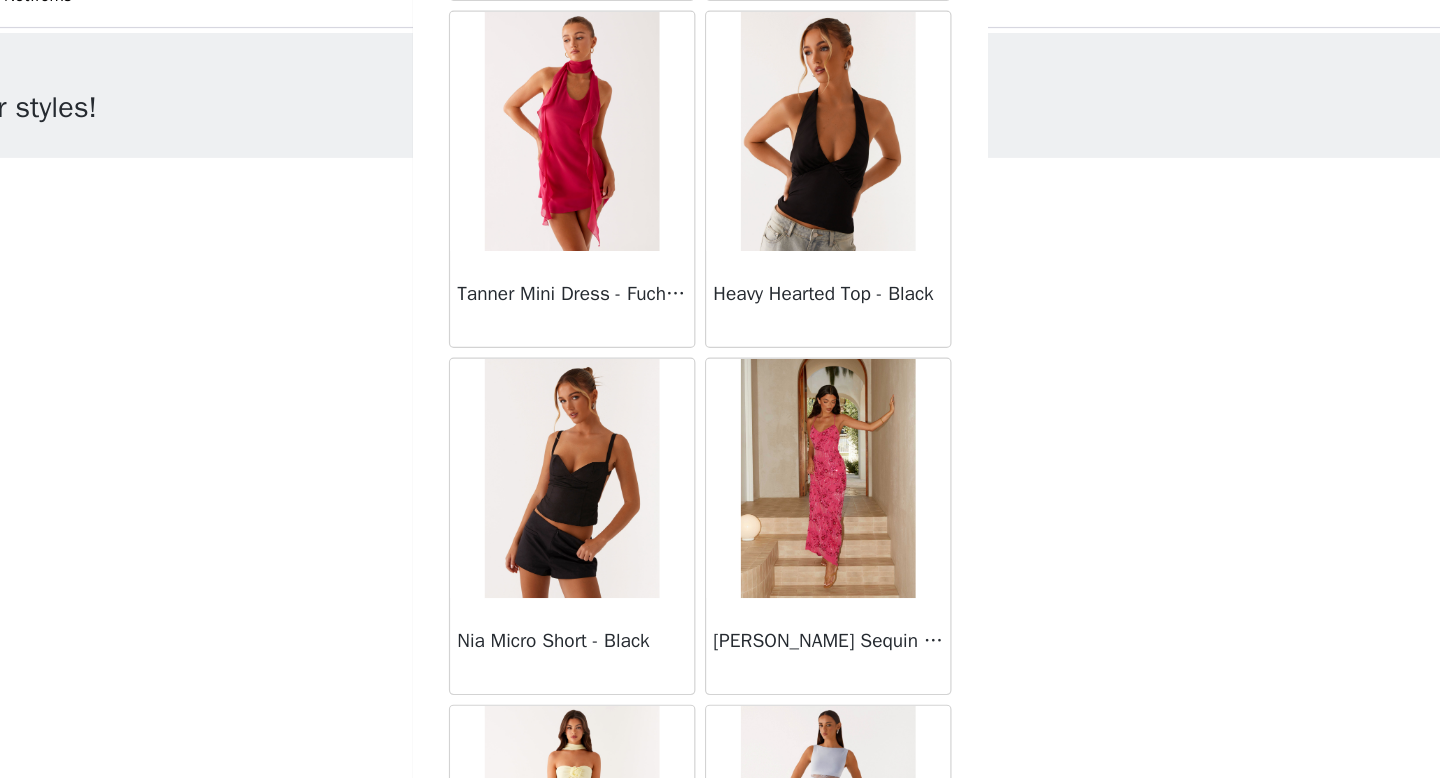 scroll, scrollTop: 37082, scrollLeft: 0, axis: vertical 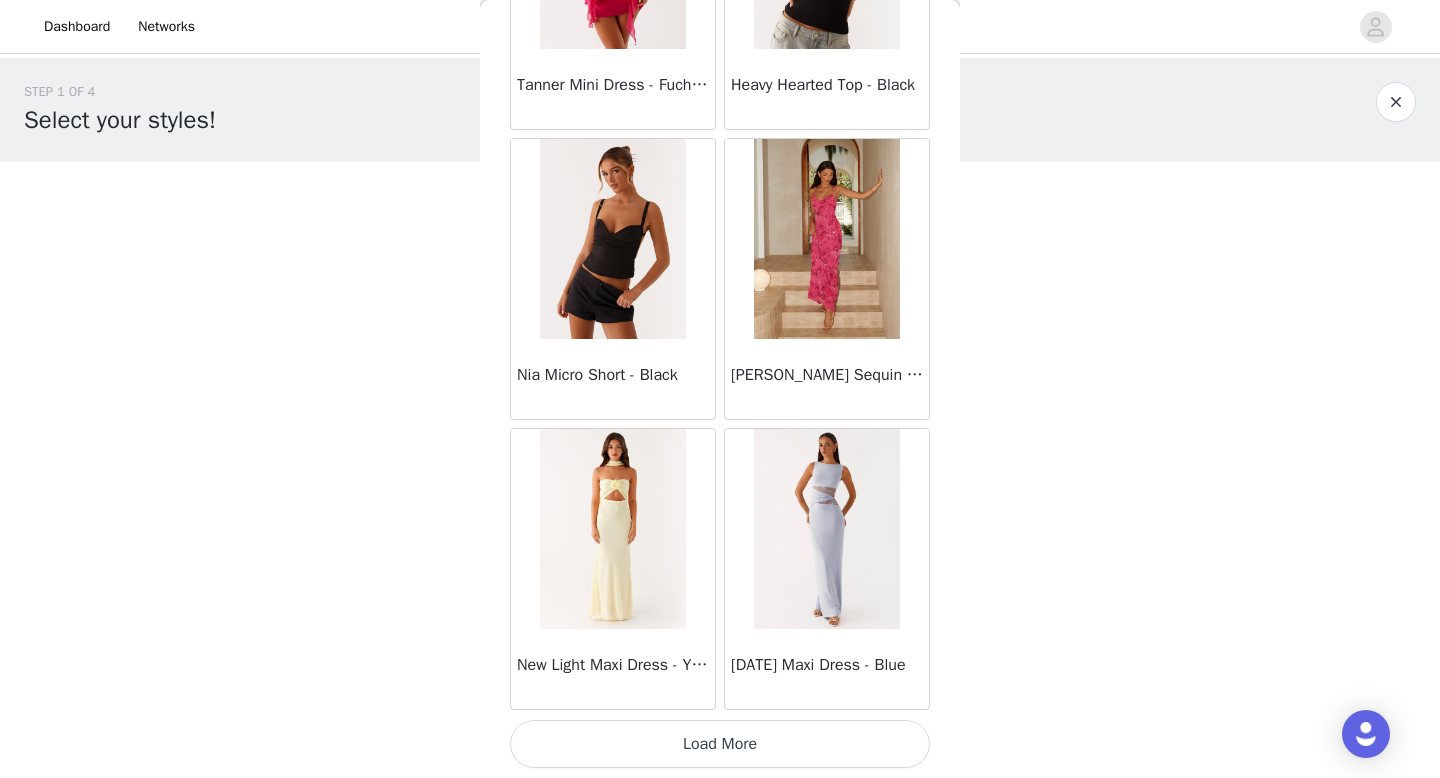 click on "Load More" at bounding box center [720, 744] 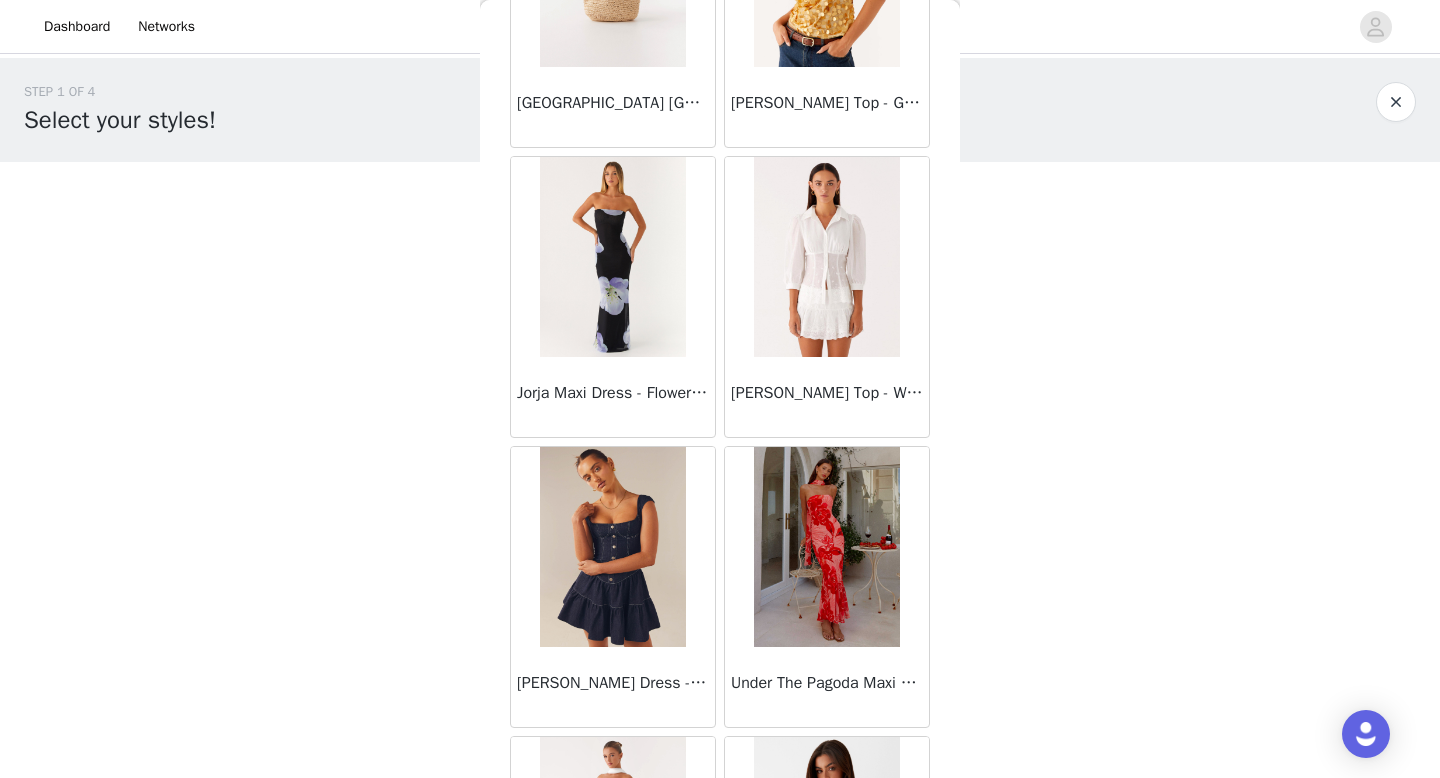 scroll, scrollTop: 39982, scrollLeft: 0, axis: vertical 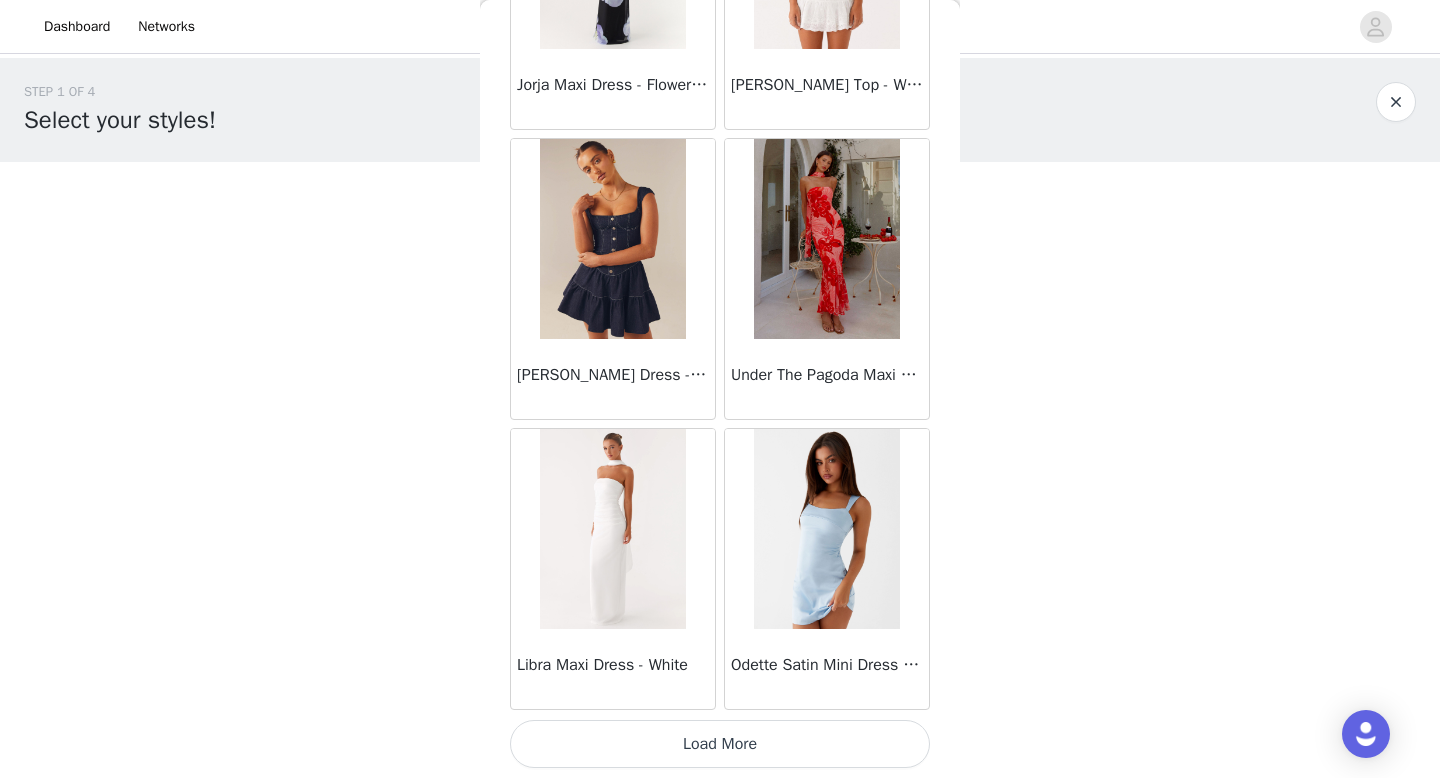 click on "Load More" at bounding box center (720, 744) 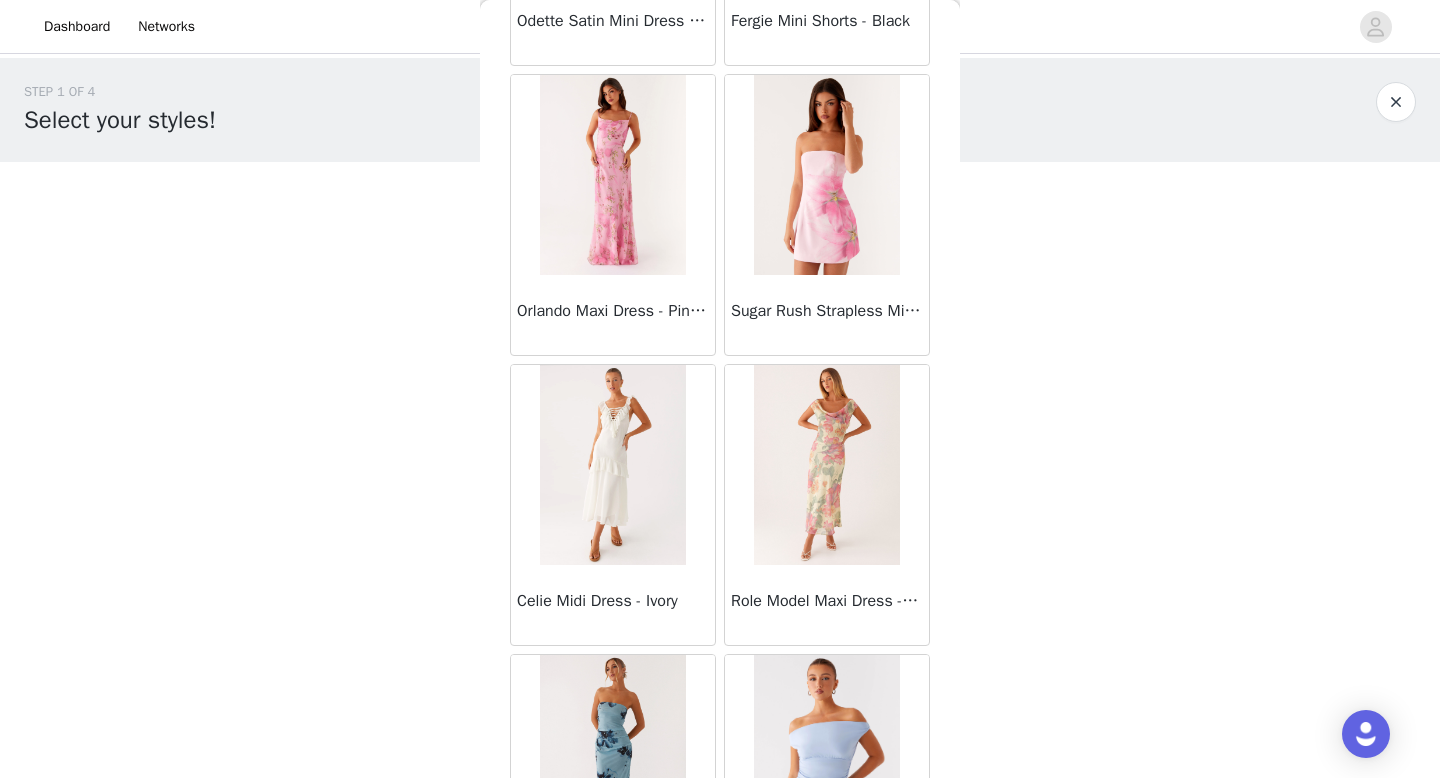 scroll, scrollTop: 42882, scrollLeft: 0, axis: vertical 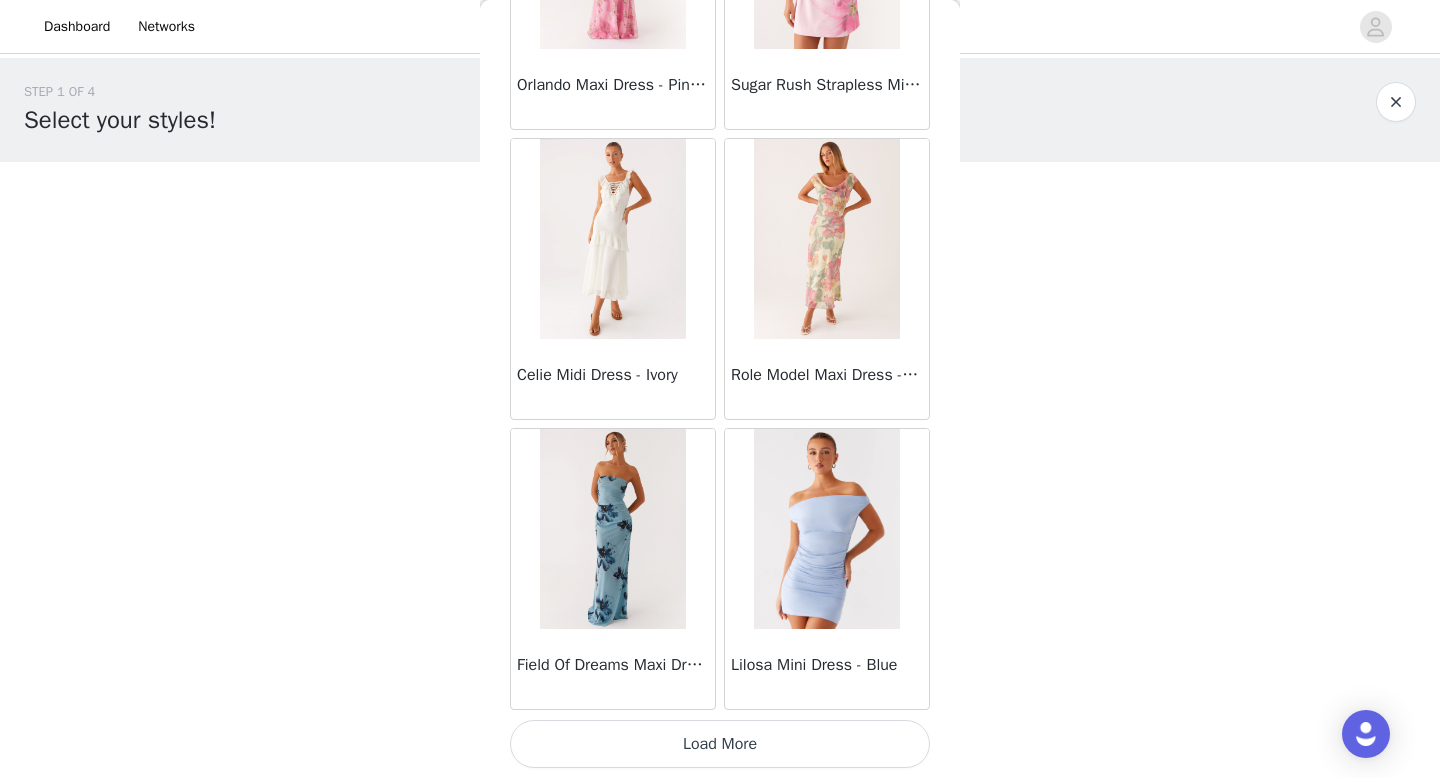 click on "Load More" at bounding box center (720, 744) 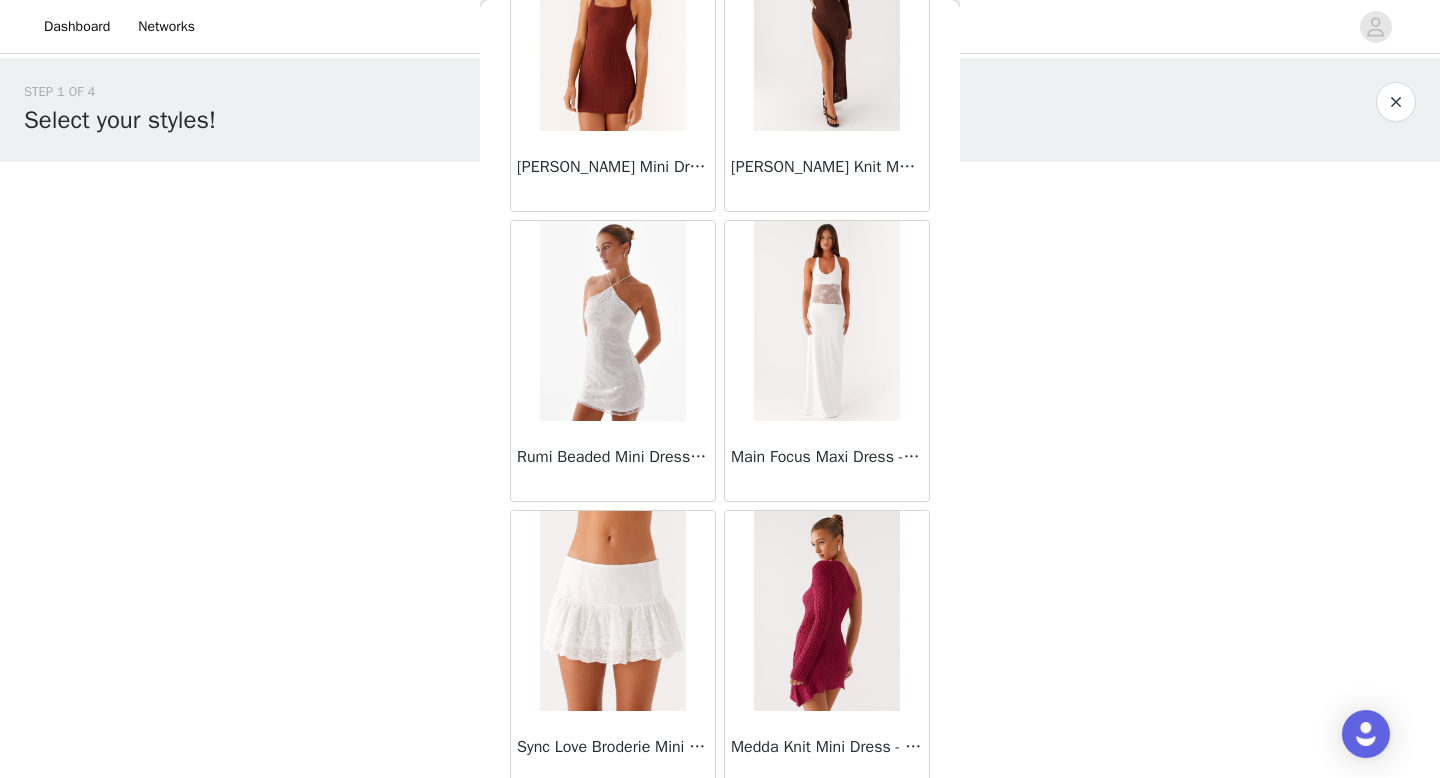 scroll, scrollTop: 45320, scrollLeft: 0, axis: vertical 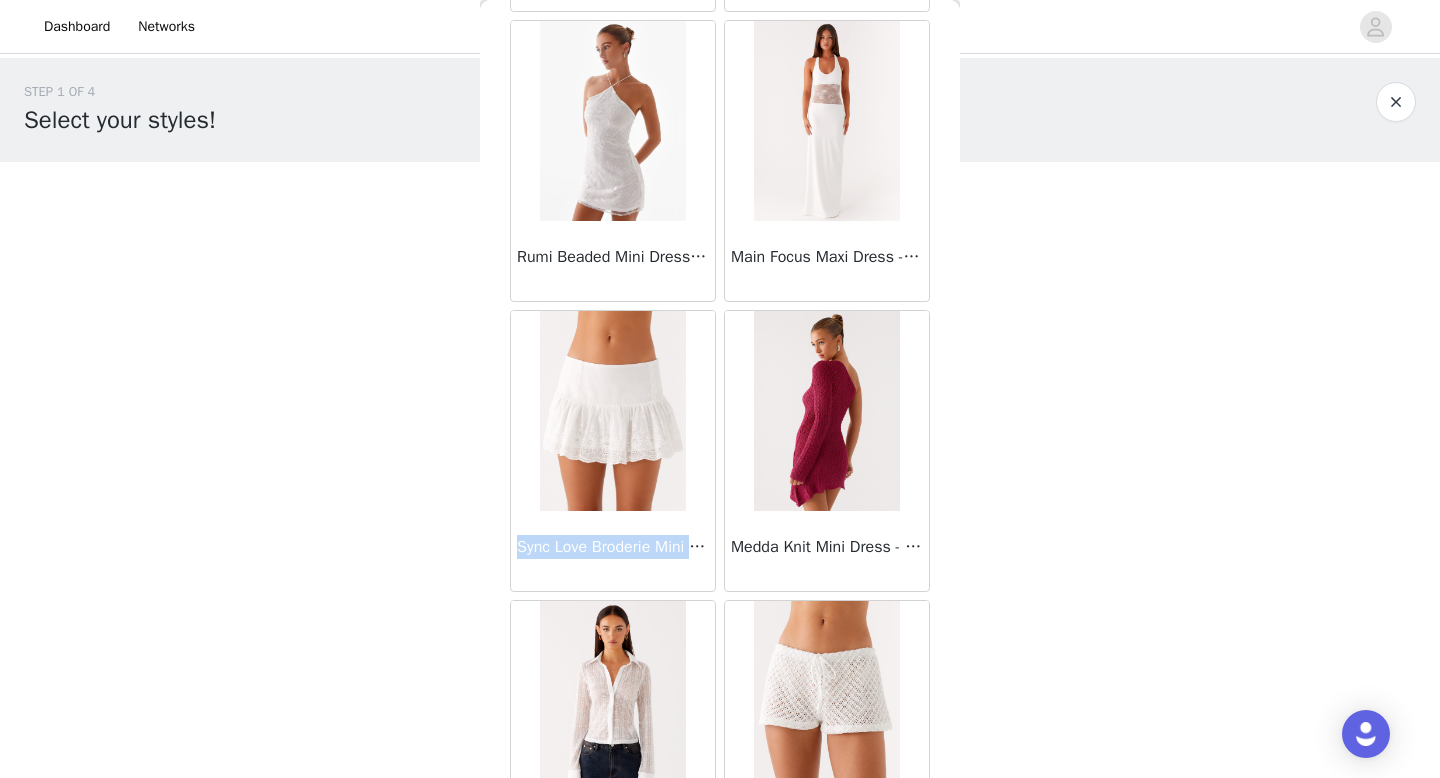 copy on "Sync Love Broderie Mini" 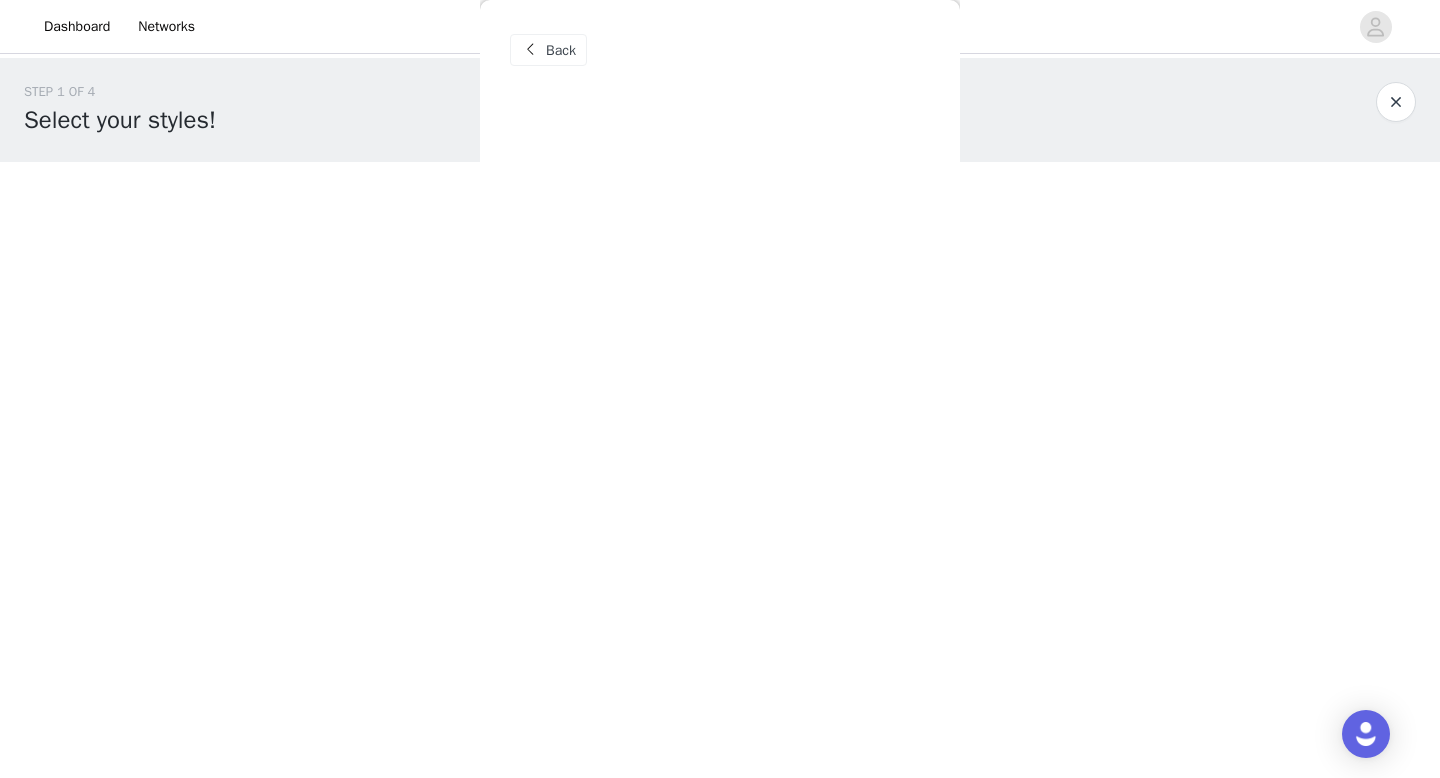 scroll, scrollTop: 0, scrollLeft: 0, axis: both 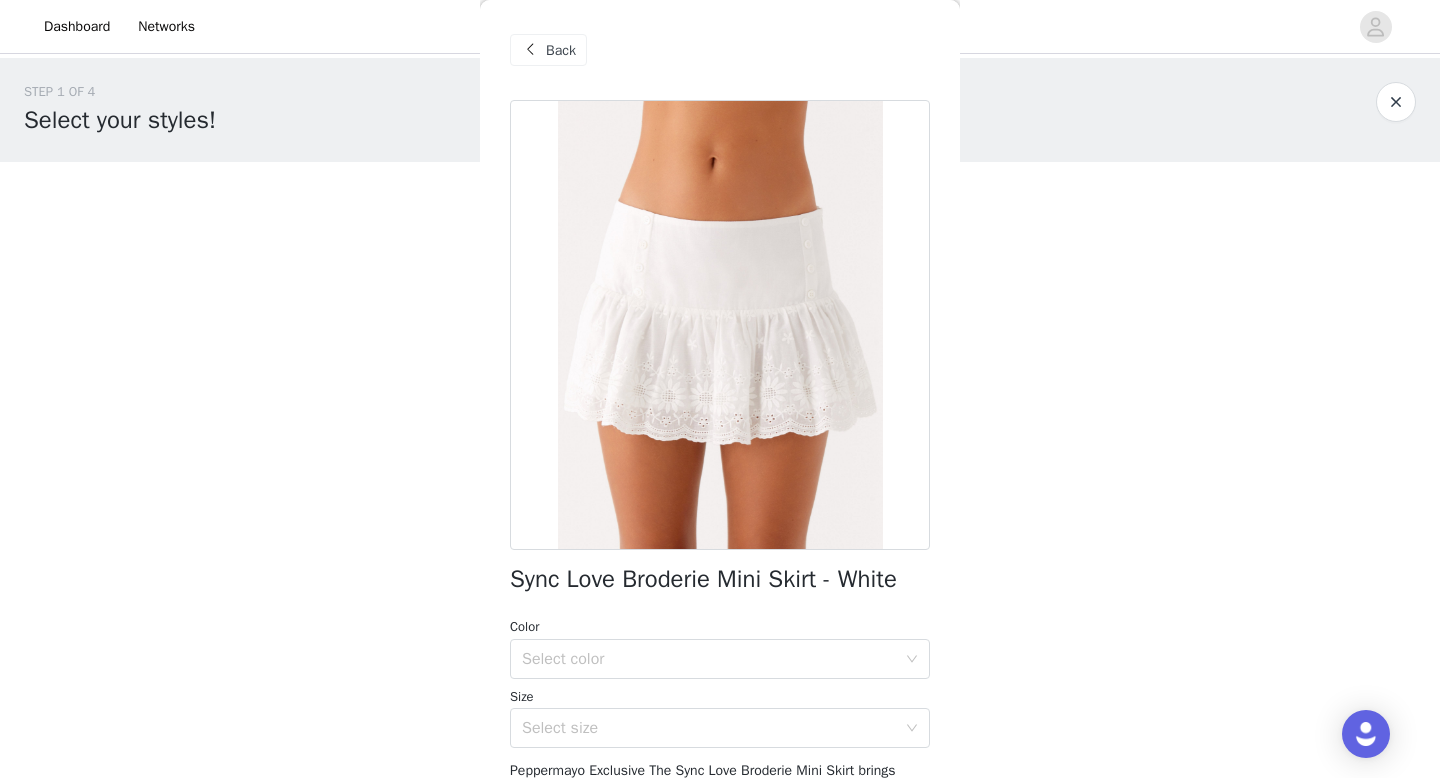click on "Back" at bounding box center [561, 50] 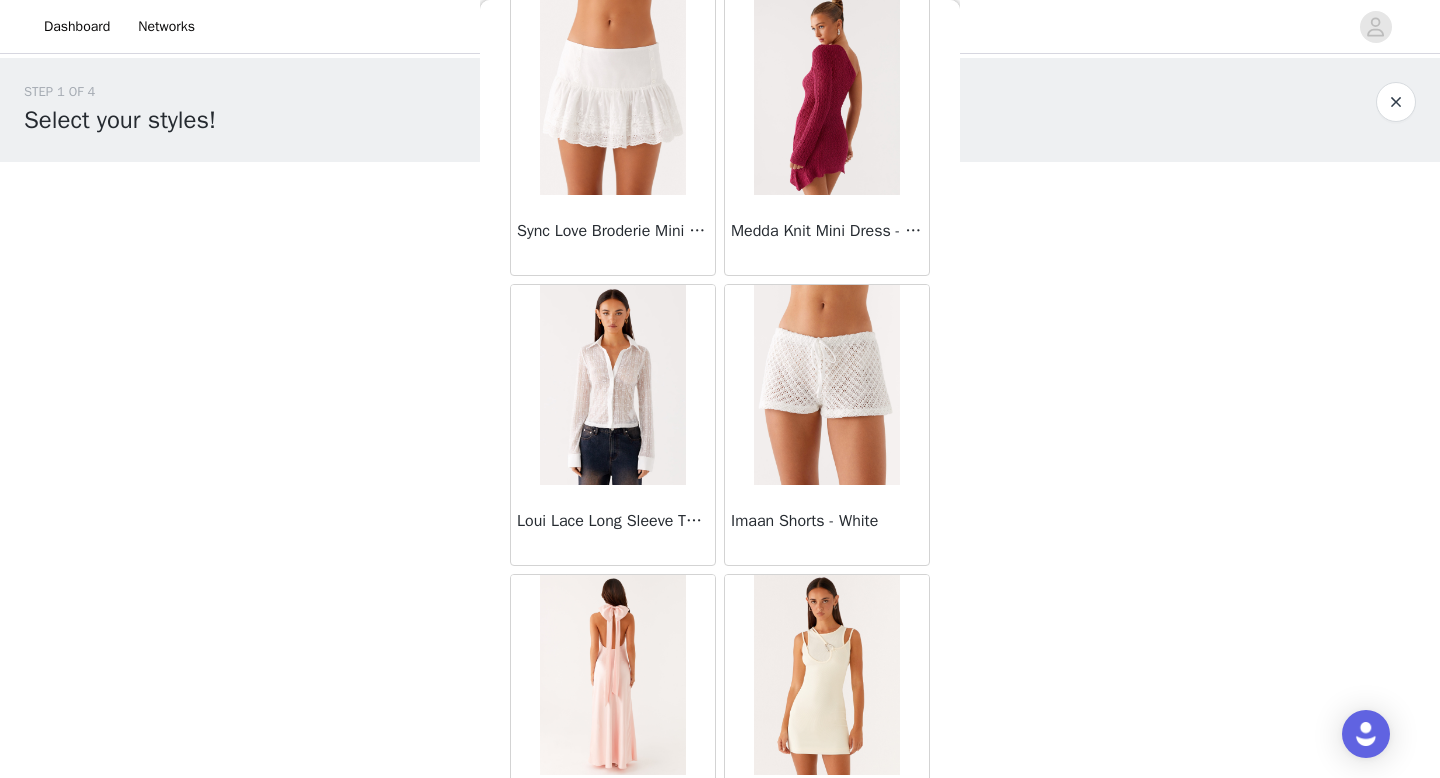 scroll, scrollTop: 45782, scrollLeft: 0, axis: vertical 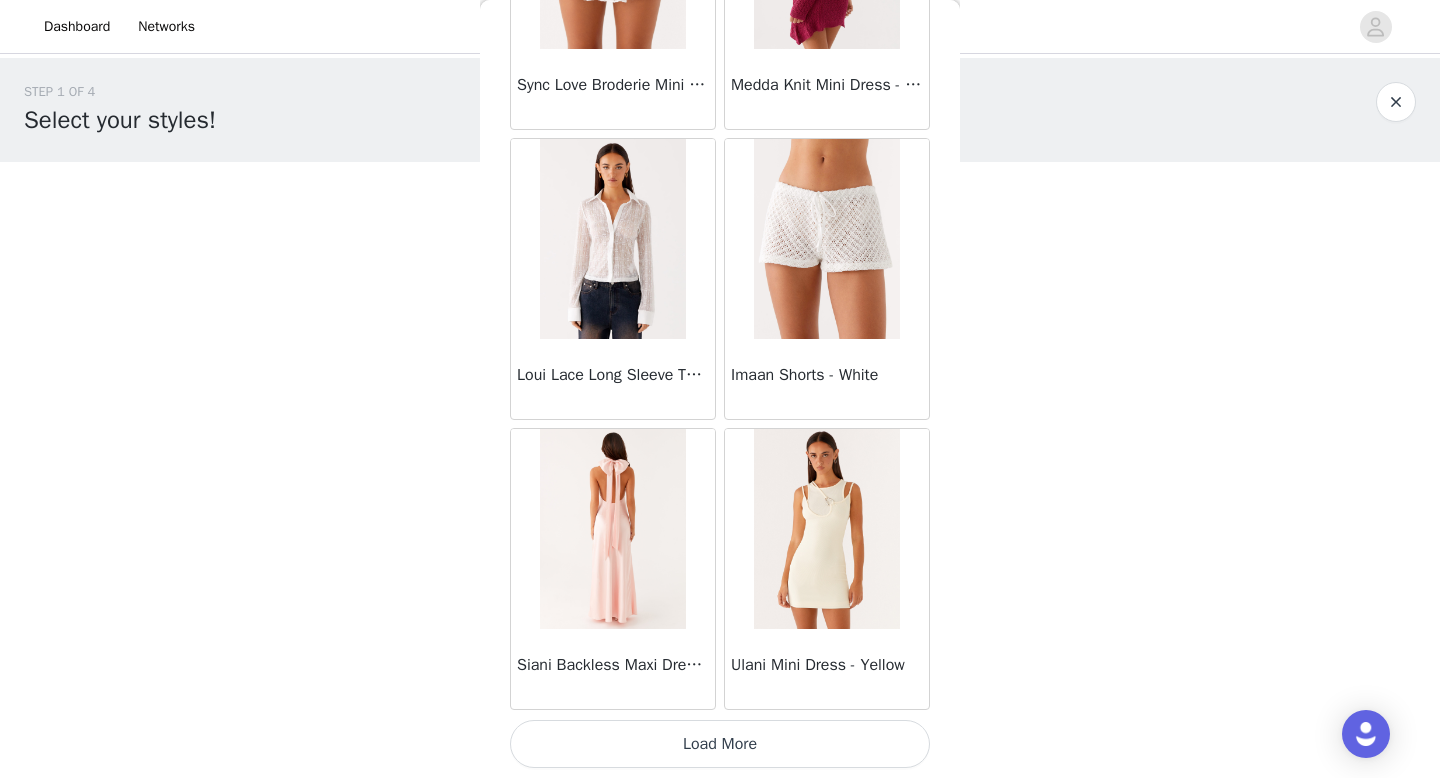 click on "Load More" at bounding box center [720, 744] 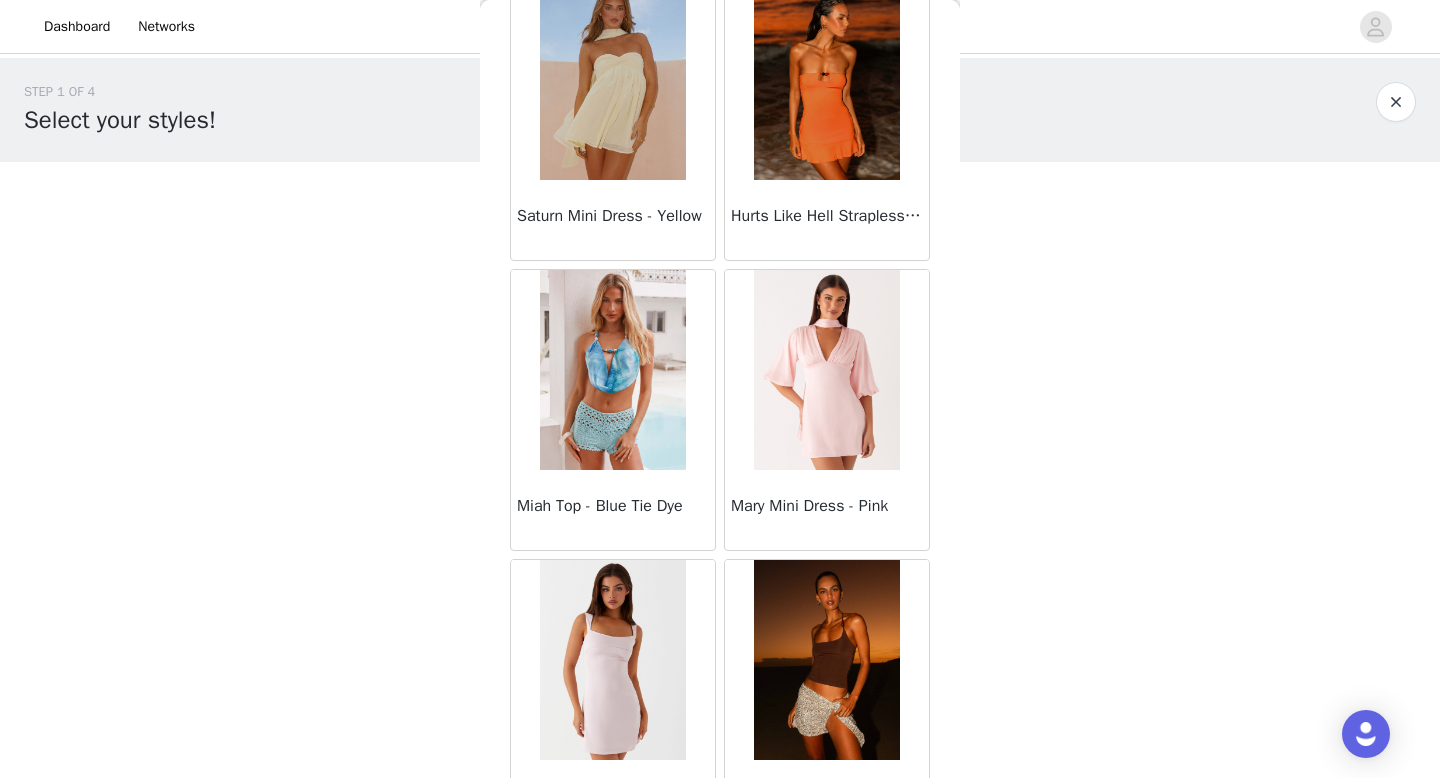 scroll, scrollTop: 46525, scrollLeft: 0, axis: vertical 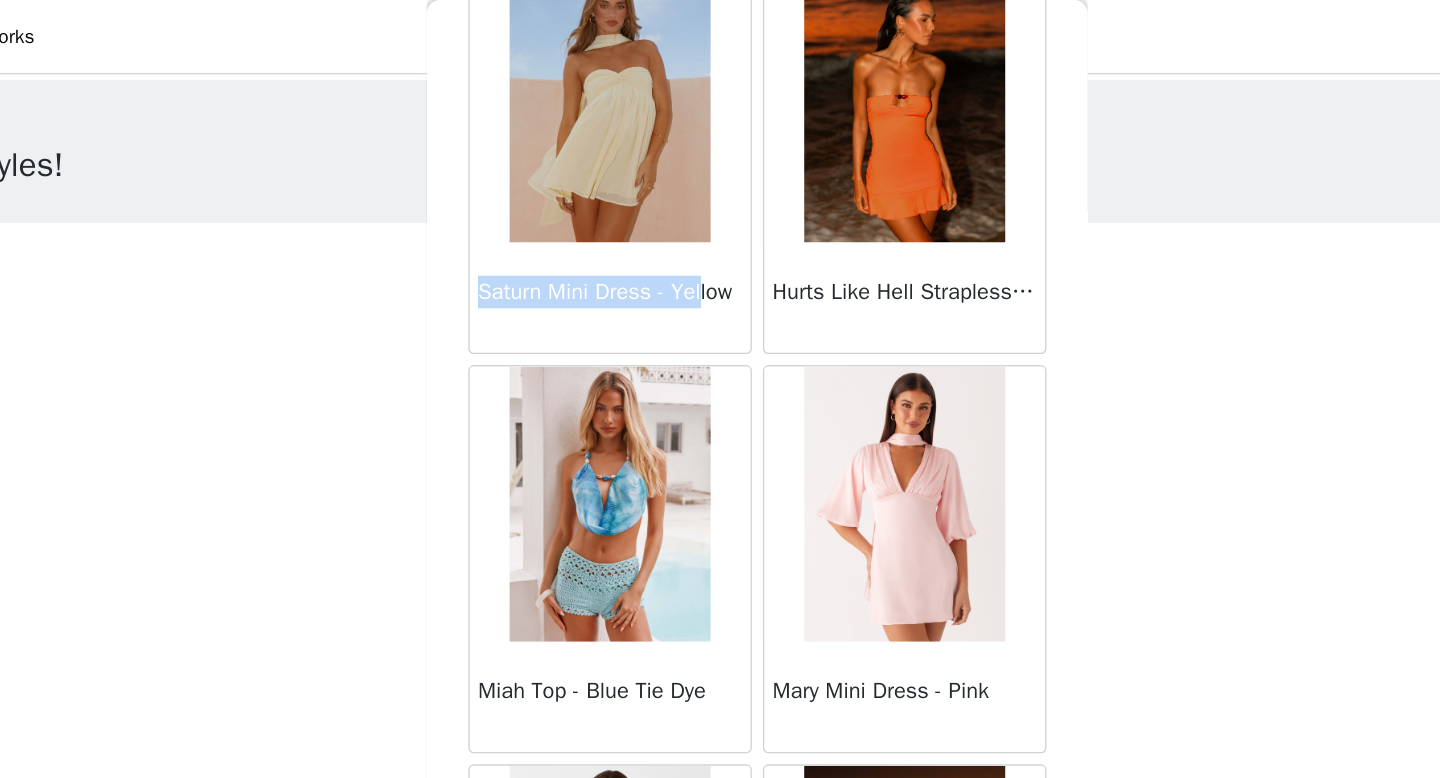copy on "Saturn Mini Dress - Yel" 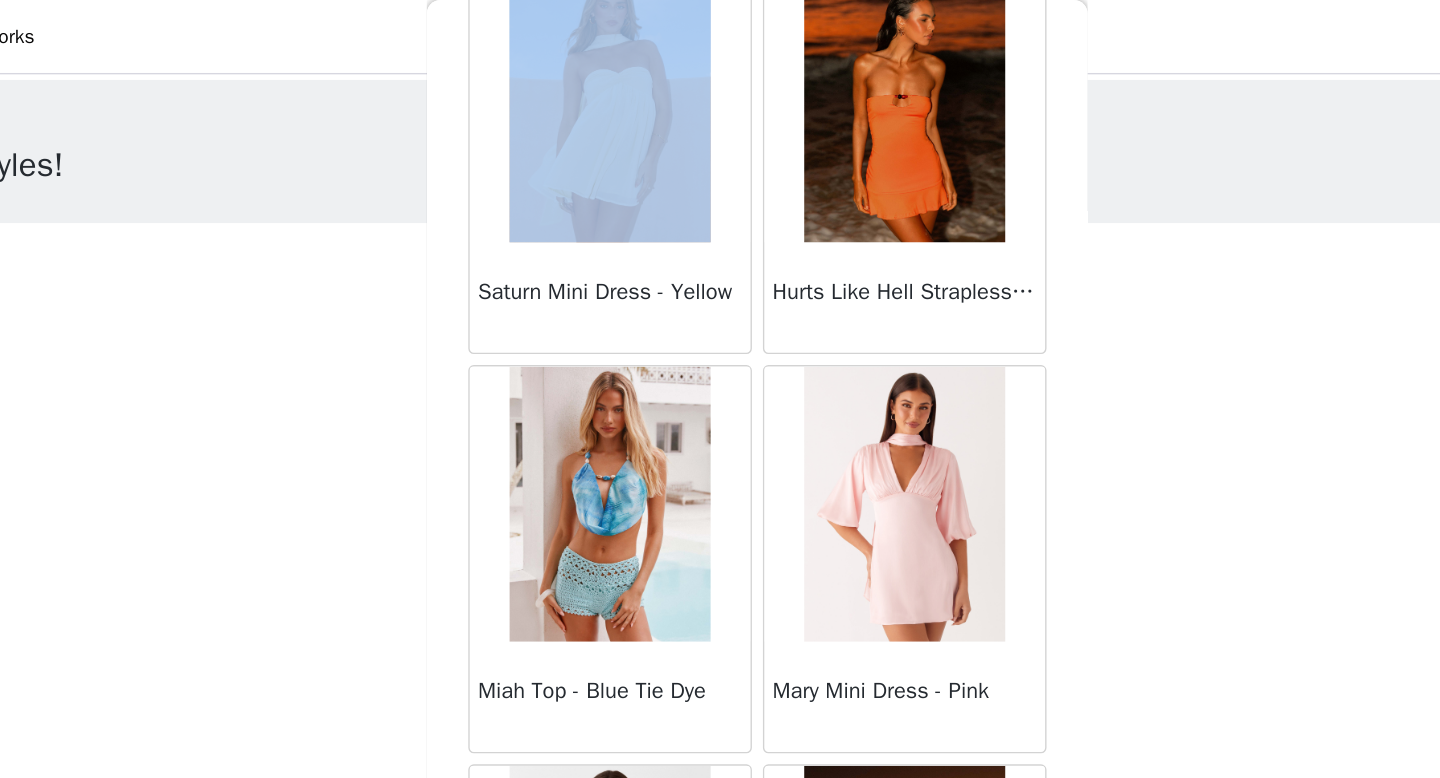 drag, startPoint x: 517, startPoint y: 211, endPoint x: 467, endPoint y: 268, distance: 75.82216 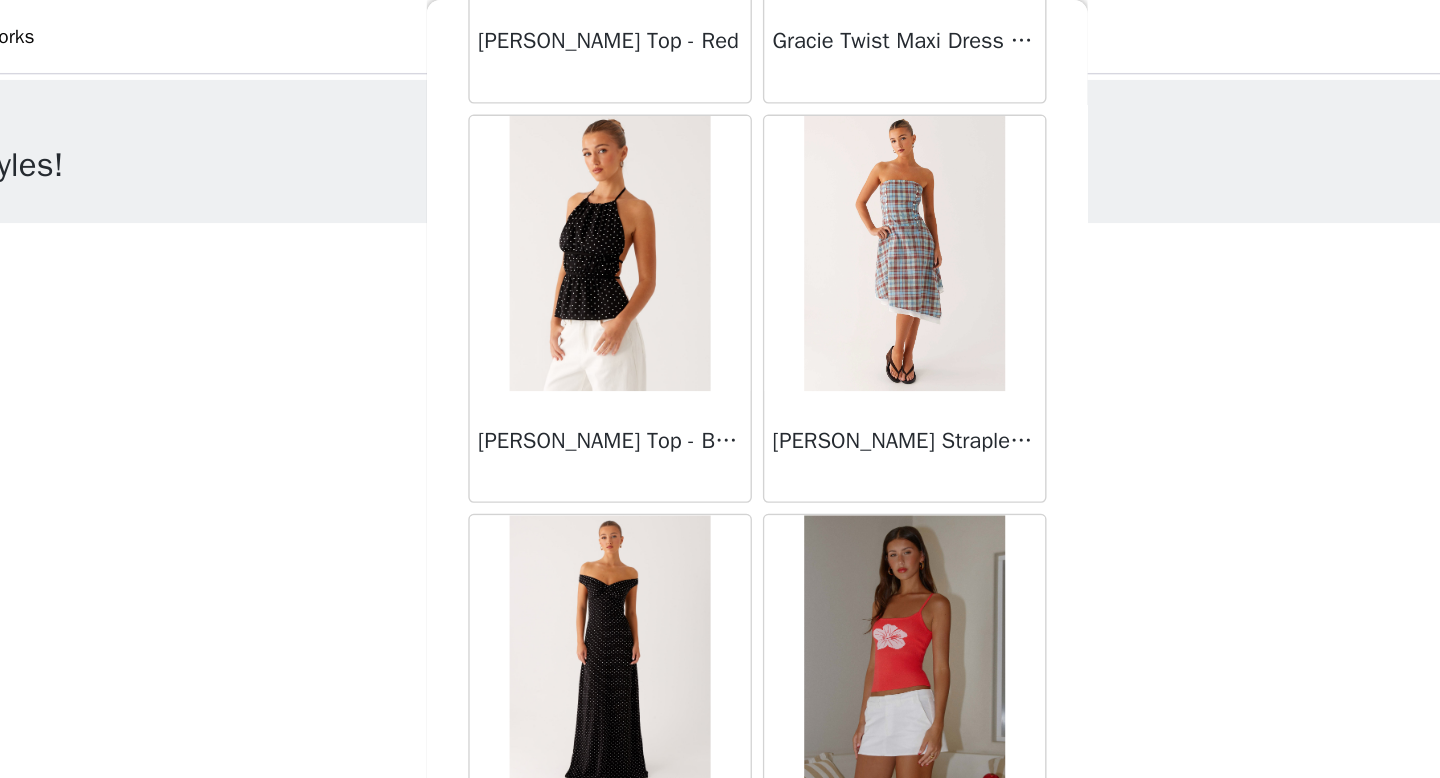 scroll, scrollTop: 48682, scrollLeft: 0, axis: vertical 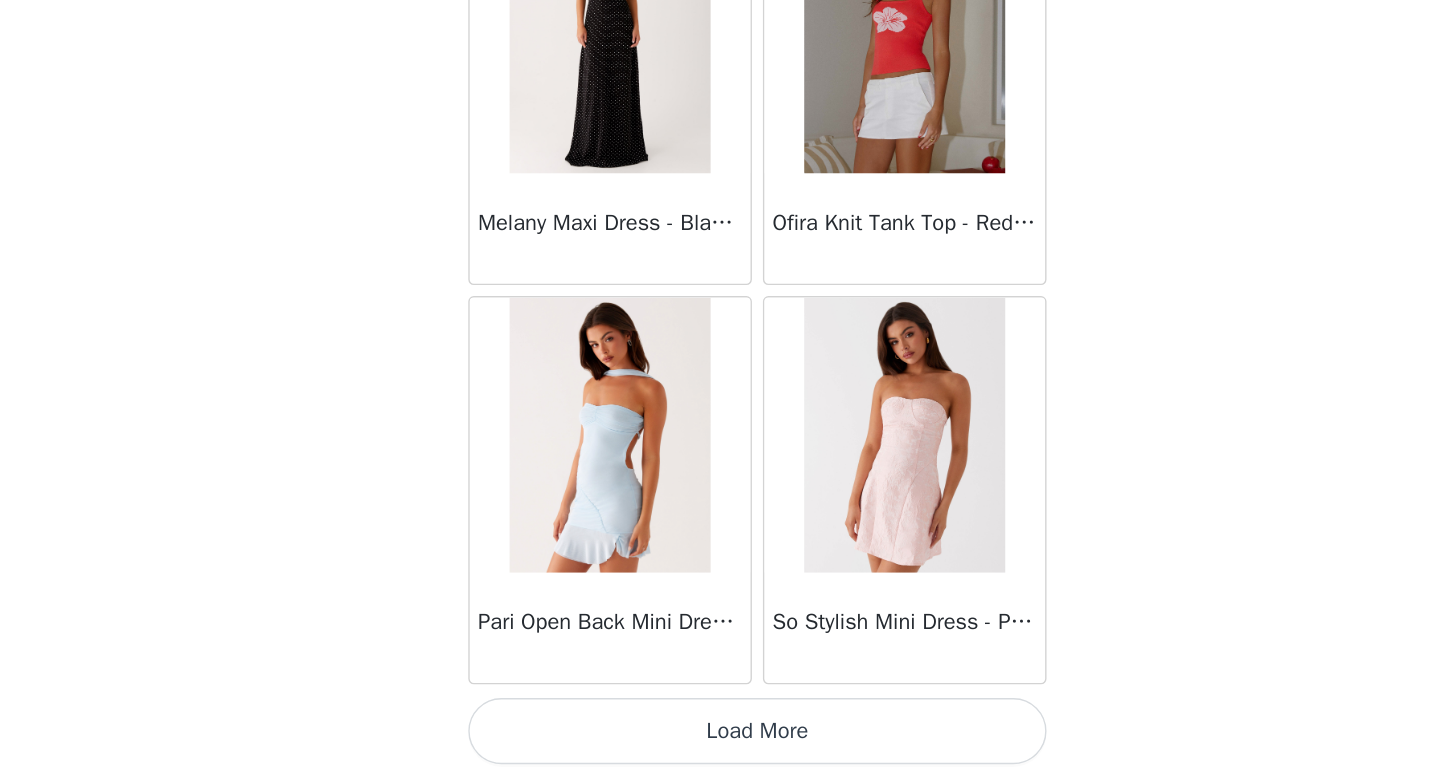 click on "Load More" at bounding box center (720, 744) 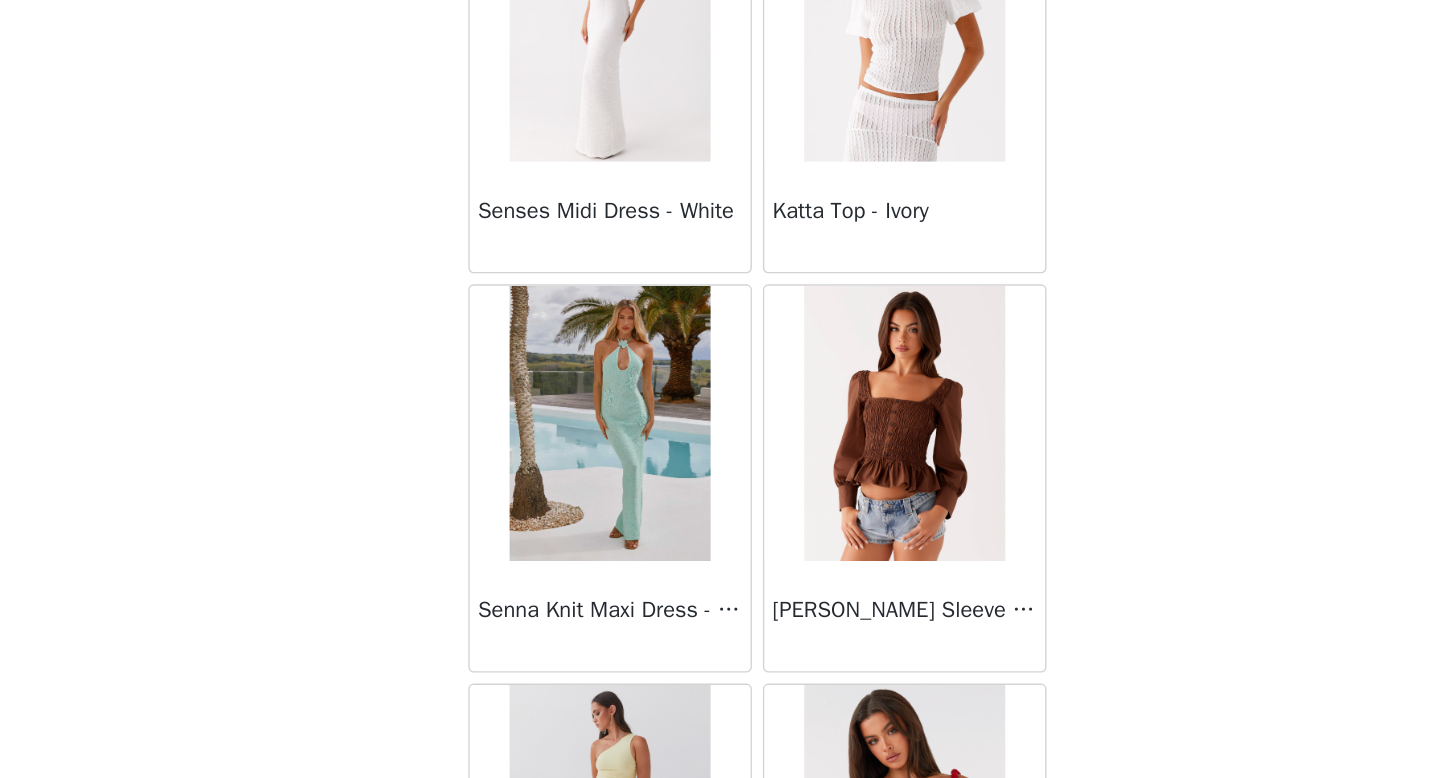 scroll, scrollTop: 51582, scrollLeft: 0, axis: vertical 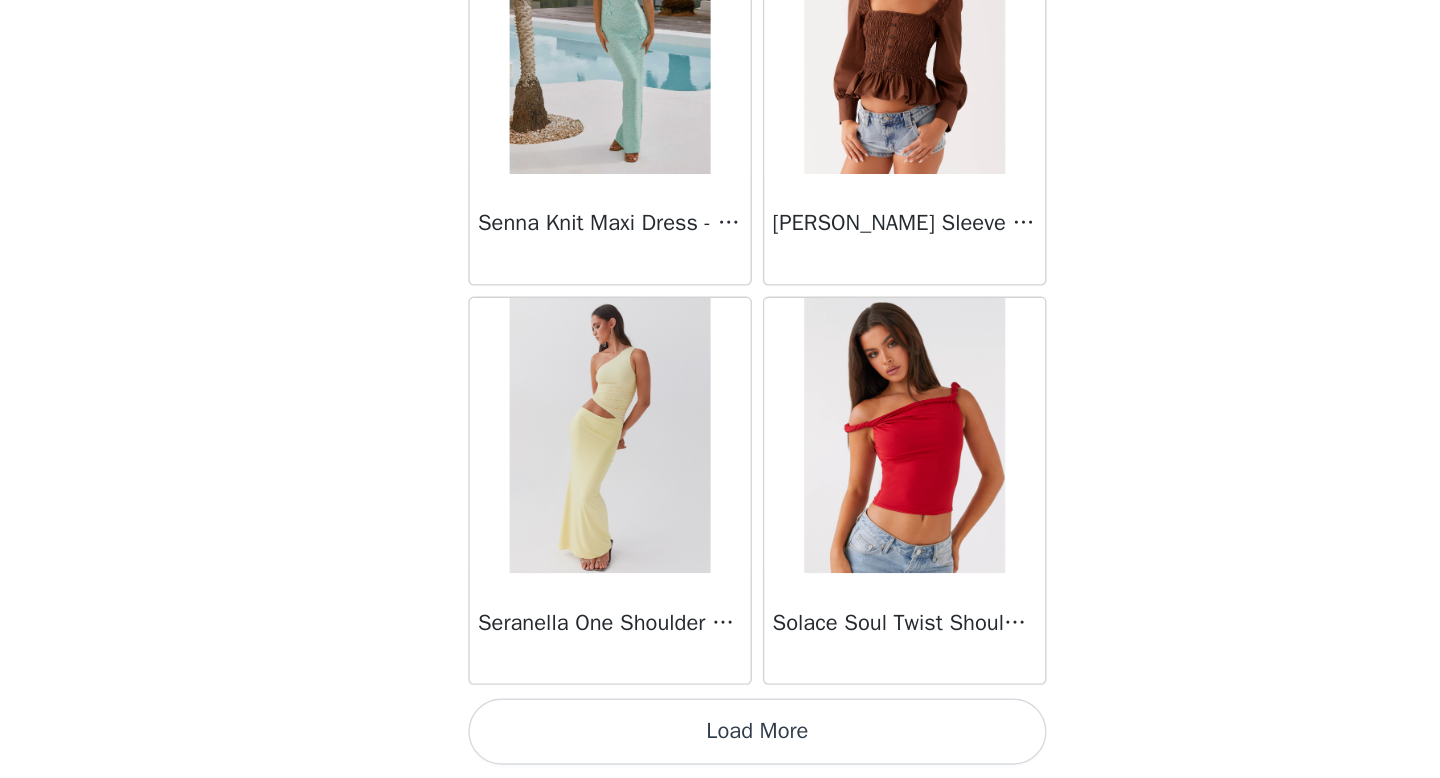 click on "Load More" at bounding box center (720, 744) 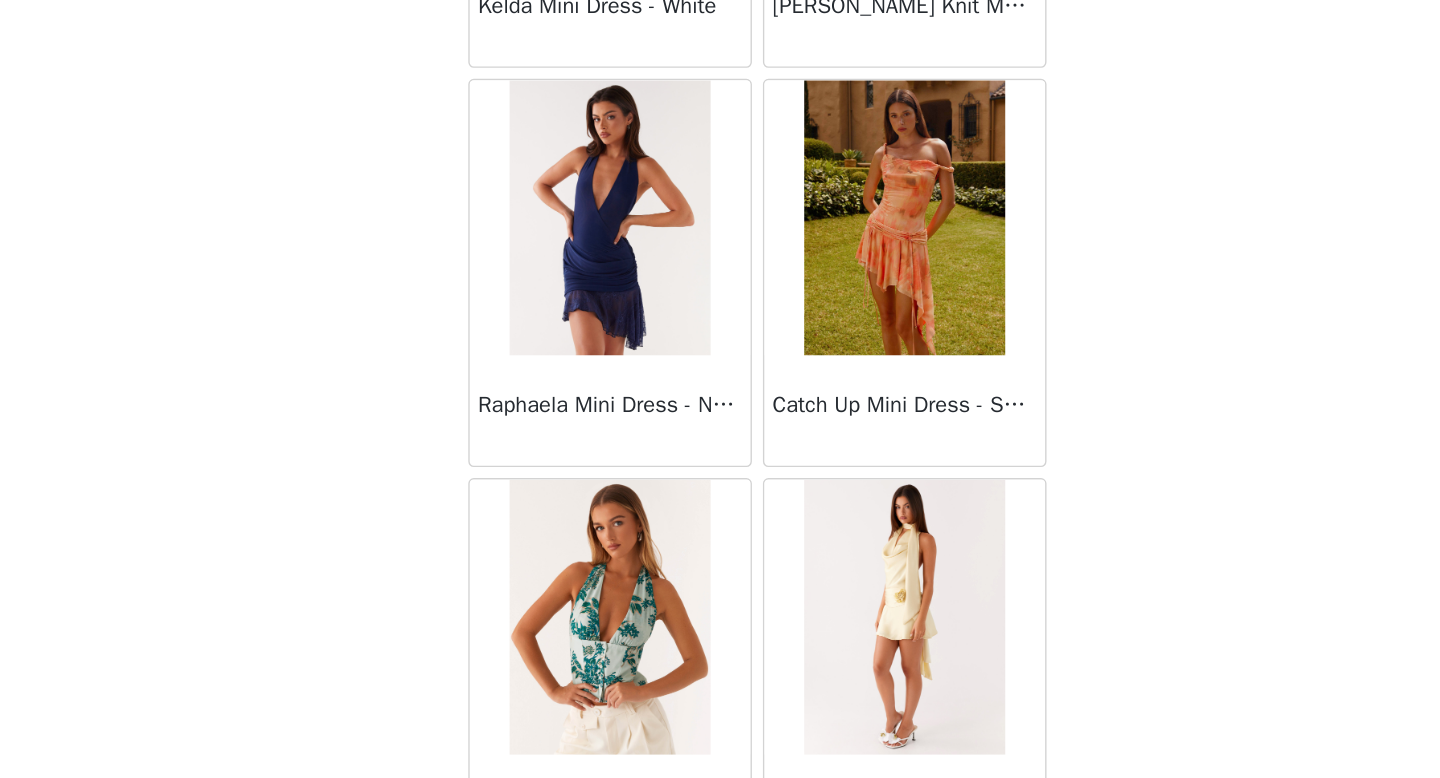 scroll, scrollTop: 54482, scrollLeft: 0, axis: vertical 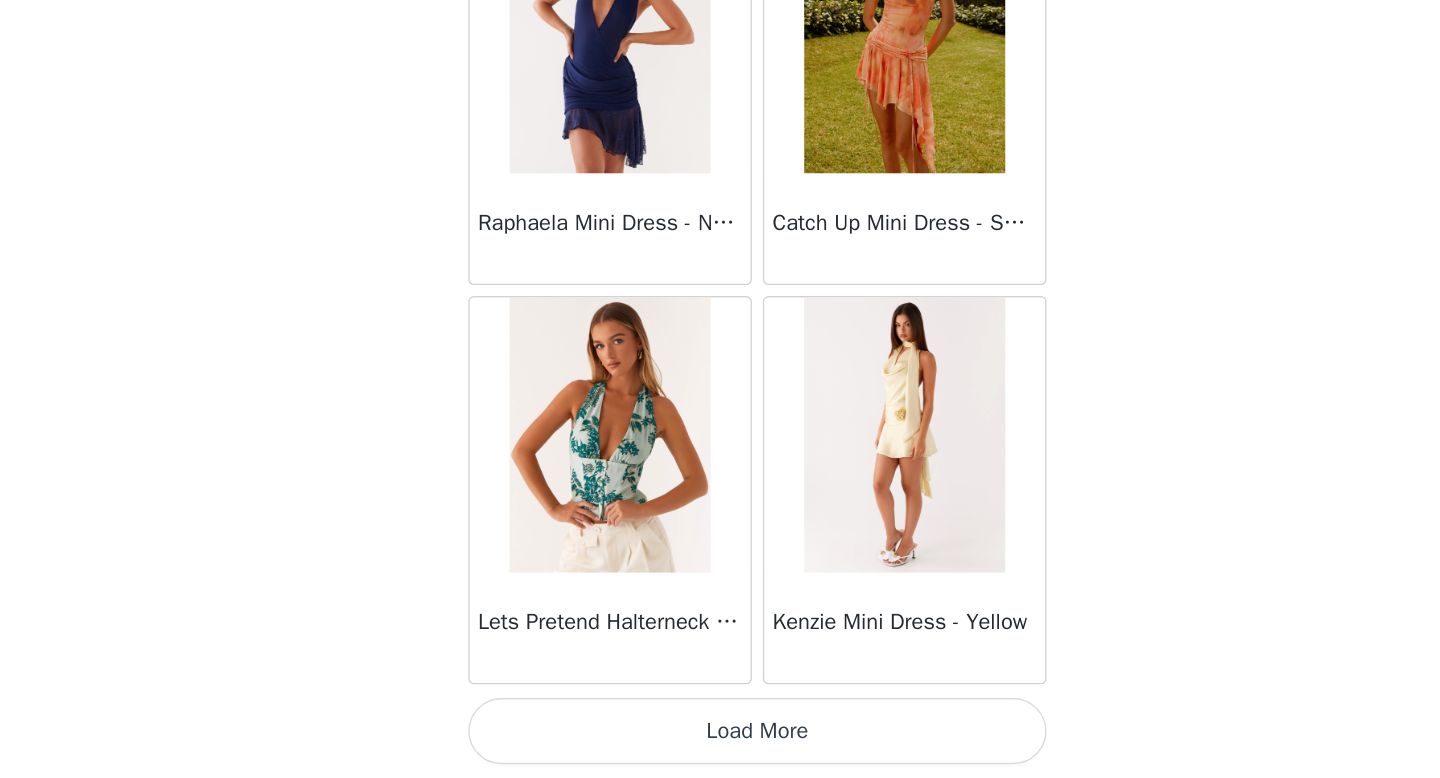 click on "Load More" at bounding box center (720, 744) 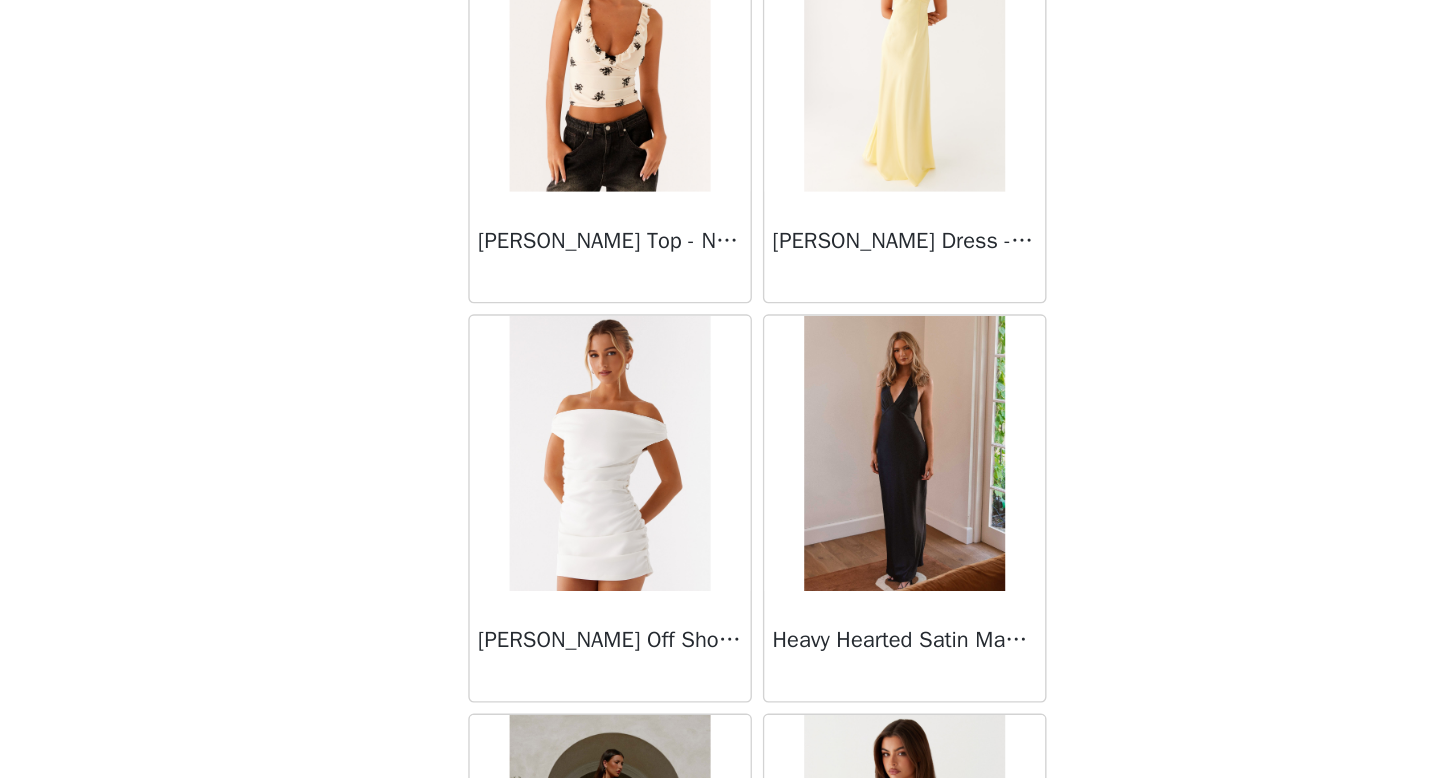 scroll, scrollTop: 57382, scrollLeft: 0, axis: vertical 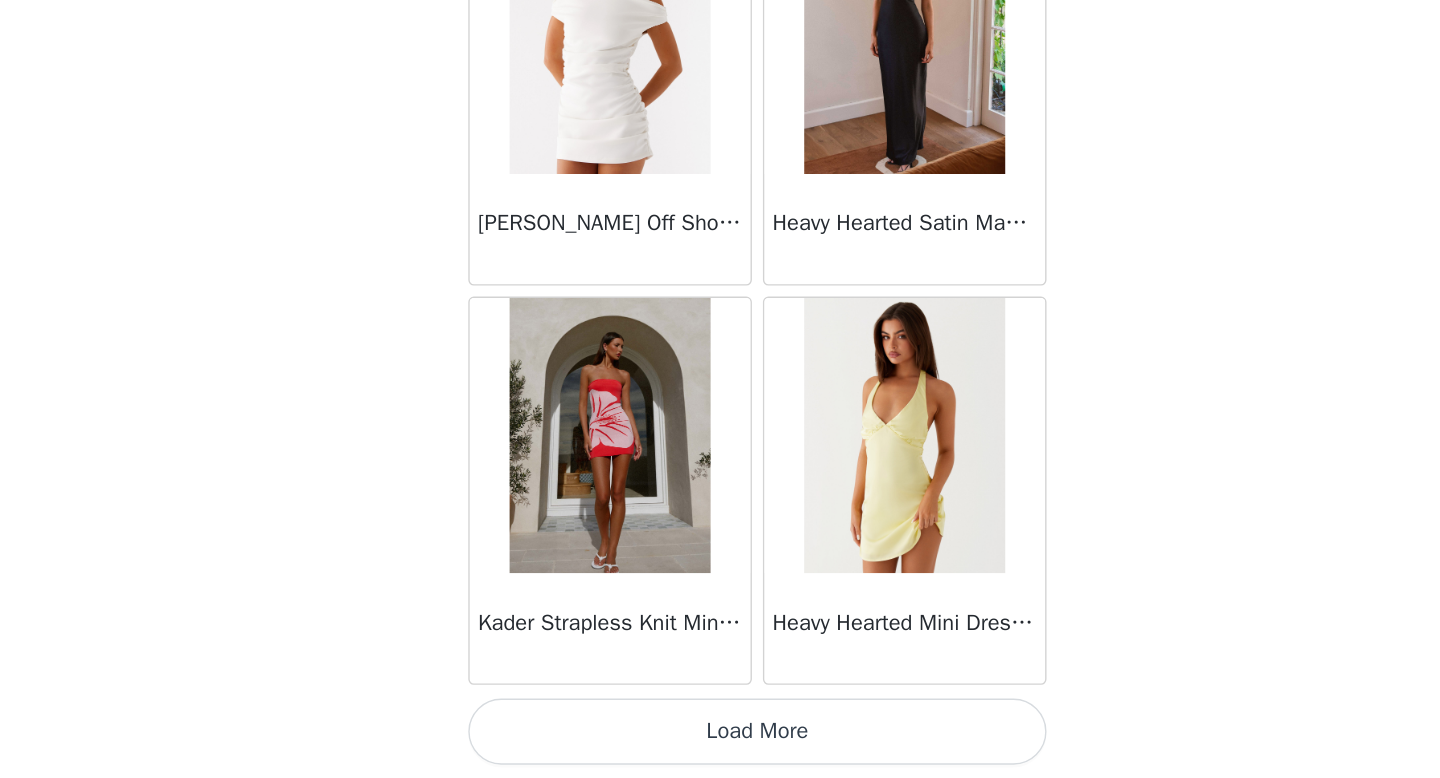 click on "Load More" at bounding box center [720, 744] 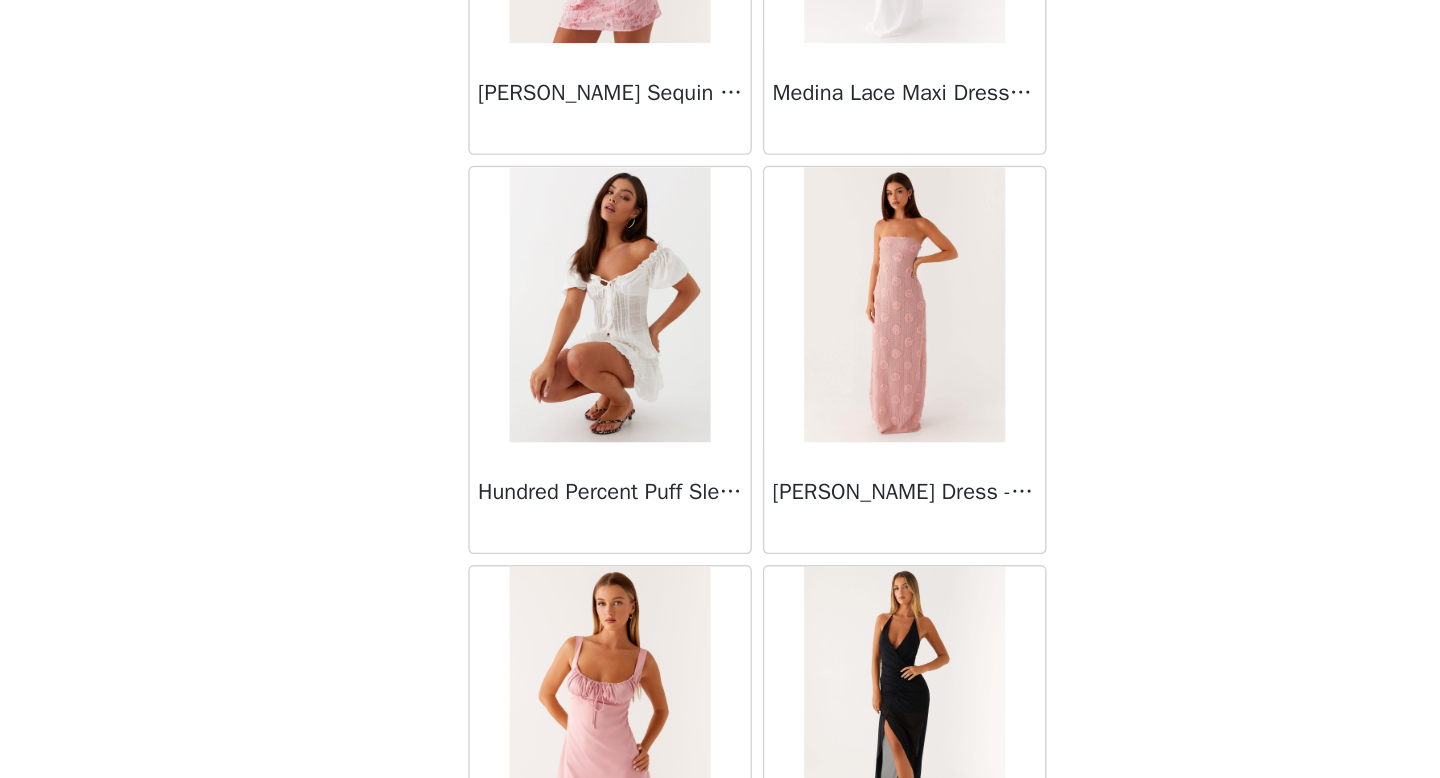 scroll, scrollTop: 58930, scrollLeft: 0, axis: vertical 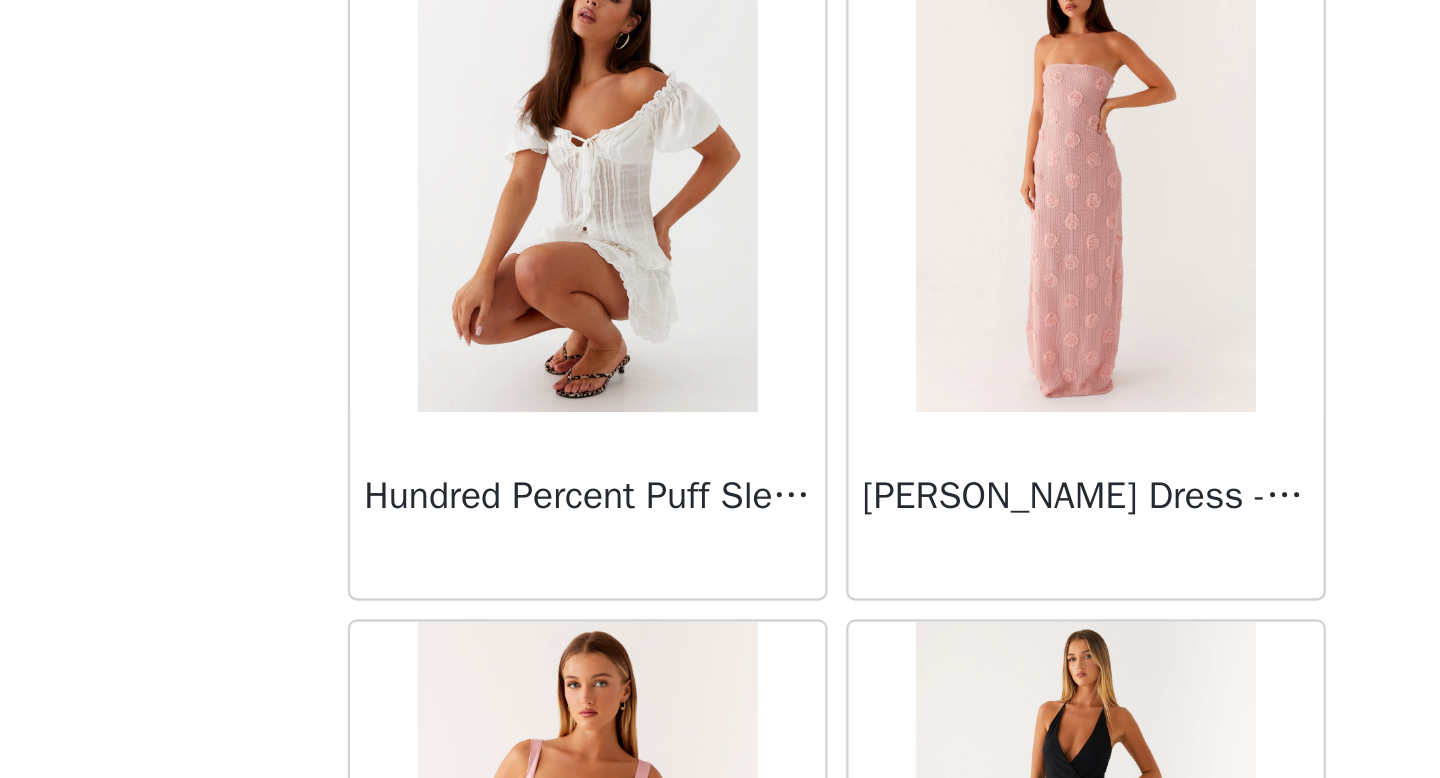 click on "Hundred Percent Puff Sleeve Top - White" at bounding box center (613, 567) 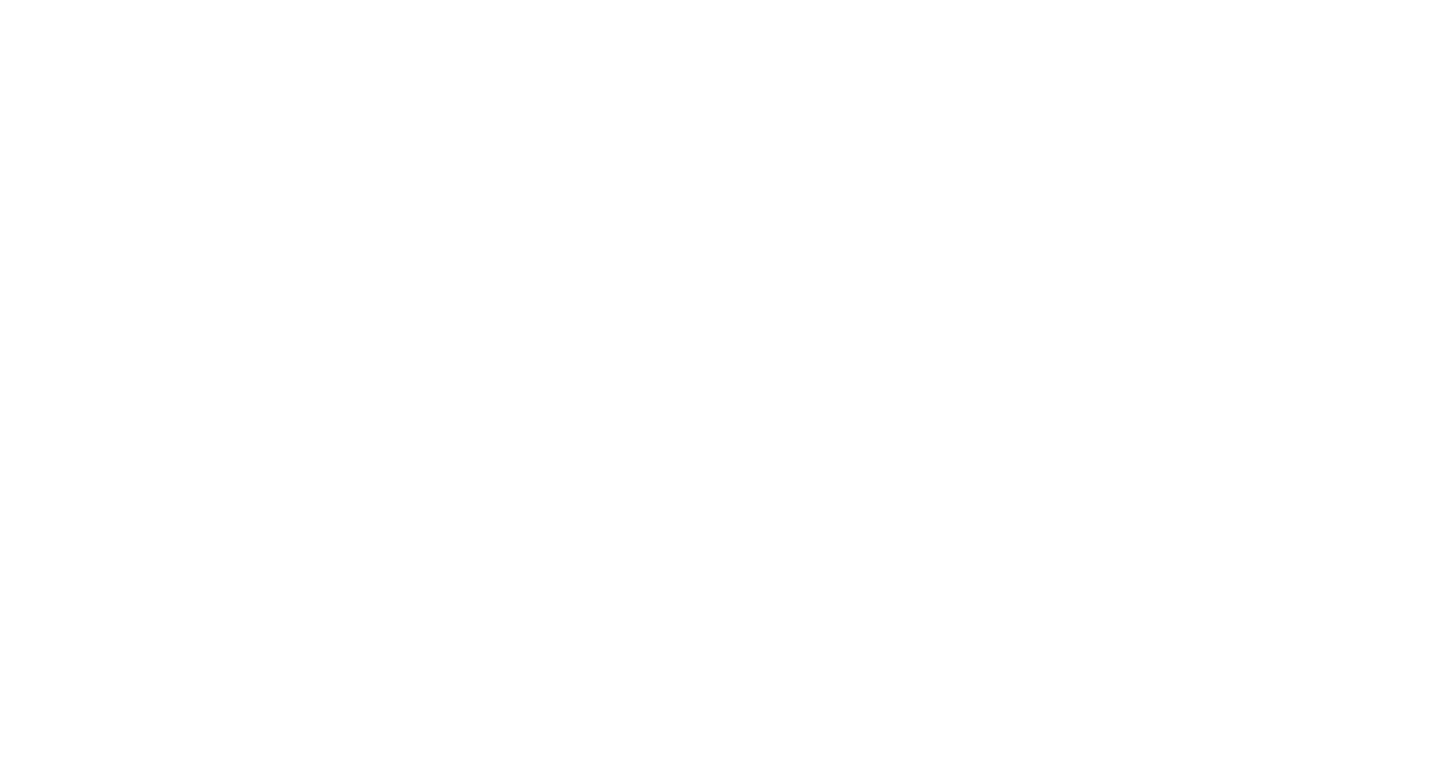 click on "[PERSON_NAME] Strapless Mini Dress - Yellow       [PERSON_NAME] Maxi Dress - Orange Blue Floral       Avenue Mini Dress - Plum       Aullie Maxi Dress - Yellow       Aullie Maxi Dress - Ivory       Aullie Mini Dress - Black       Avalia Backless Scarf Mini Dress - White Polka Dot       Aullie Maxi Dress - Blue       [PERSON_NAME] Maxi Dress - Bloom Wave Print       Athens One Shoulder Top - Floral       Aullie Mini Dress - Blue       Aullie Maxi Dress - [PERSON_NAME] Strapless Mini Dress - Cobalt       Atlantic Midi Dress - Yellow       Aullie Maxi Dress - Pink       Azura Halter Top - Yellow       Beki Beaded Mesh Maxi Dress - Deep Red       Bad News Mesh Maxi Dress - Turquoise Floral       Bad News Mesh Maxi Dress - Yellow Floral       Be Mine Satin Maxi Dress - Canary       Belize Maxi Dress - Yellow       [PERSON_NAME] Off Shoulder Knit Top - Mint       [PERSON_NAME] Tube Top - Blue       [PERSON_NAME] Top - Red Gingham       Breaking News Mini Dress - Black       Bodie Maxi Dress - Pastel Yellow" at bounding box center [300, -28384] 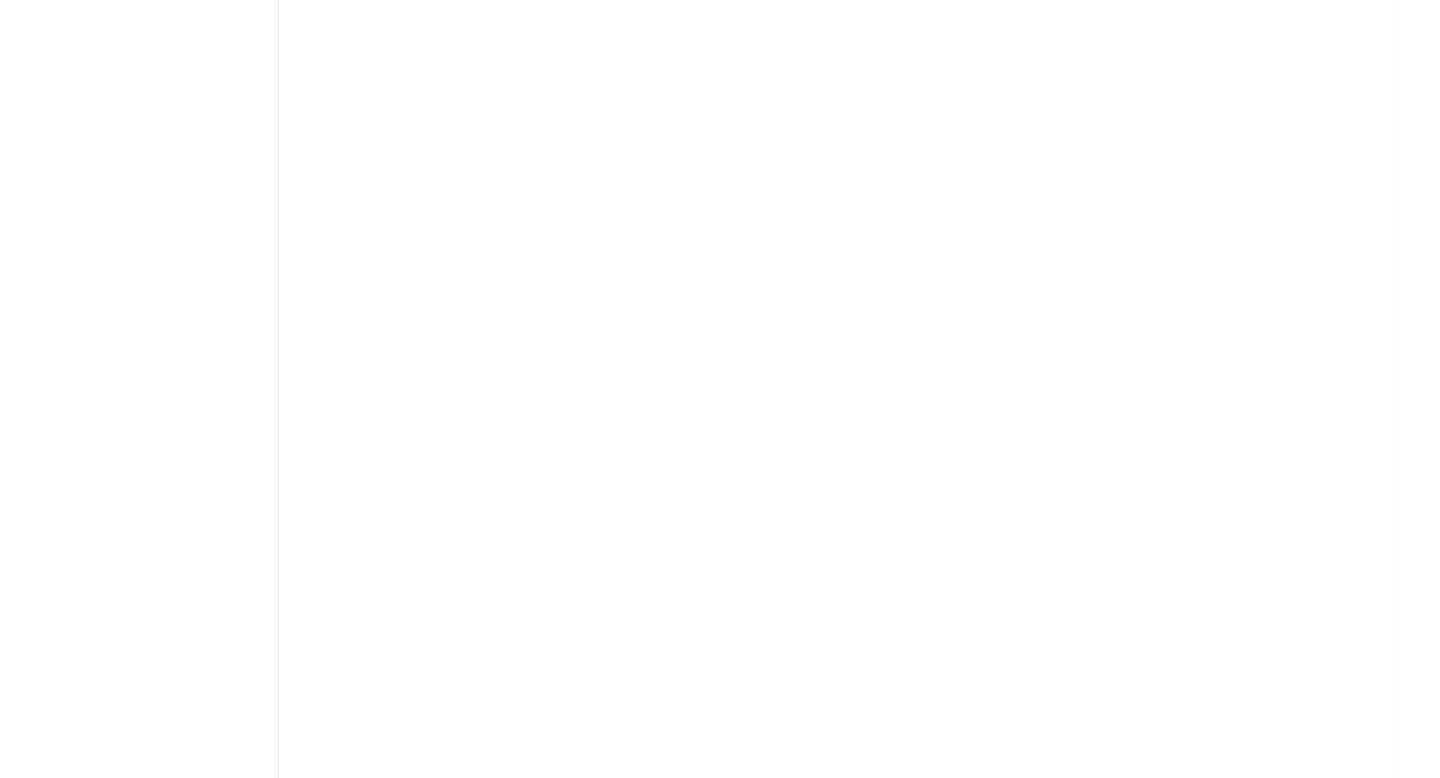 scroll, scrollTop: 0, scrollLeft: 0, axis: both 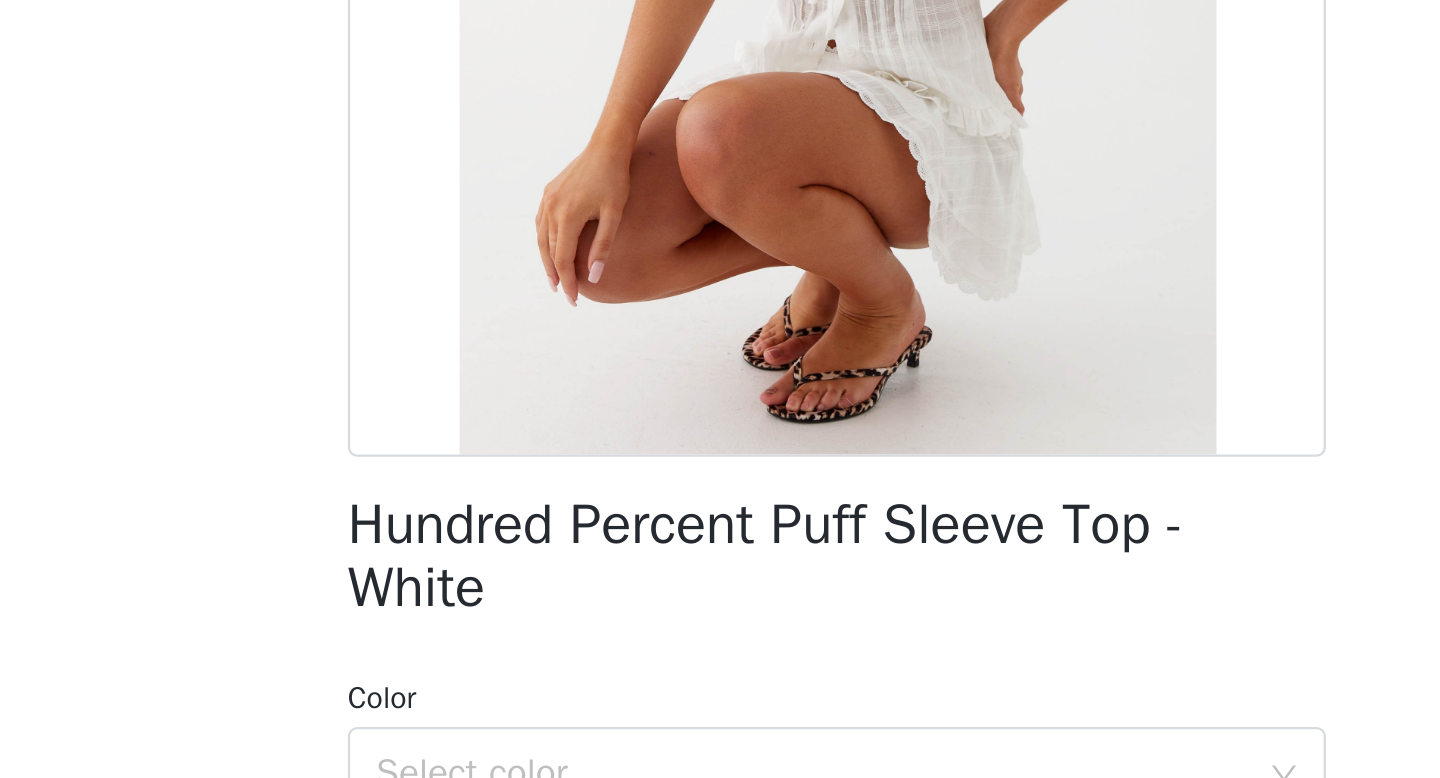 click on "Hundred Percent Puff Sleeve Top - White" at bounding box center [720, 593] 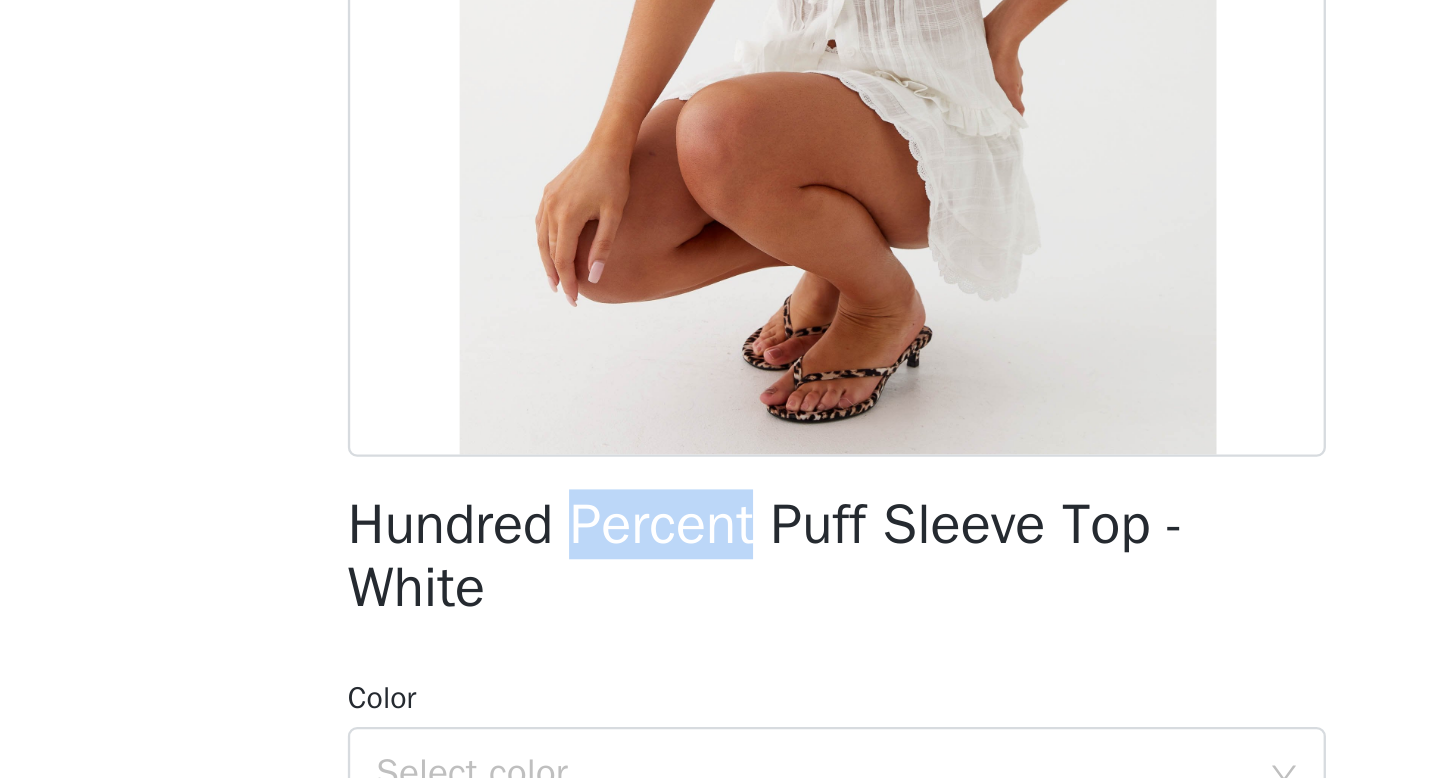 click on "Hundred Percent Puff Sleeve Top - White" at bounding box center [720, 593] 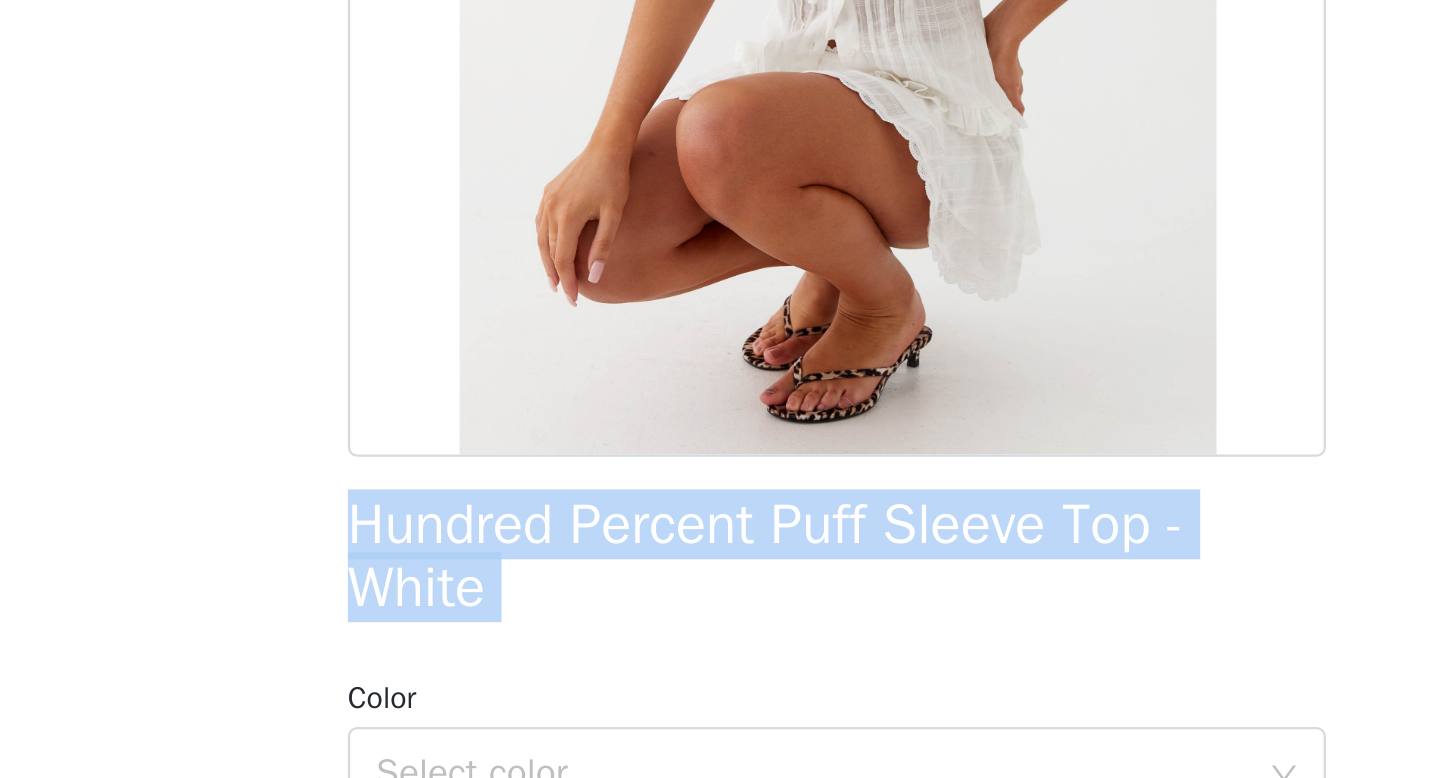 click on "Hundred Percent Puff Sleeve Top - White" at bounding box center [720, 593] 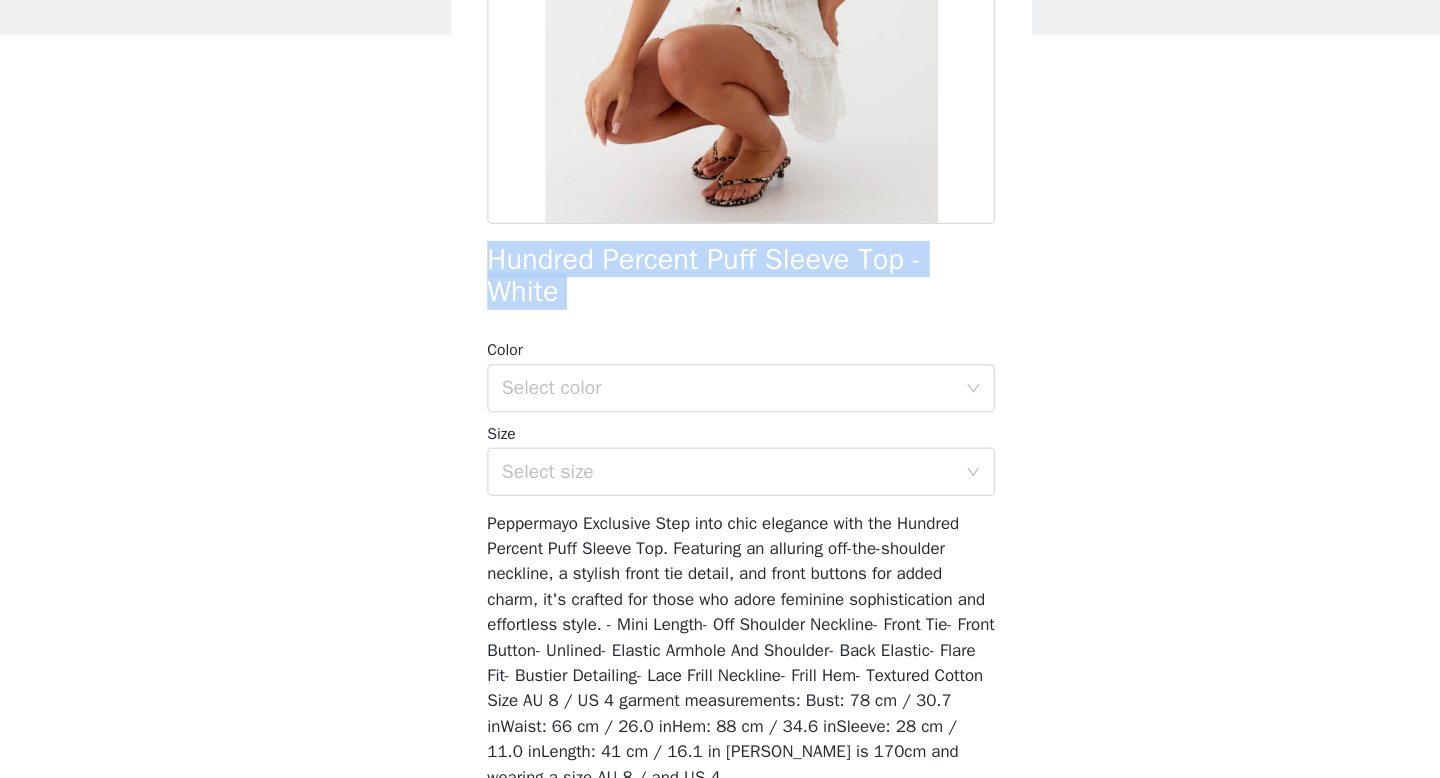 scroll, scrollTop: 0, scrollLeft: 0, axis: both 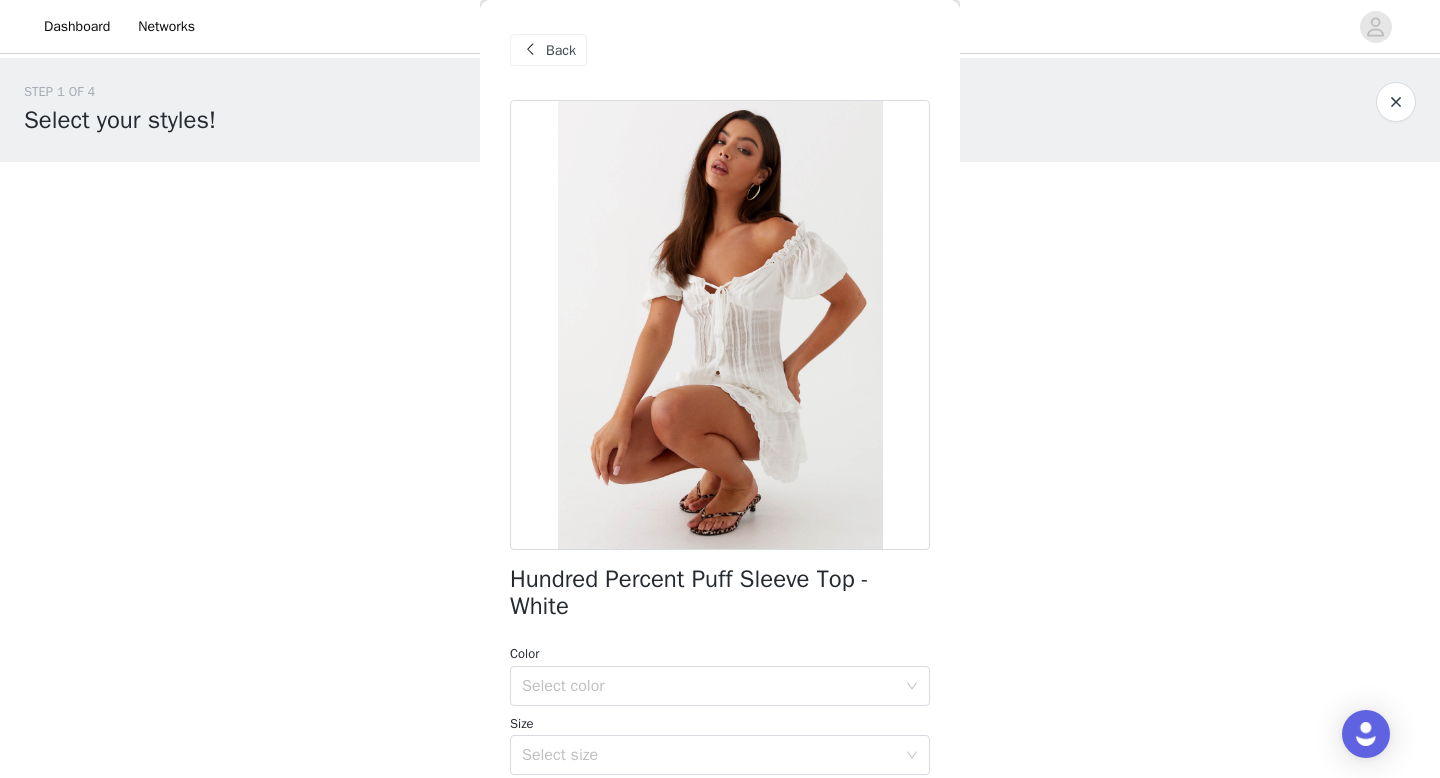 click on "Back" at bounding box center (548, 50) 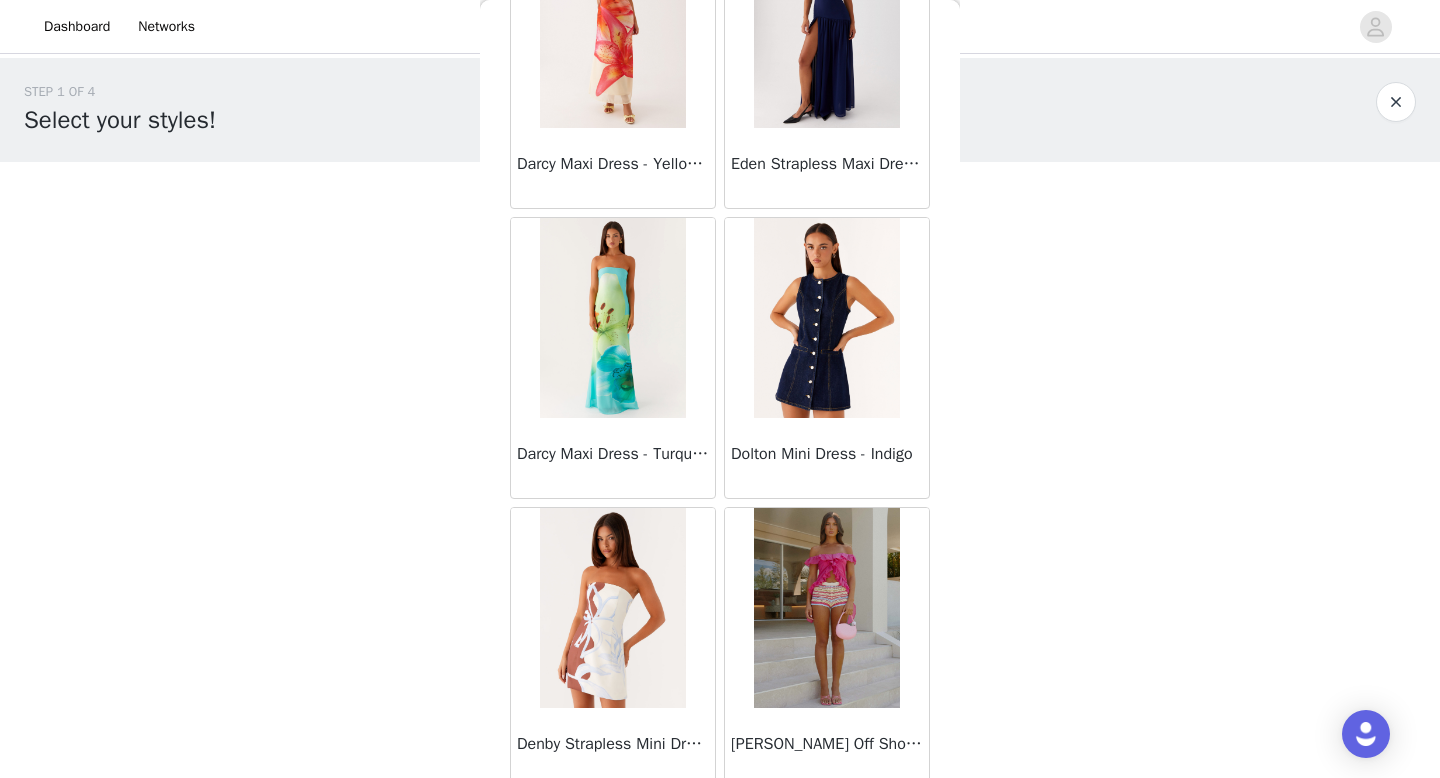 scroll, scrollTop: 14114, scrollLeft: 0, axis: vertical 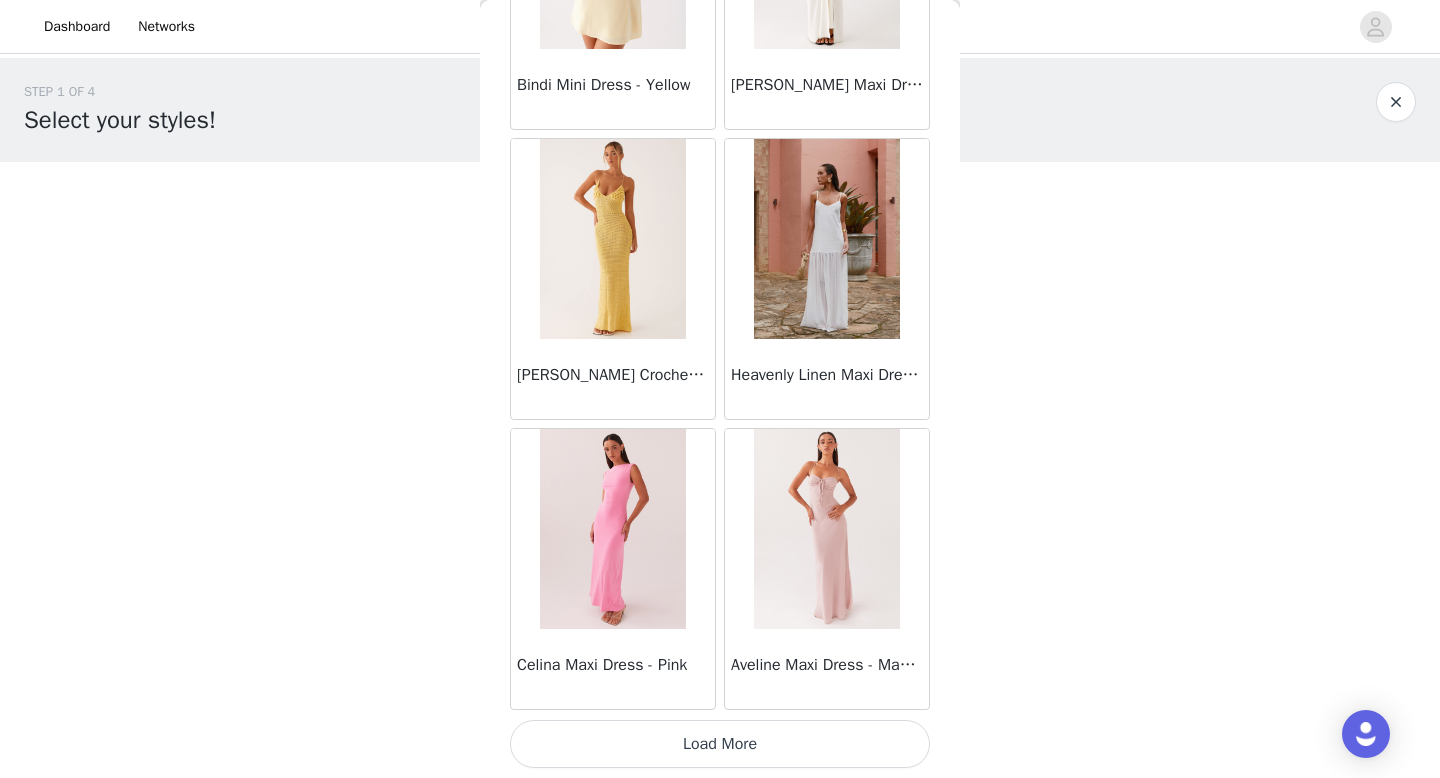 click on "Load More" at bounding box center (720, 744) 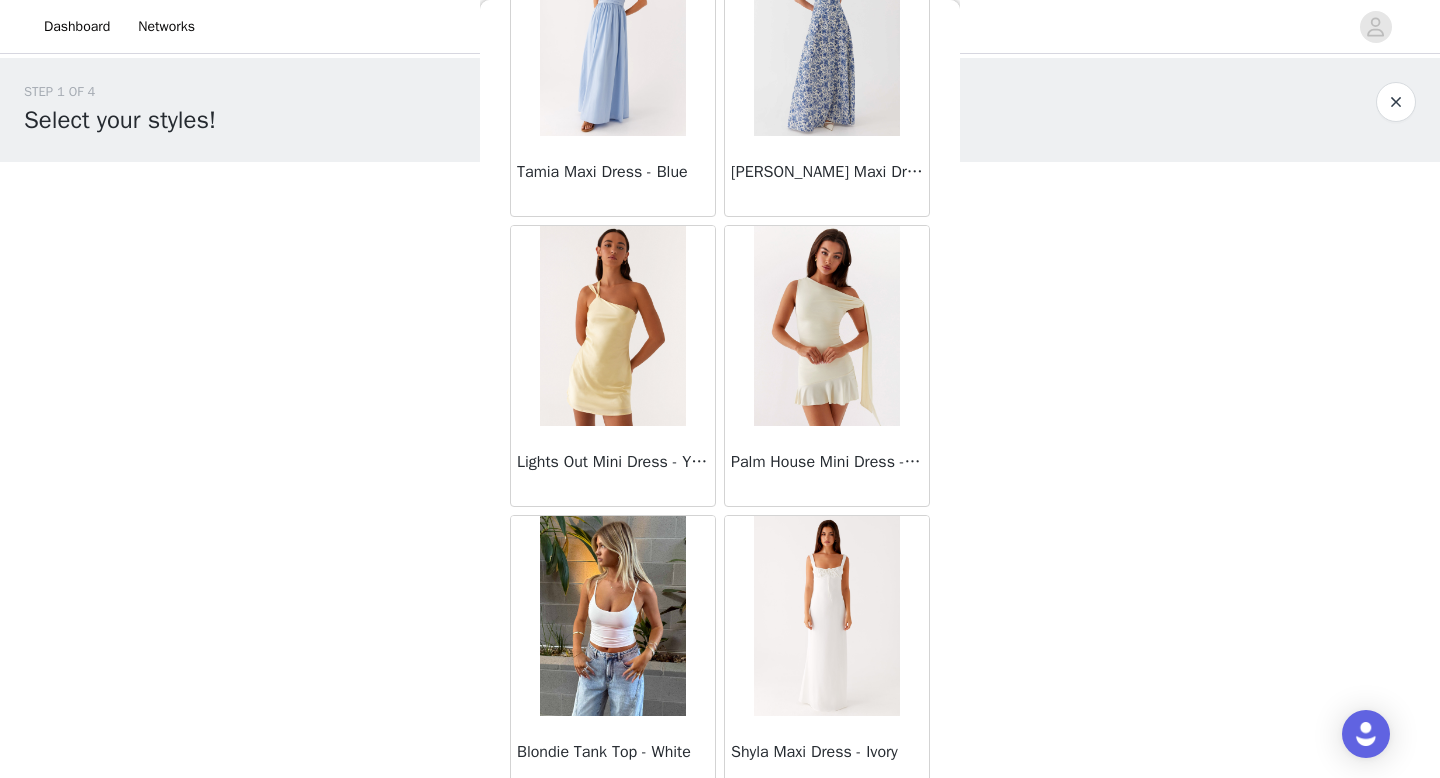 scroll, scrollTop: 63182, scrollLeft: 0, axis: vertical 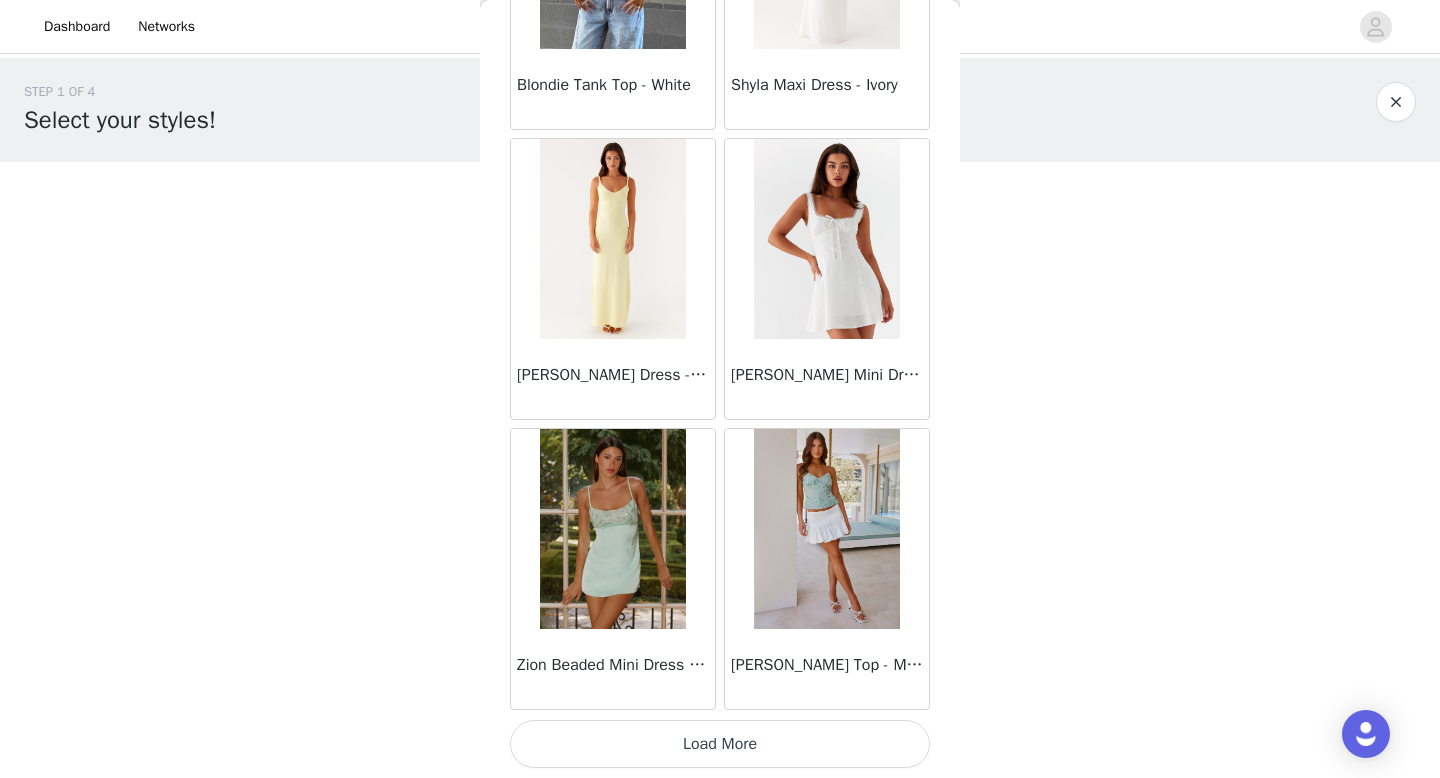 click on "Load More" at bounding box center (720, 744) 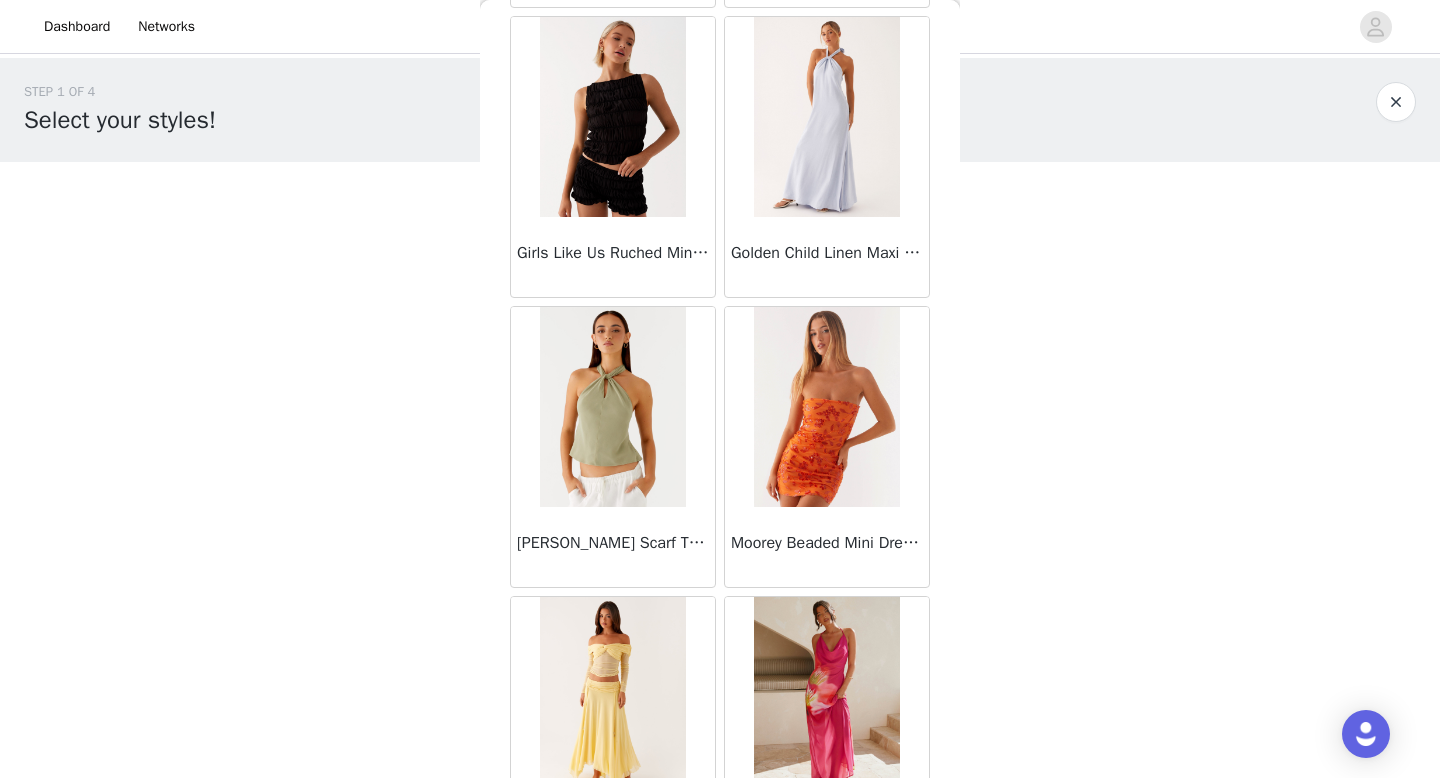 scroll, scrollTop: 66082, scrollLeft: 0, axis: vertical 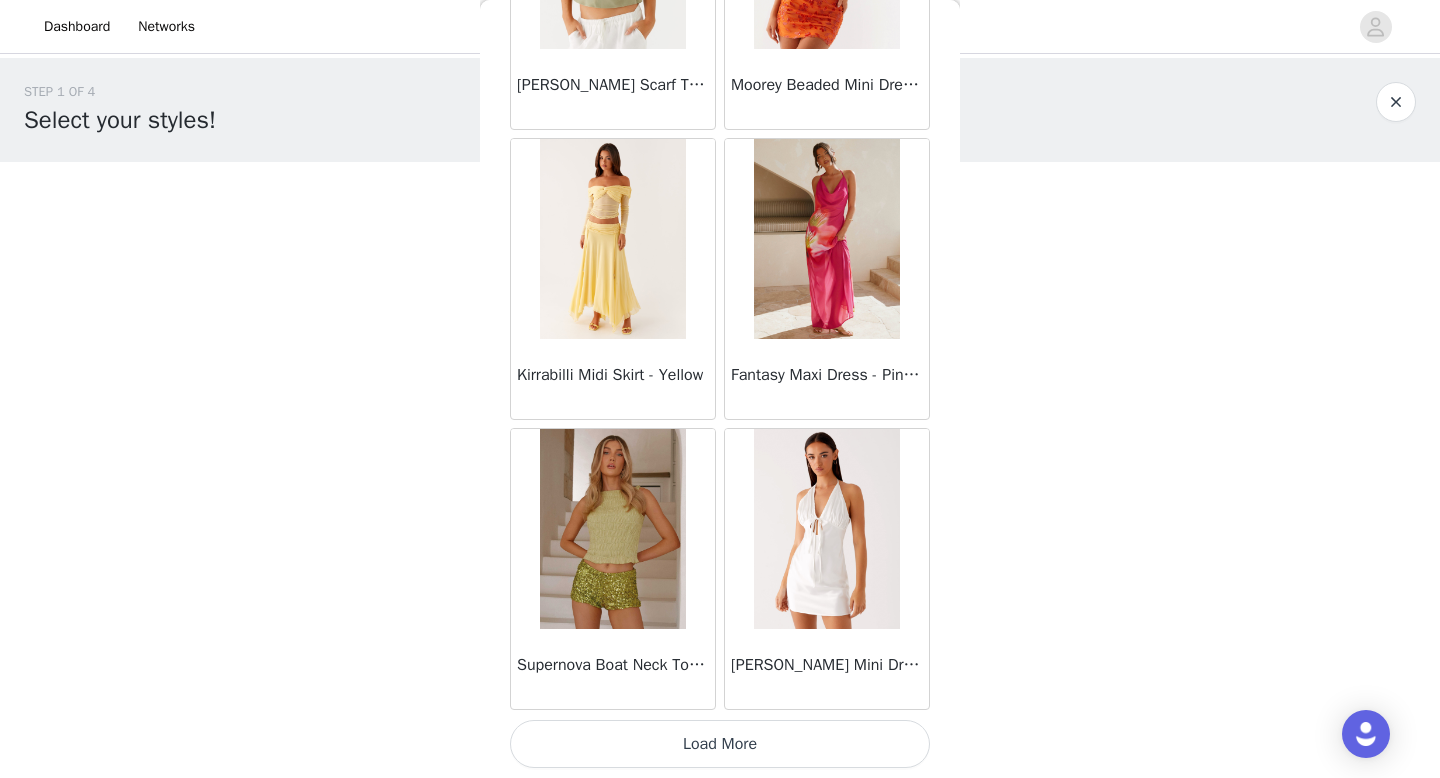 click on "Load More" at bounding box center [720, 744] 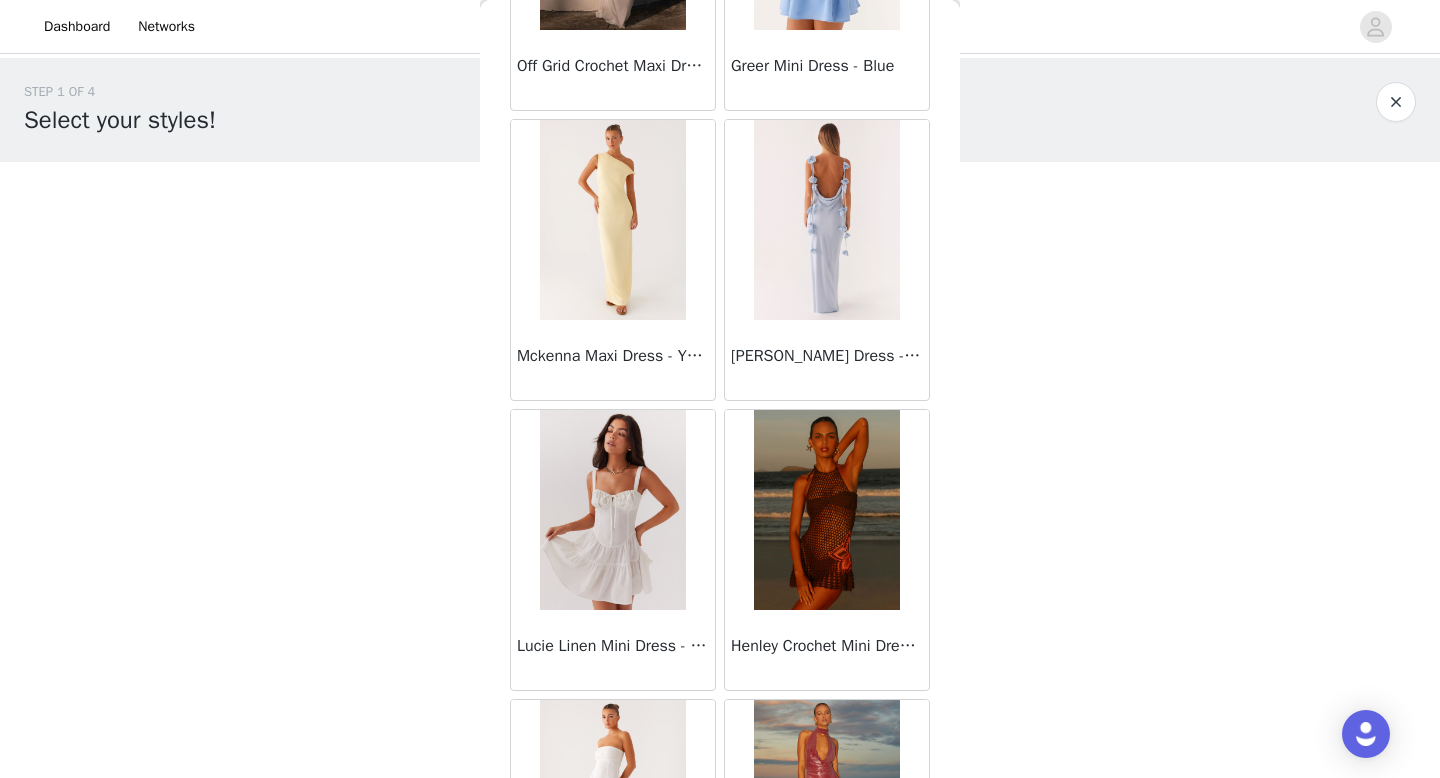 scroll, scrollTop: 68982, scrollLeft: 0, axis: vertical 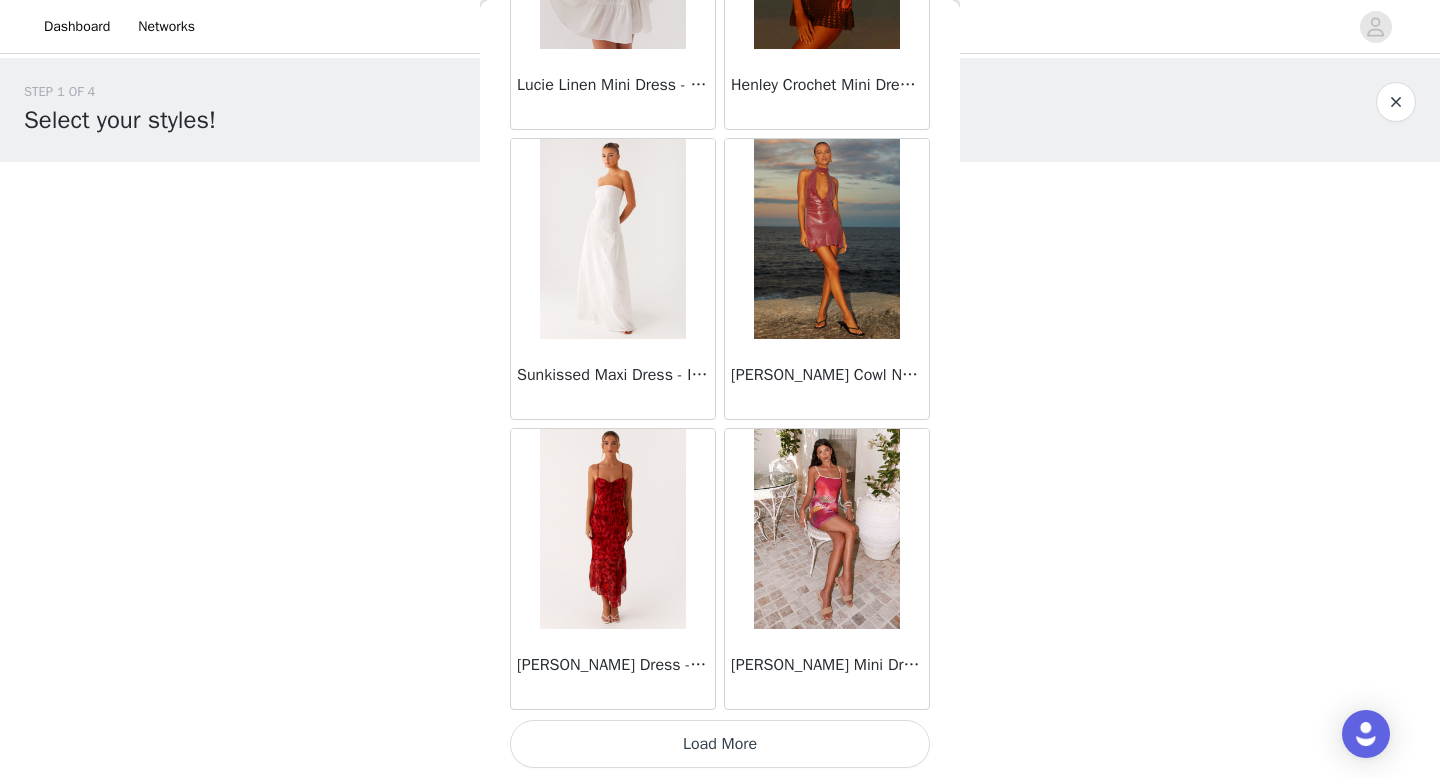 click on "Load More" at bounding box center [720, 744] 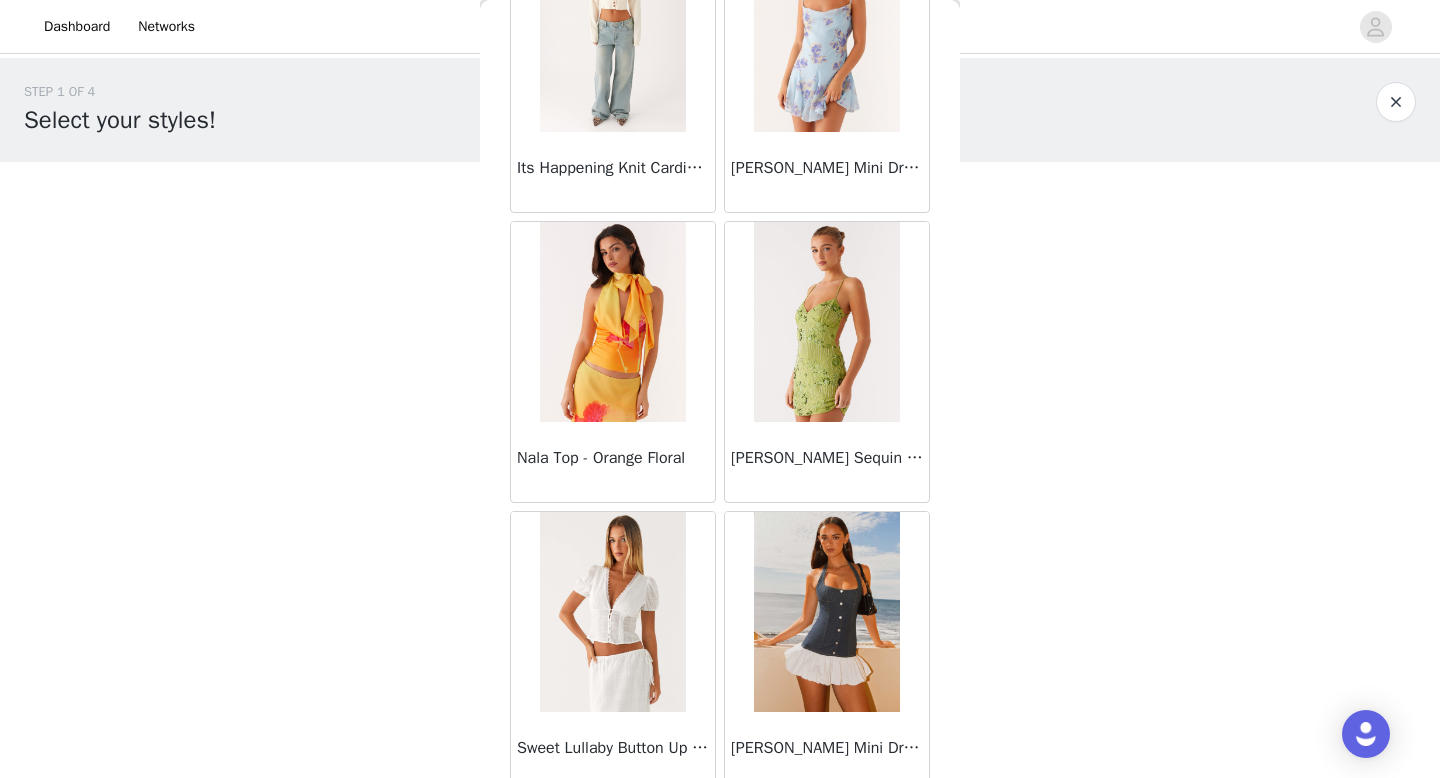 scroll, scrollTop: 70795, scrollLeft: 0, axis: vertical 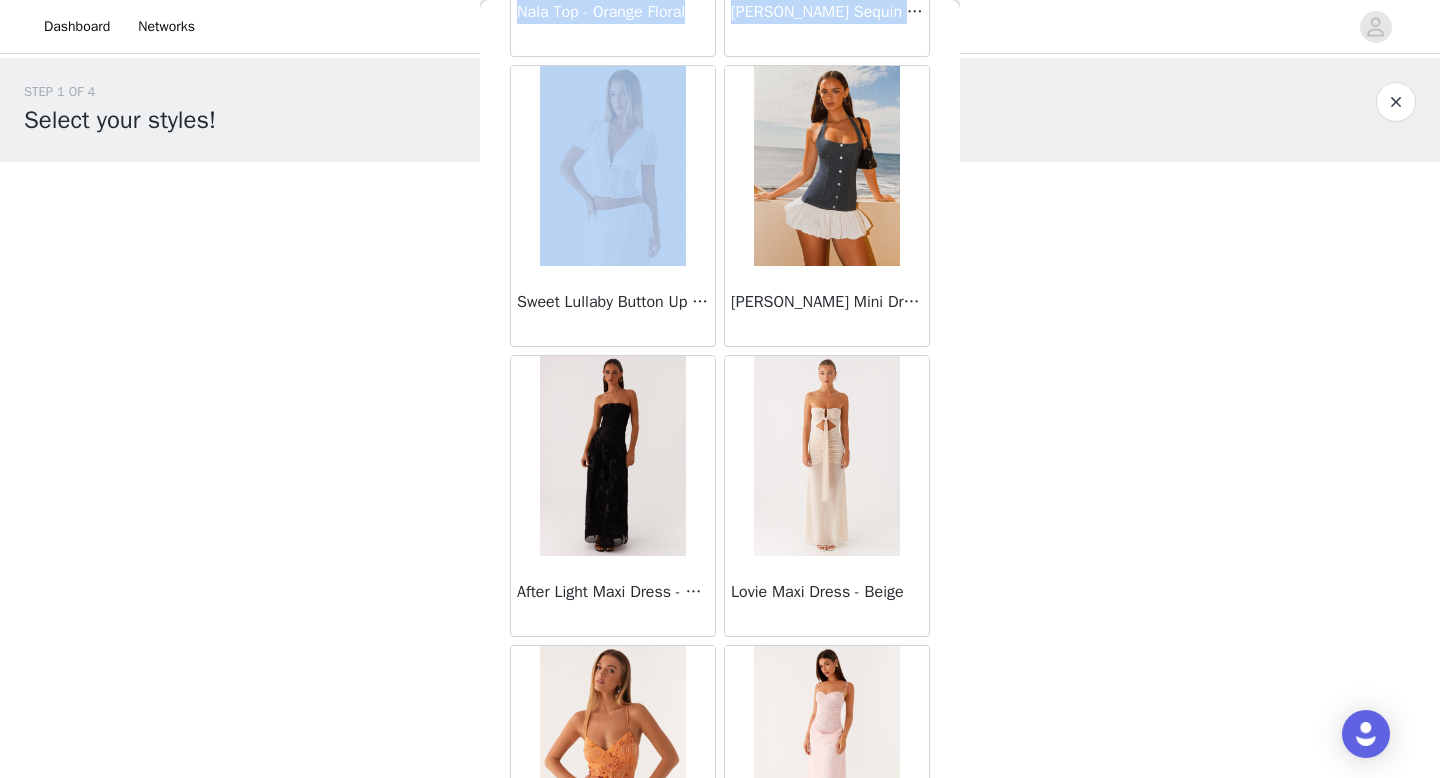 drag, startPoint x: 516, startPoint y: 302, endPoint x: 425, endPoint y: 292, distance: 91.5478 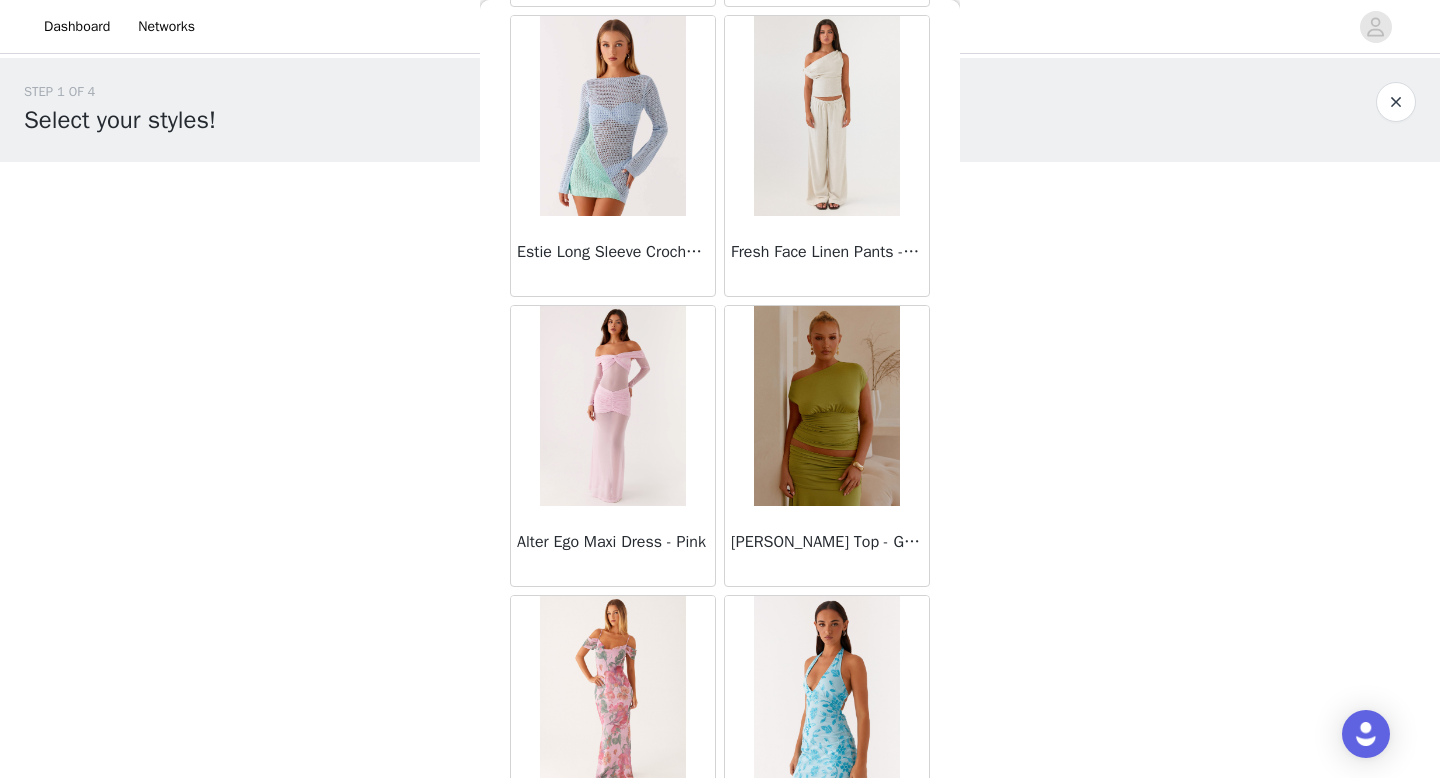 scroll, scrollTop: 71882, scrollLeft: 0, axis: vertical 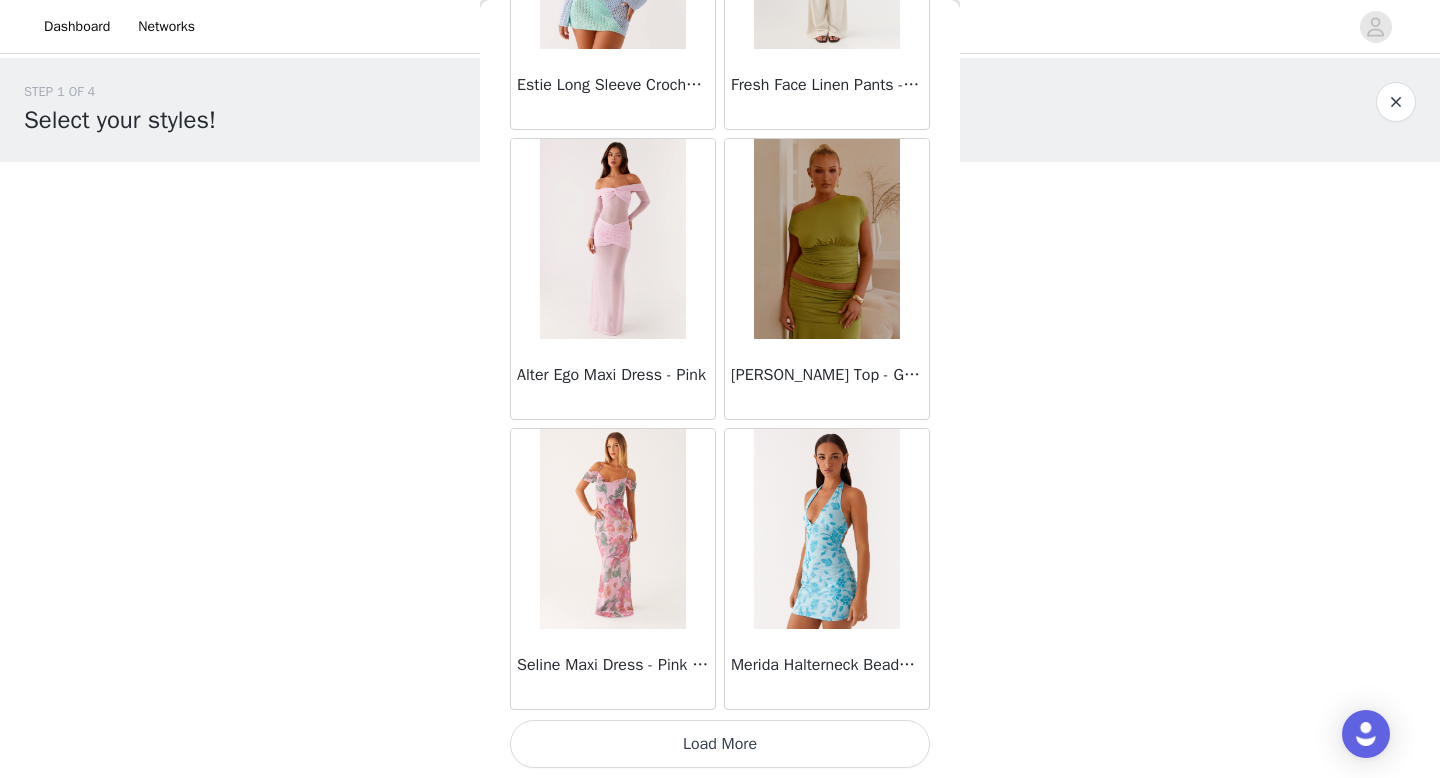 click on "Load More" at bounding box center [720, 744] 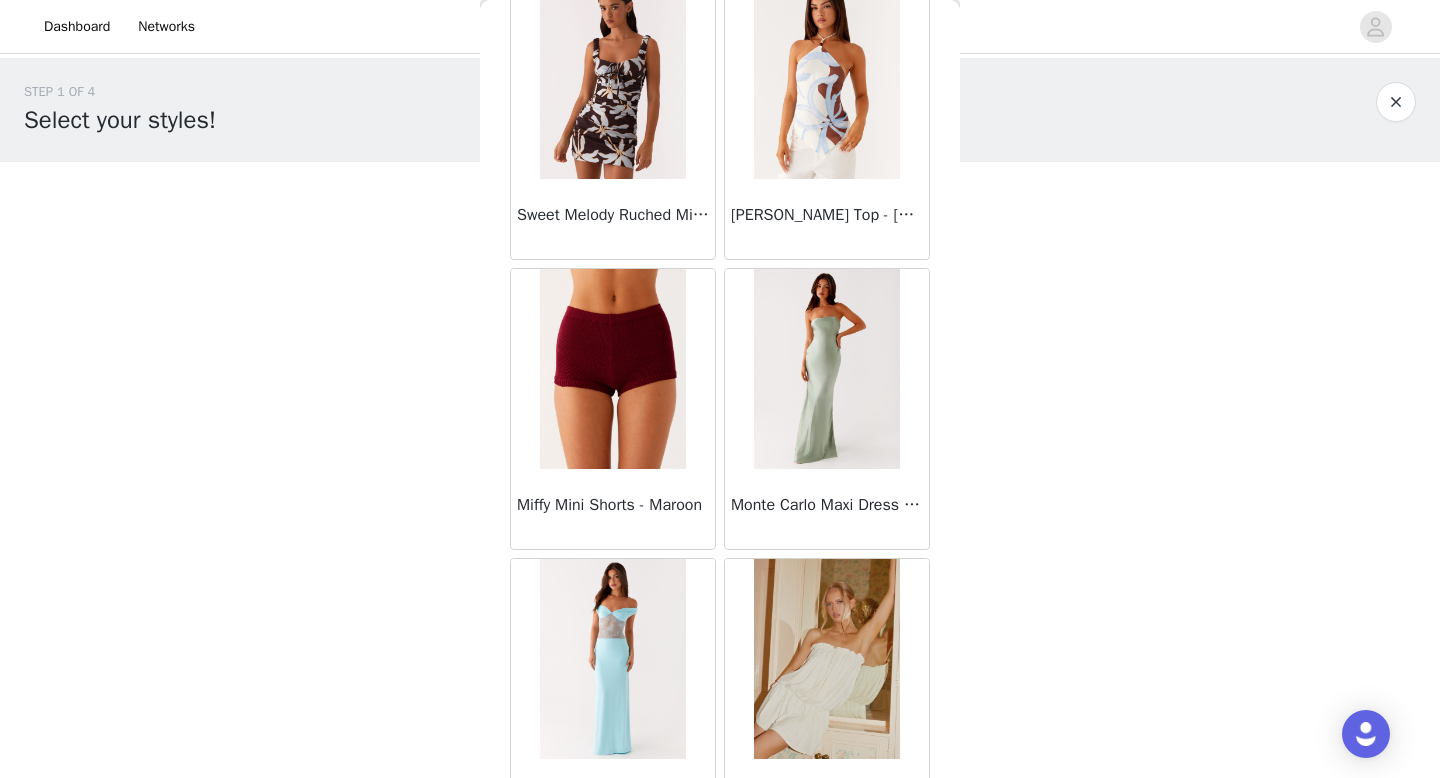 scroll, scrollTop: 74782, scrollLeft: 0, axis: vertical 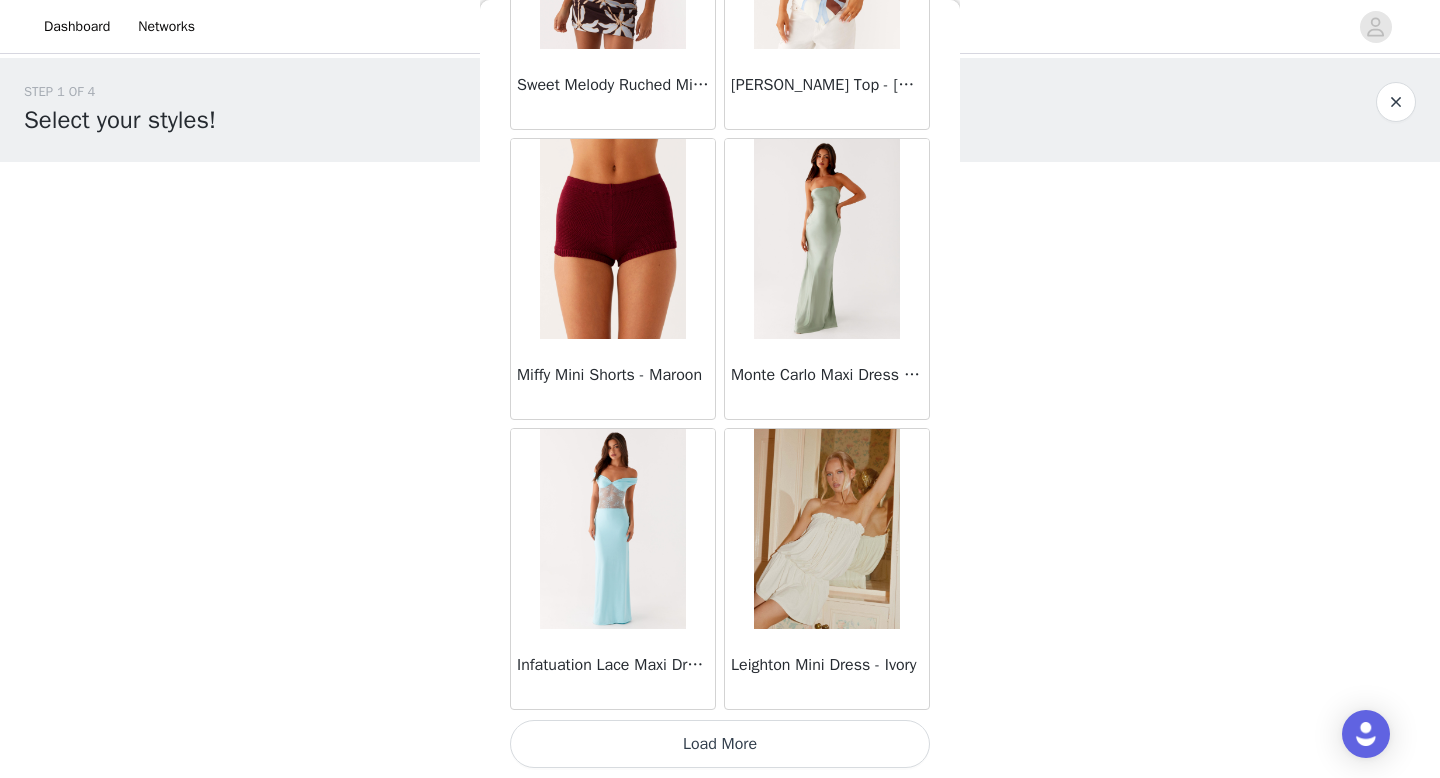 click on "[PERSON_NAME] Strapless Mini Dress - Yellow       [PERSON_NAME] Maxi Dress - Orange Blue Floral       Avenue Mini Dress - Plum       Aullie Maxi Dress - Yellow       Aullie Maxi Dress - Ivory       Aullie Mini Dress - Black       Avalia Backless Scarf Mini Dress - White Polka Dot       Aullie Maxi Dress - Blue       [PERSON_NAME] Maxi Dress - Bloom Wave Print       Athens One Shoulder Top - Floral       Aullie Mini Dress - Blue       Aullie Maxi Dress - [PERSON_NAME] Strapless Mini Dress - Cobalt       Atlantic Midi Dress - Yellow       Aullie Maxi Dress - Pink       Azura Halter Top - Yellow       Beki Beaded Mesh Maxi Dress - Deep Red       Bad News Mesh Maxi Dress - Turquoise Floral       Bad News Mesh Maxi Dress - Yellow Floral       Be Mine Satin Maxi Dress - Canary       Belize Maxi Dress - Yellow       [PERSON_NAME] Off Shoulder Knit Top - Mint       [PERSON_NAME] Tube Top - Blue       [PERSON_NAME] Top - Red Gingham       Breaking News Mini Dress - Black       Bodie Maxi Dress - Pastel Yellow" at bounding box center [720, -36954] 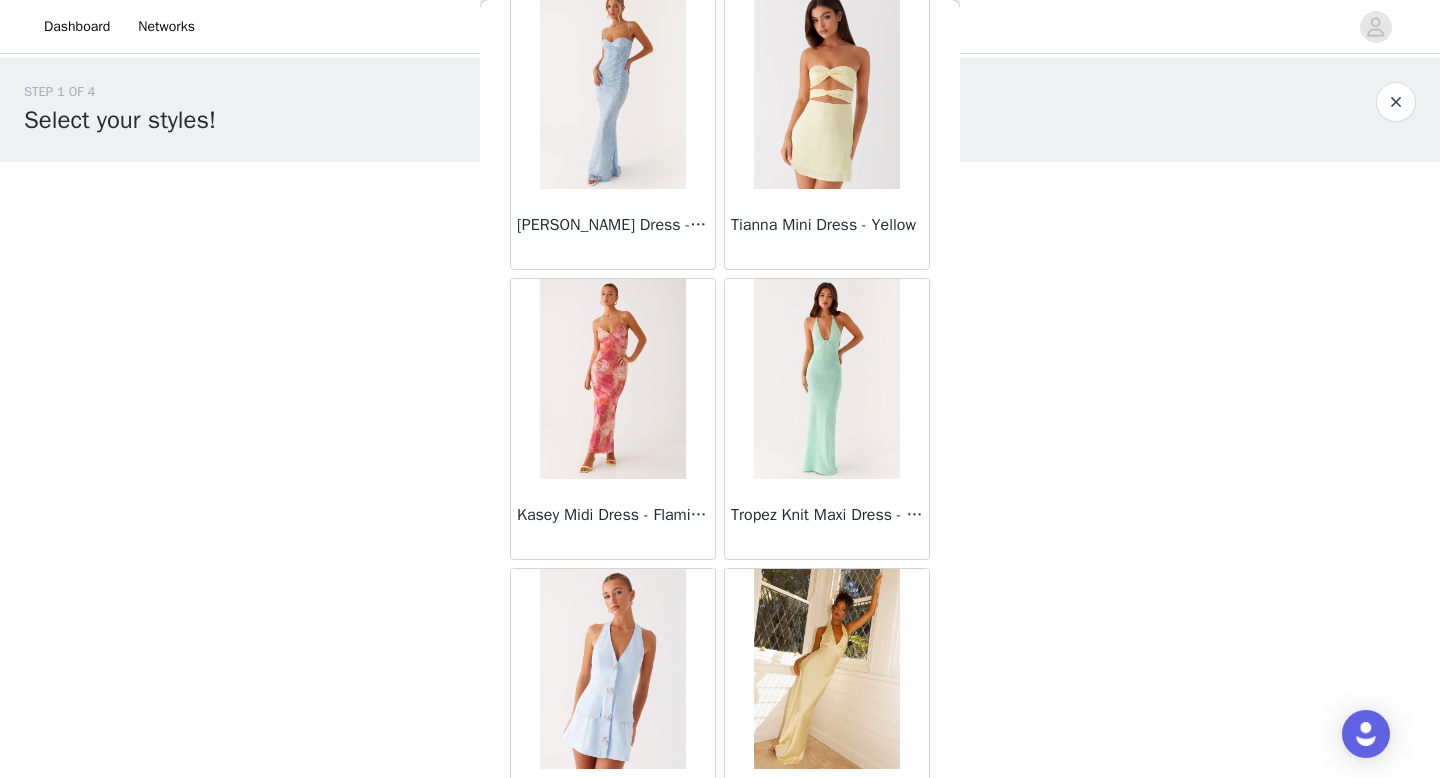 scroll, scrollTop: 77682, scrollLeft: 0, axis: vertical 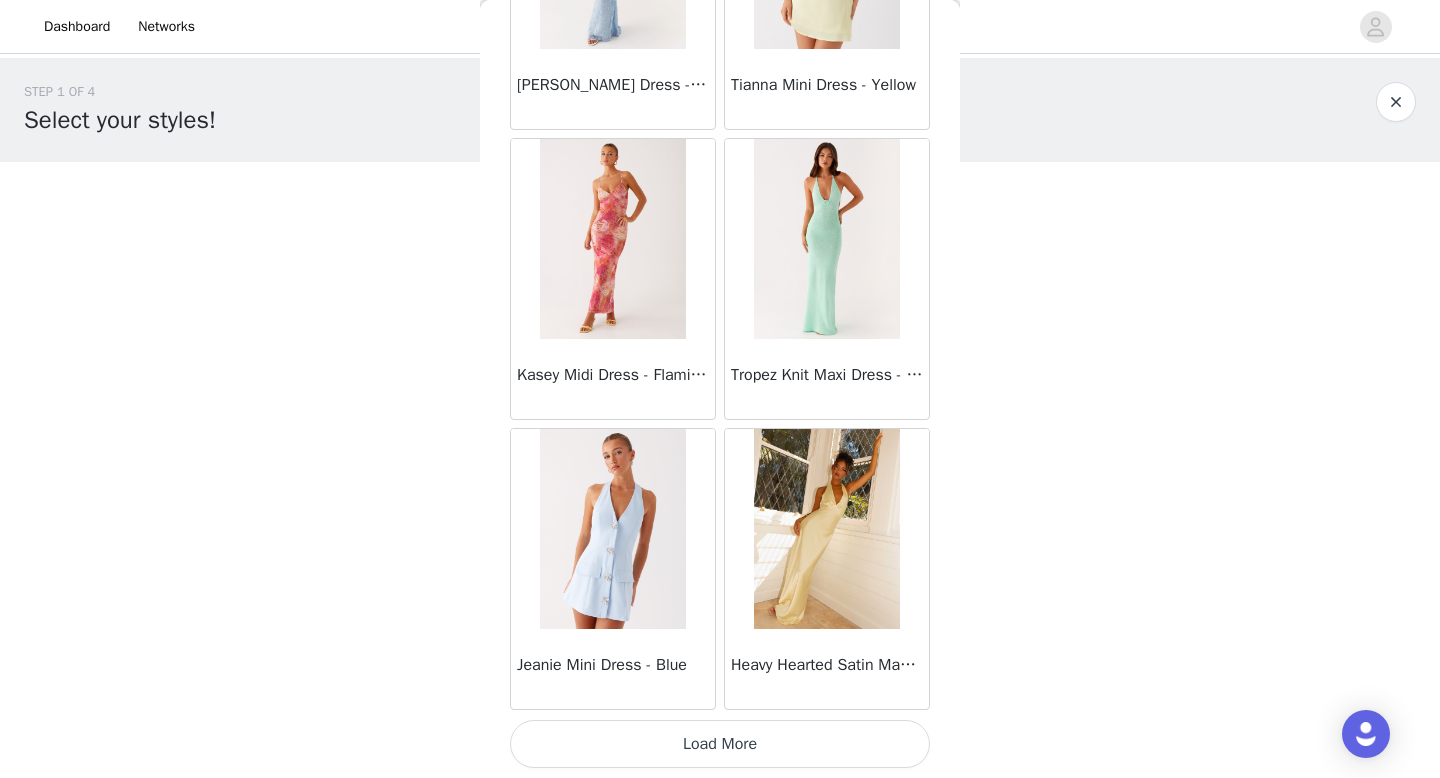 click on "Load More" at bounding box center [720, 744] 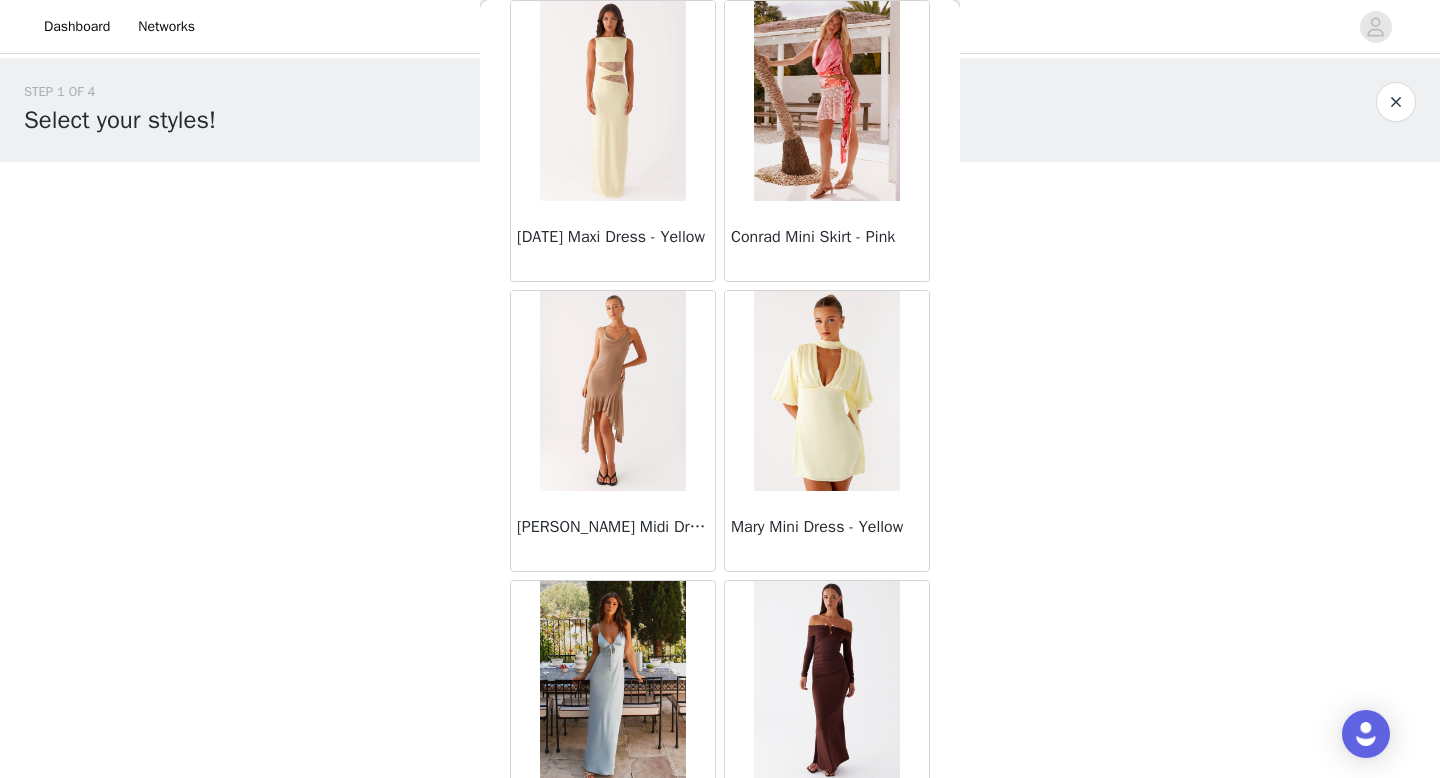 scroll, scrollTop: 80582, scrollLeft: 0, axis: vertical 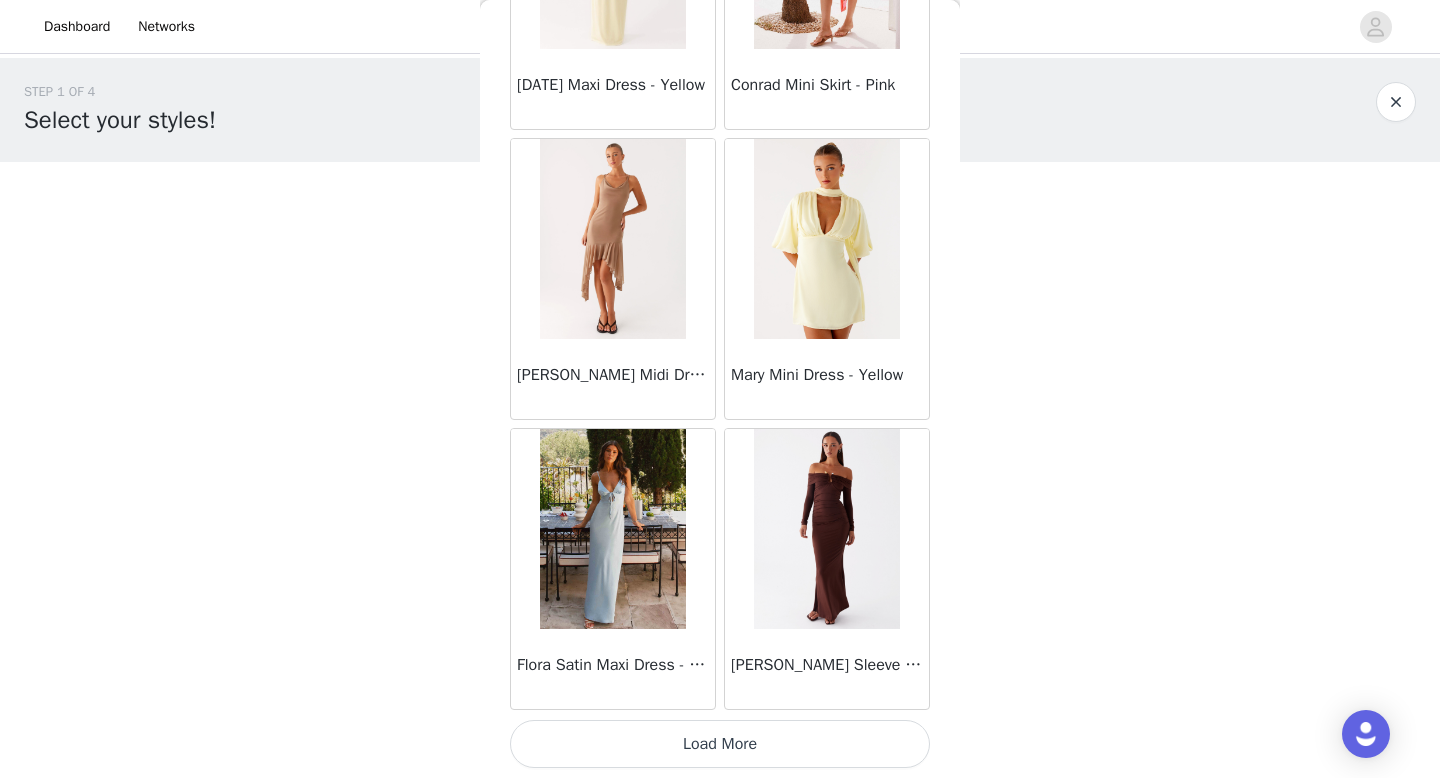 click on "Load More" at bounding box center [720, 744] 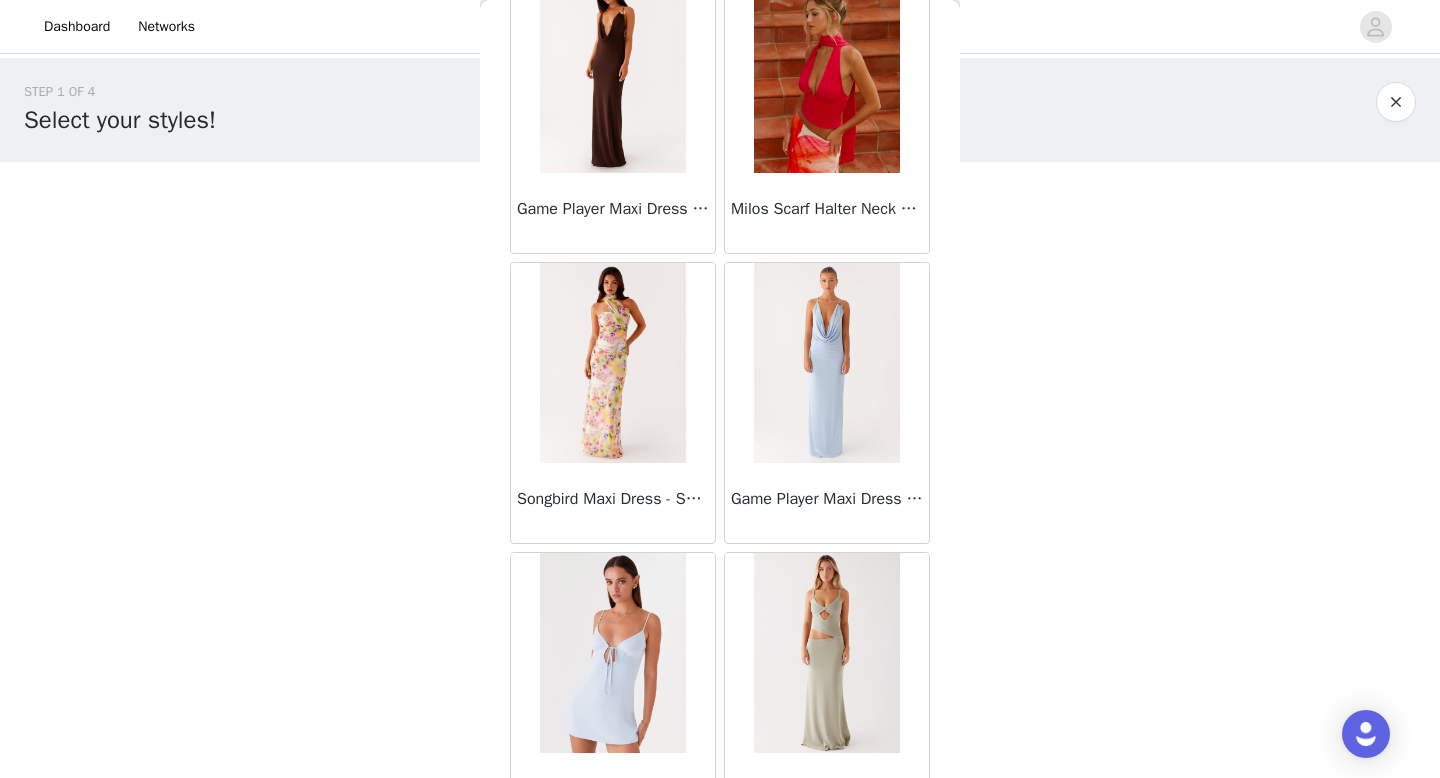 scroll, scrollTop: 83482, scrollLeft: 0, axis: vertical 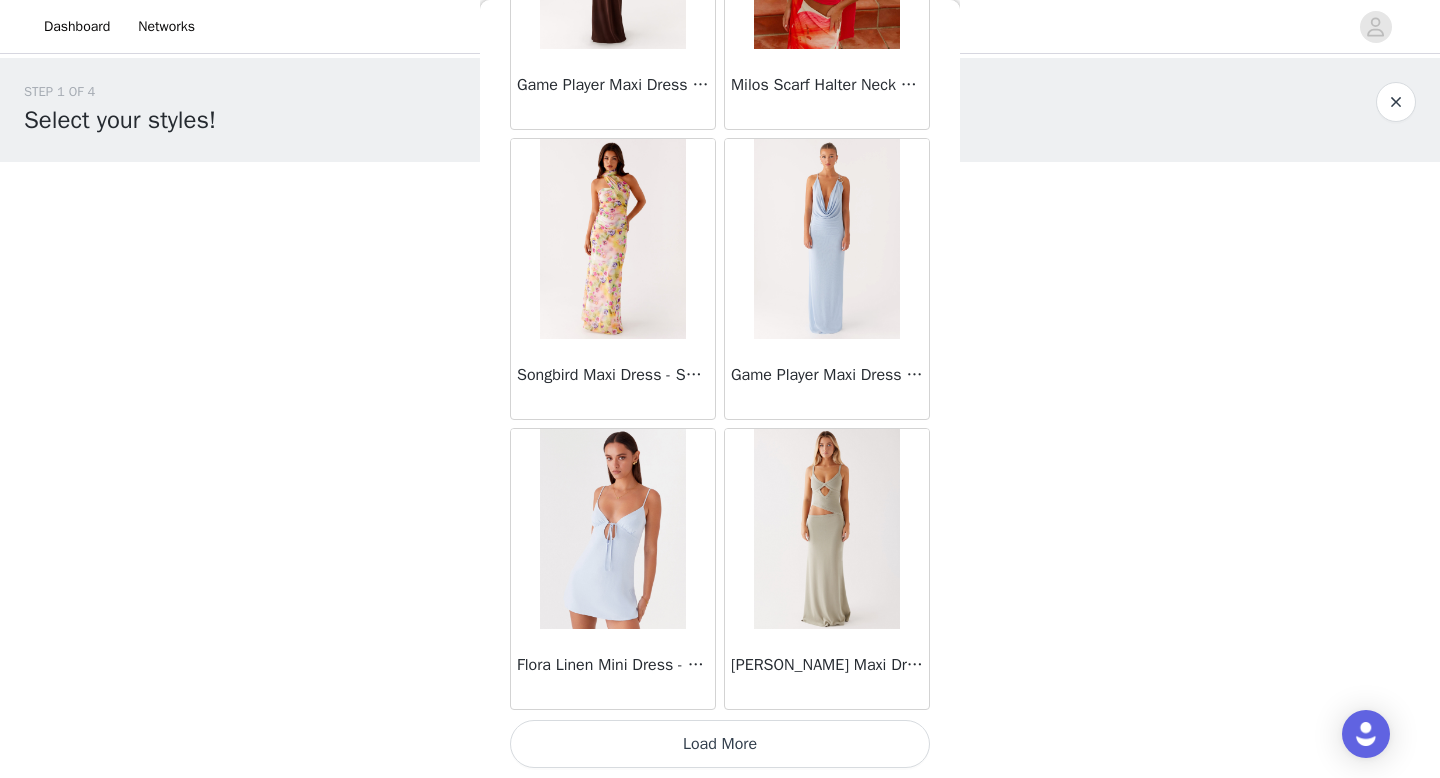 click on "Load More" at bounding box center (720, 744) 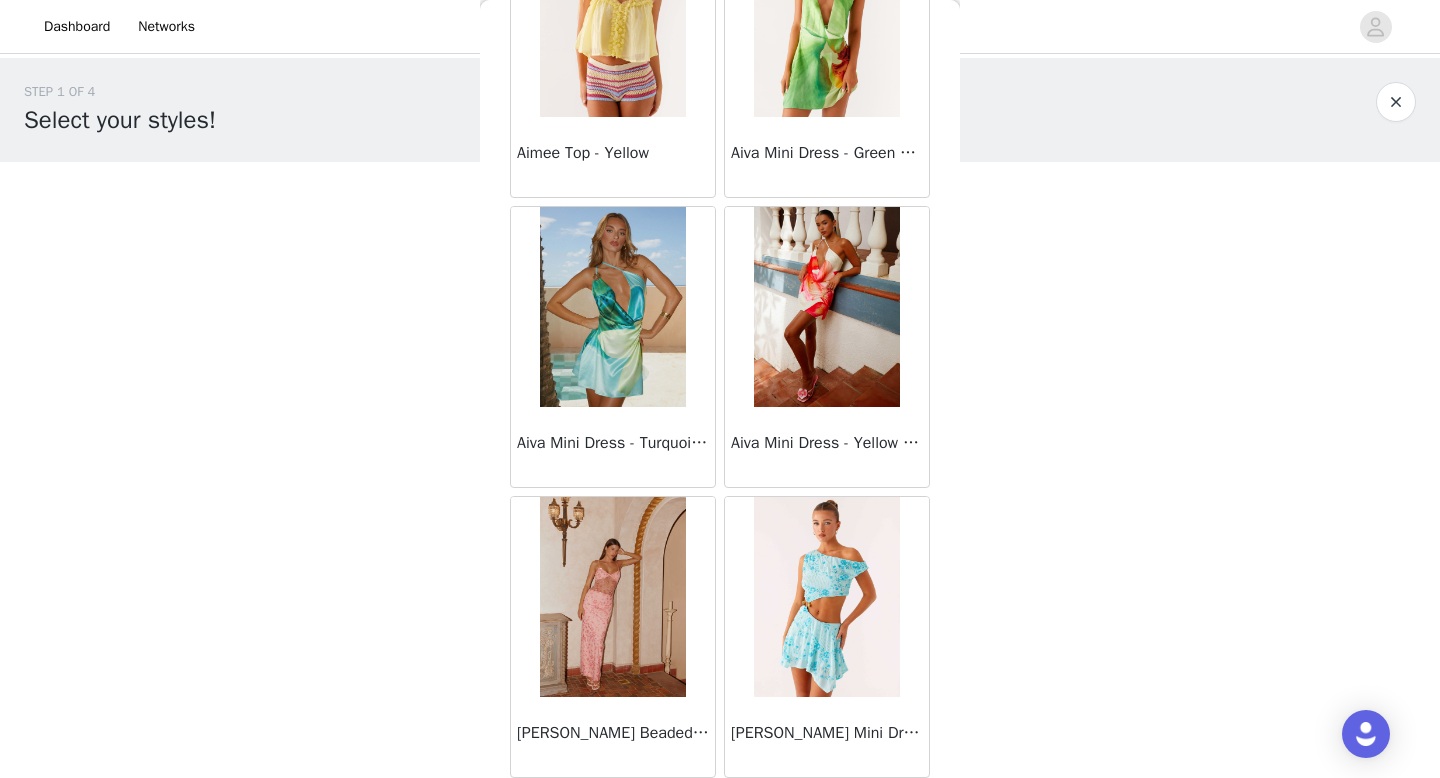 scroll, scrollTop: 86382, scrollLeft: 0, axis: vertical 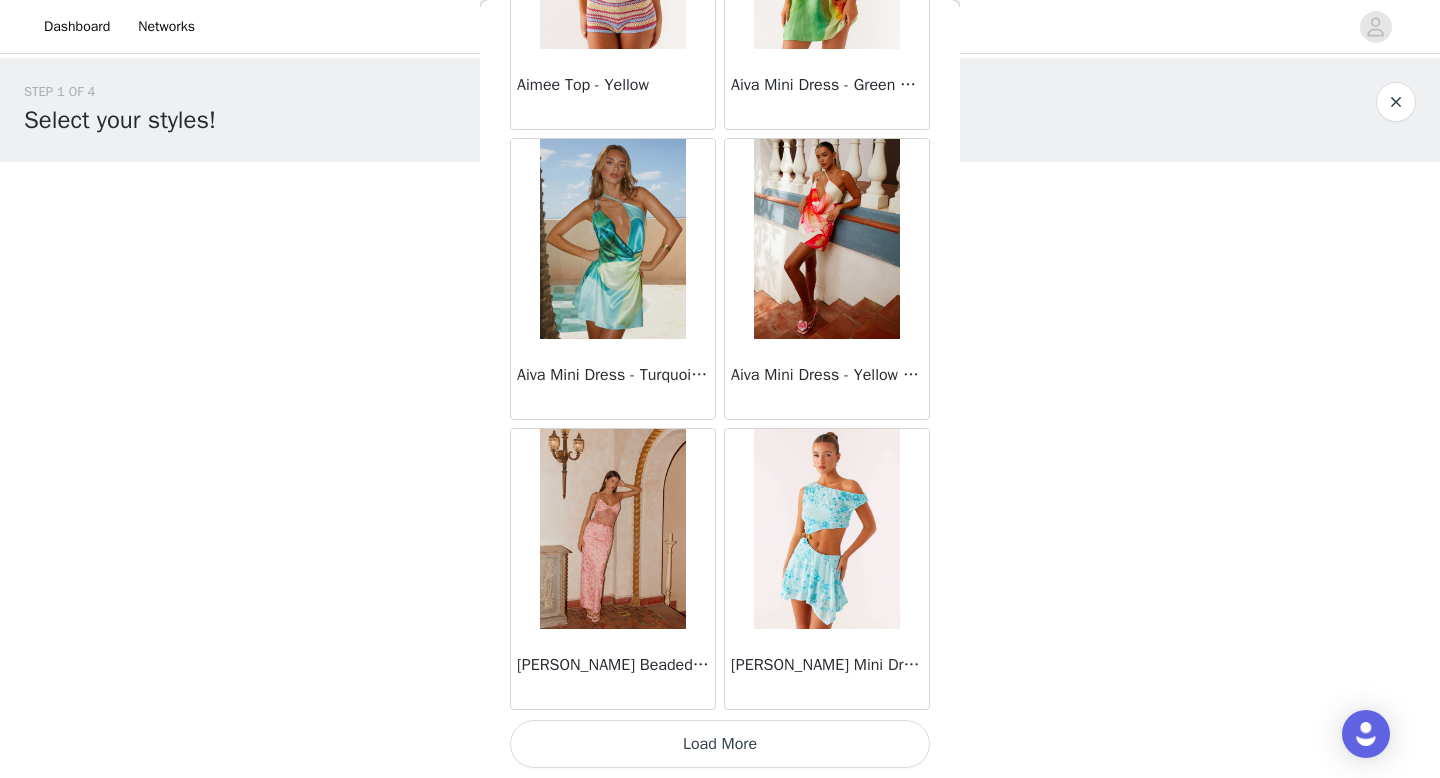 click on "Load More" at bounding box center [720, 744] 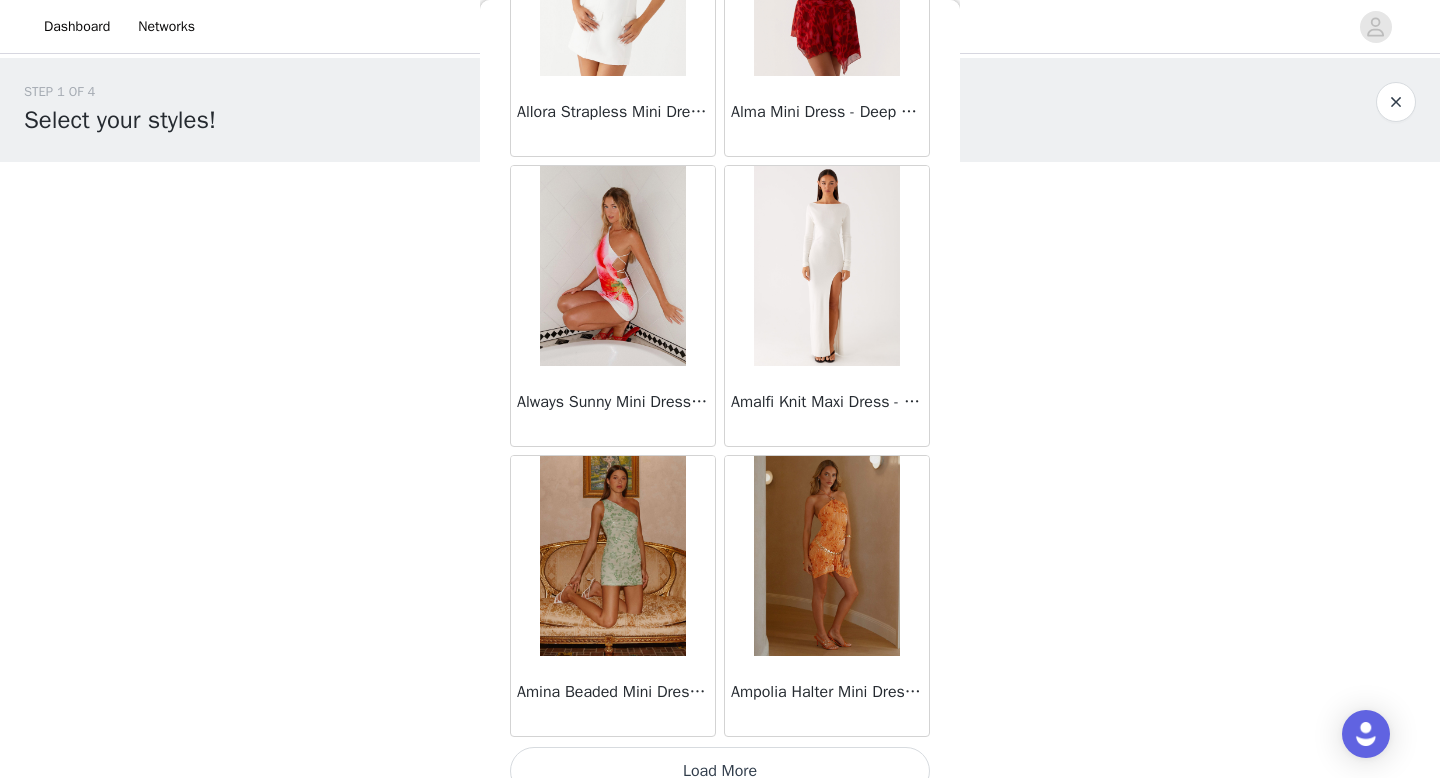 scroll, scrollTop: 89282, scrollLeft: 0, axis: vertical 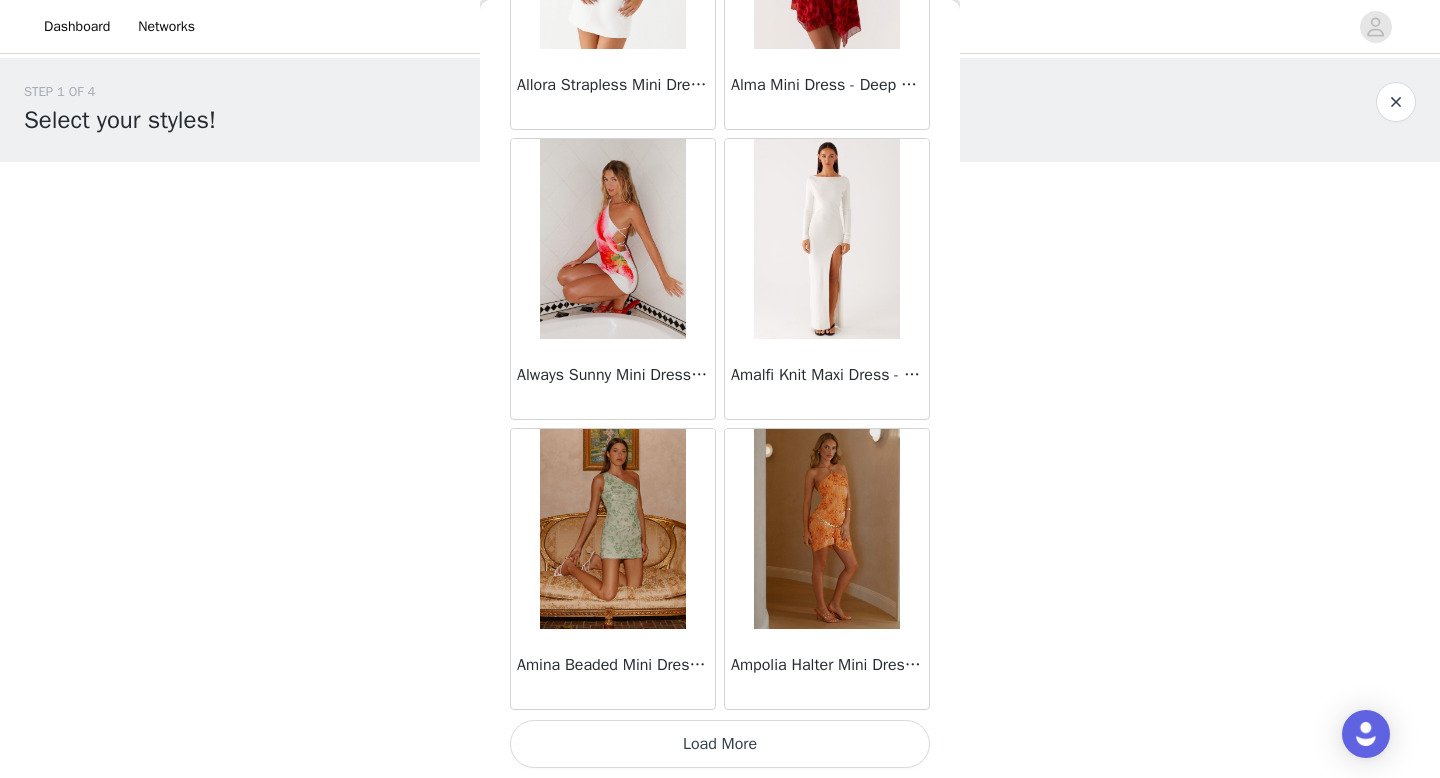 click on "Load More" at bounding box center [720, 744] 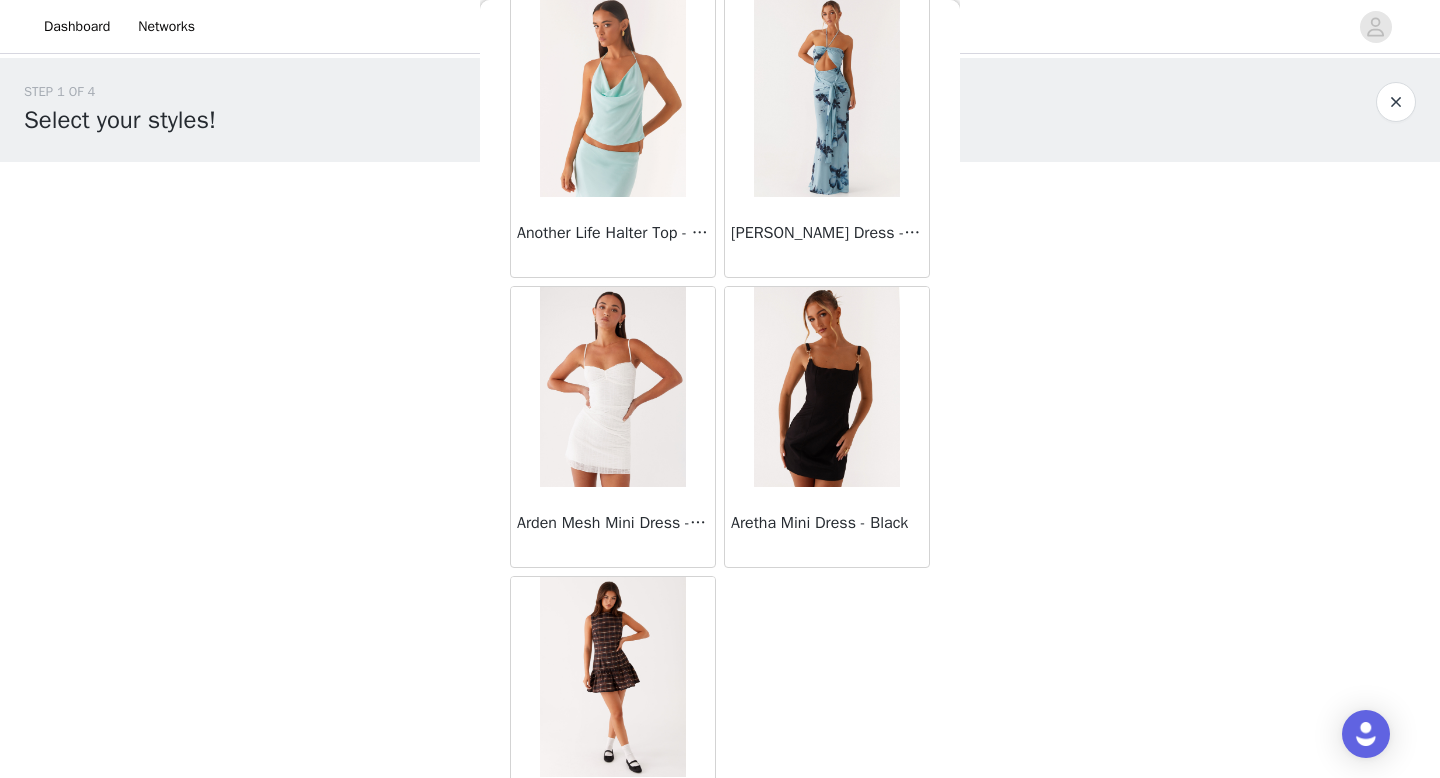 scroll, scrollTop: 91828, scrollLeft: 0, axis: vertical 